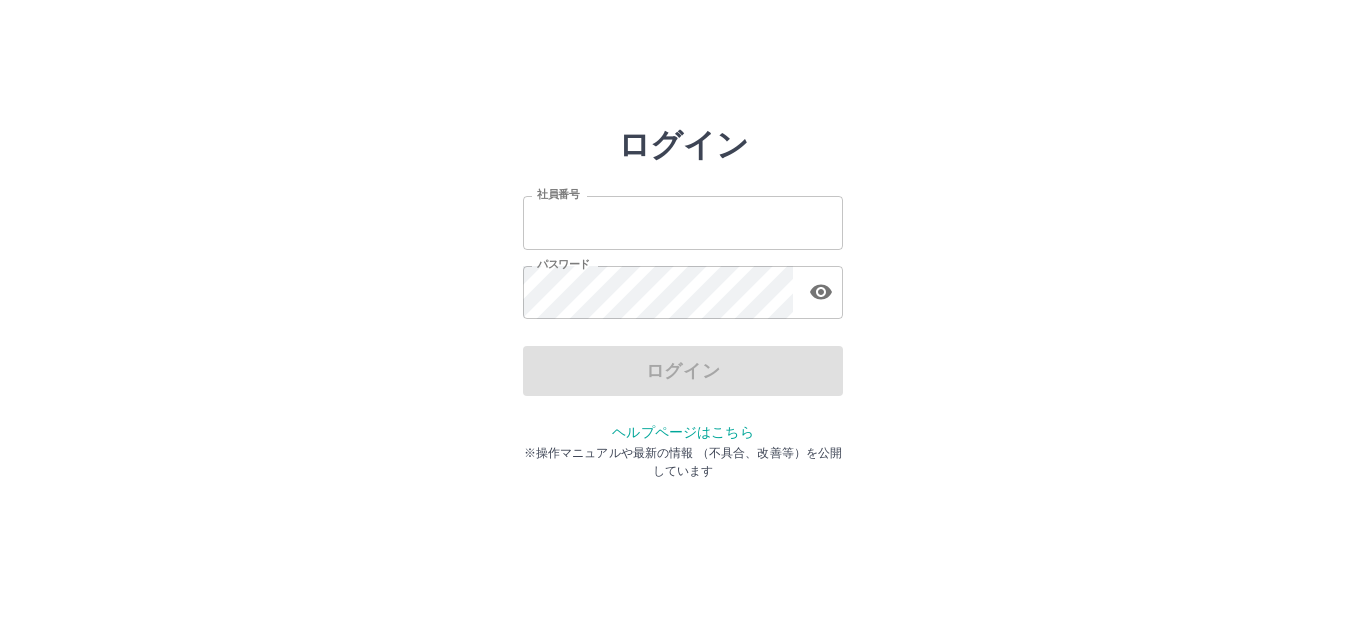 scroll, scrollTop: 0, scrollLeft: 0, axis: both 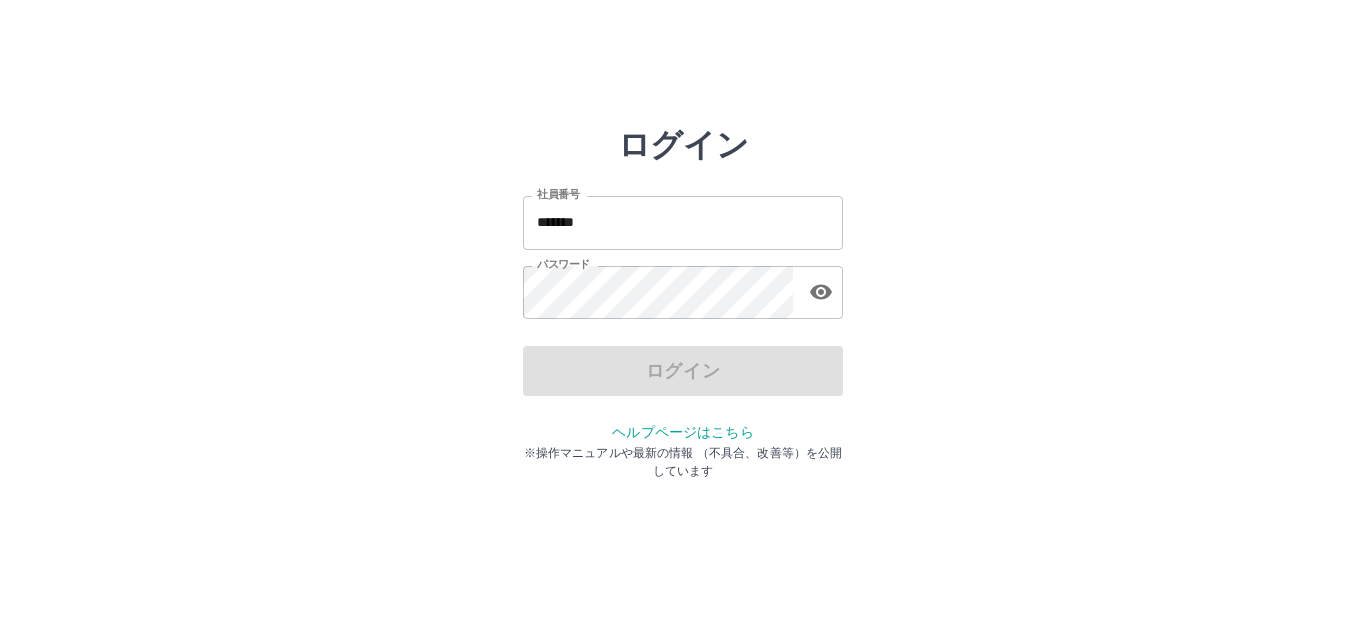 click on "*******" at bounding box center (683, 222) 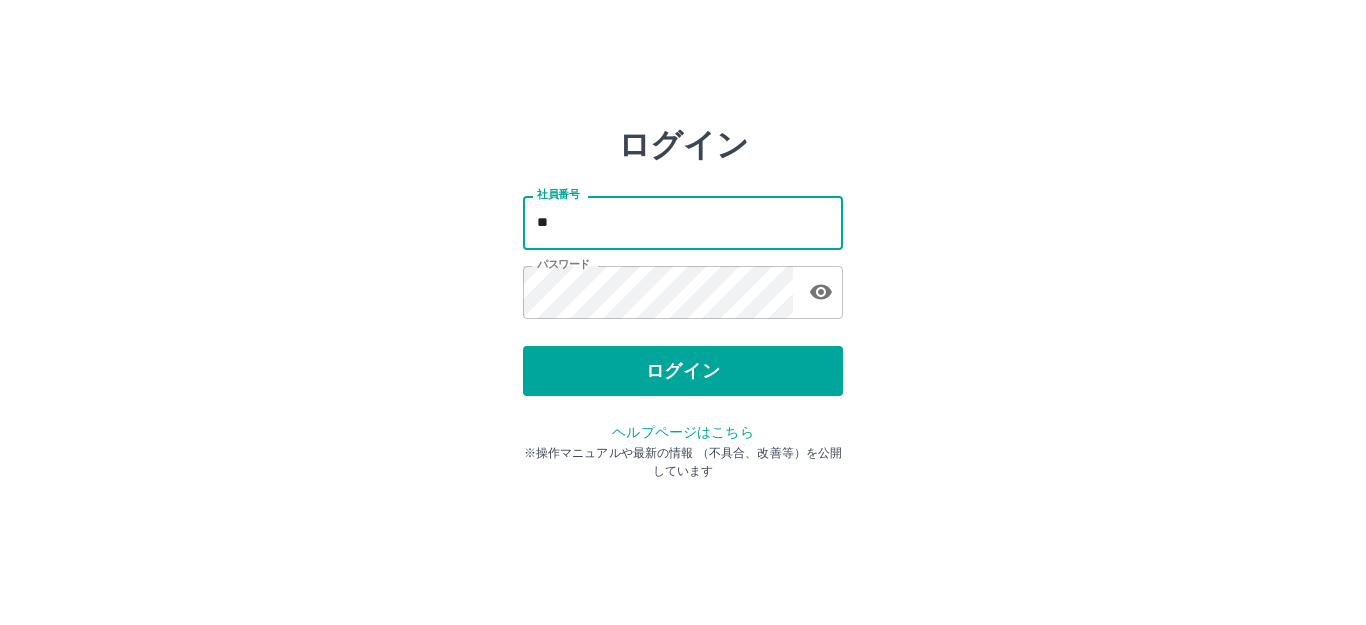 type on "*" 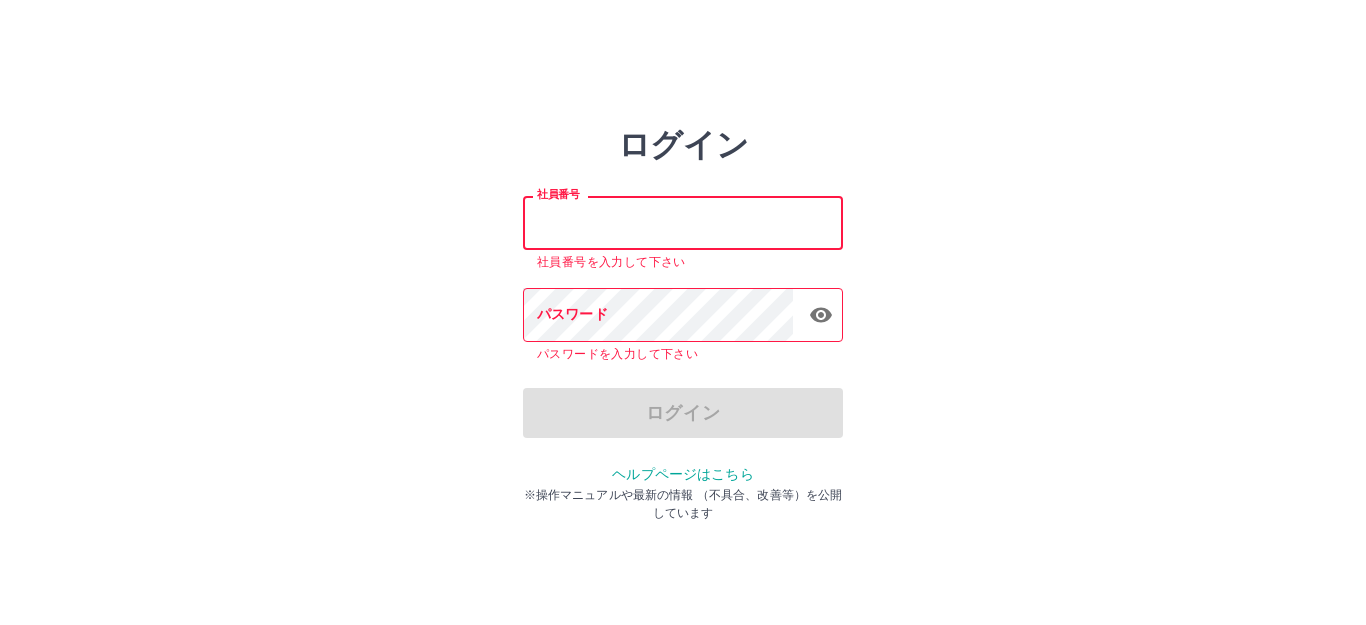 click on "社員番号" at bounding box center (683, 222) 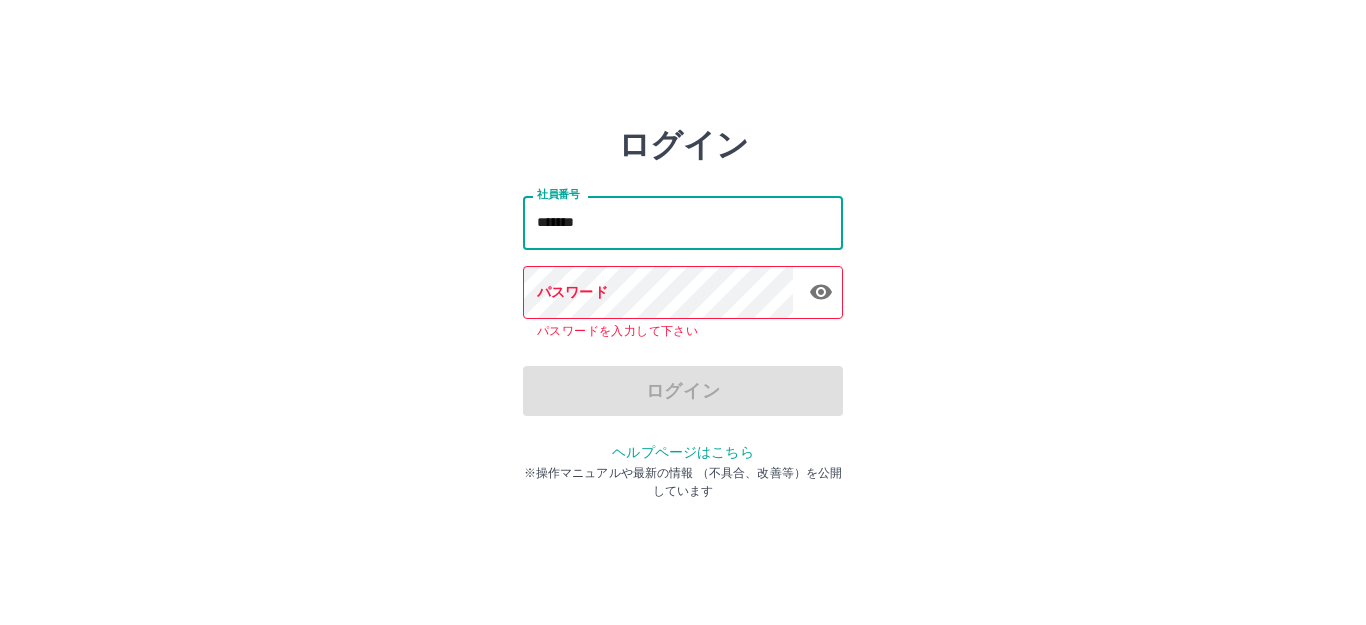 type on "*******" 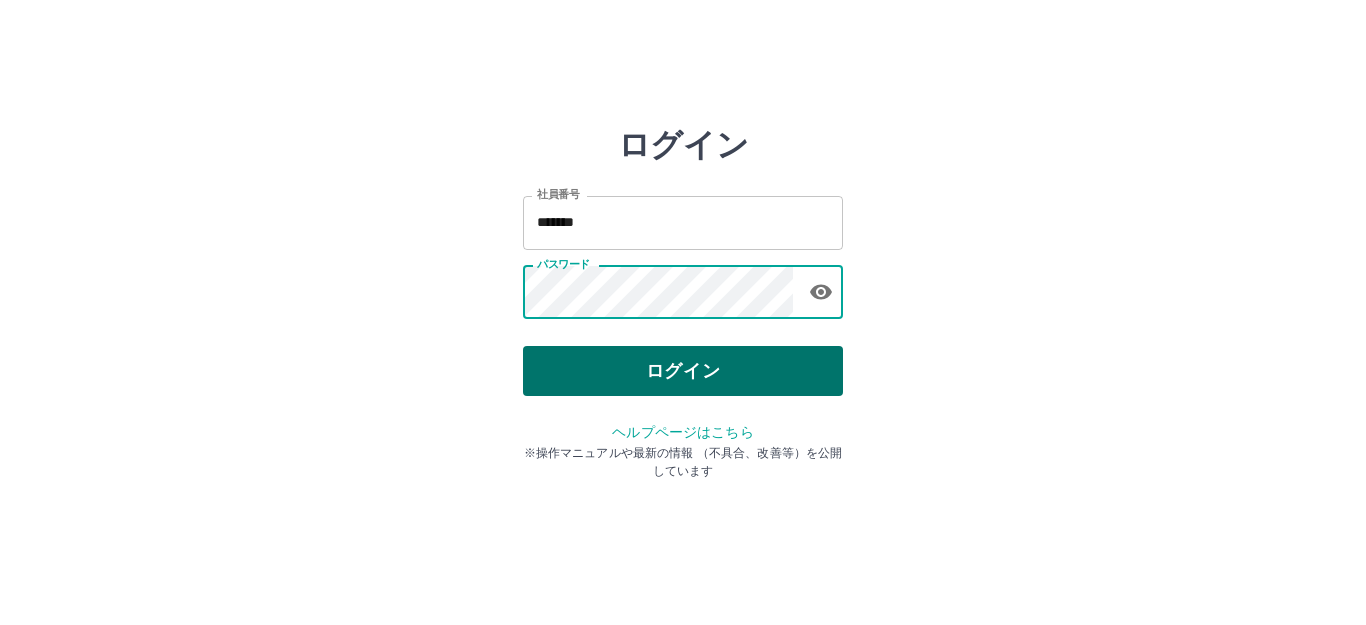 click on "ログイン" at bounding box center (683, 371) 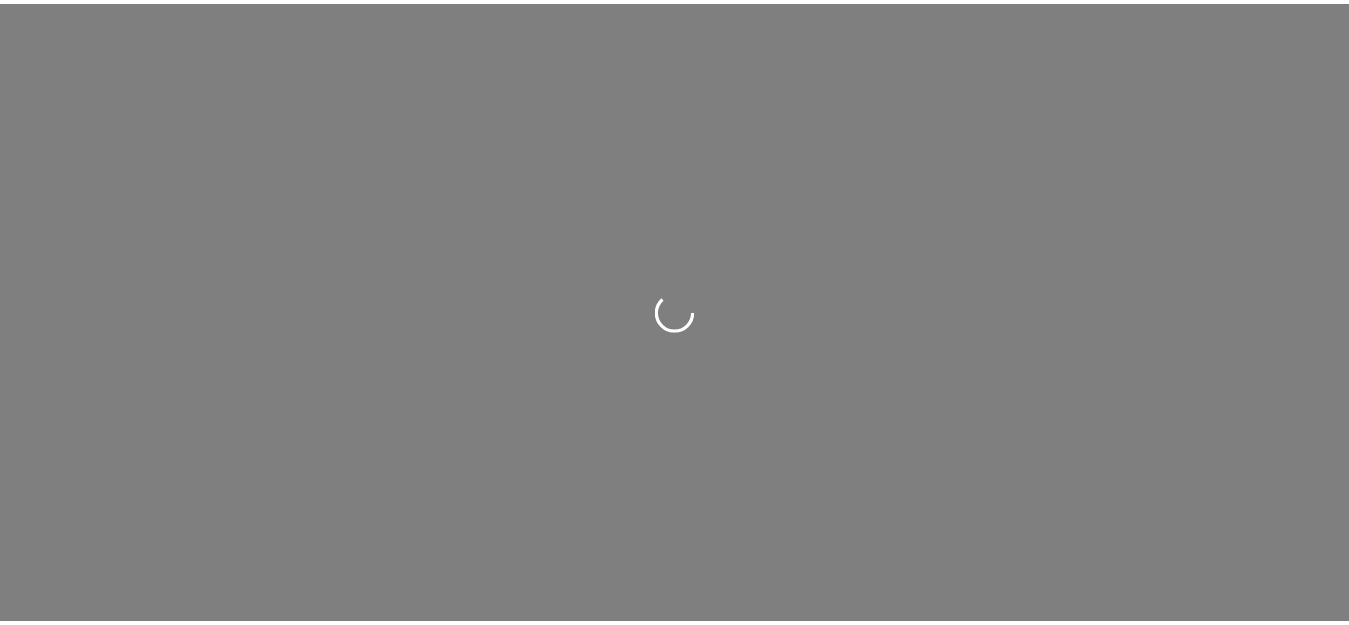 scroll, scrollTop: 0, scrollLeft: 0, axis: both 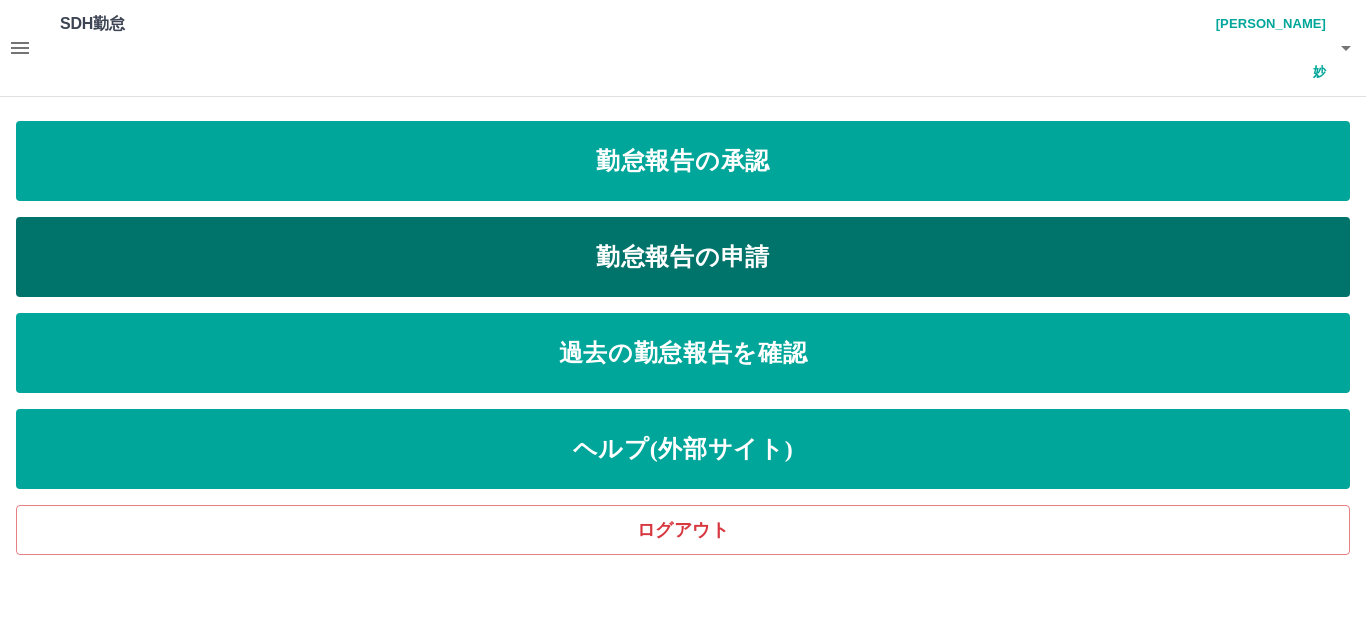 click on "勤怠報告の申請" at bounding box center [683, 257] 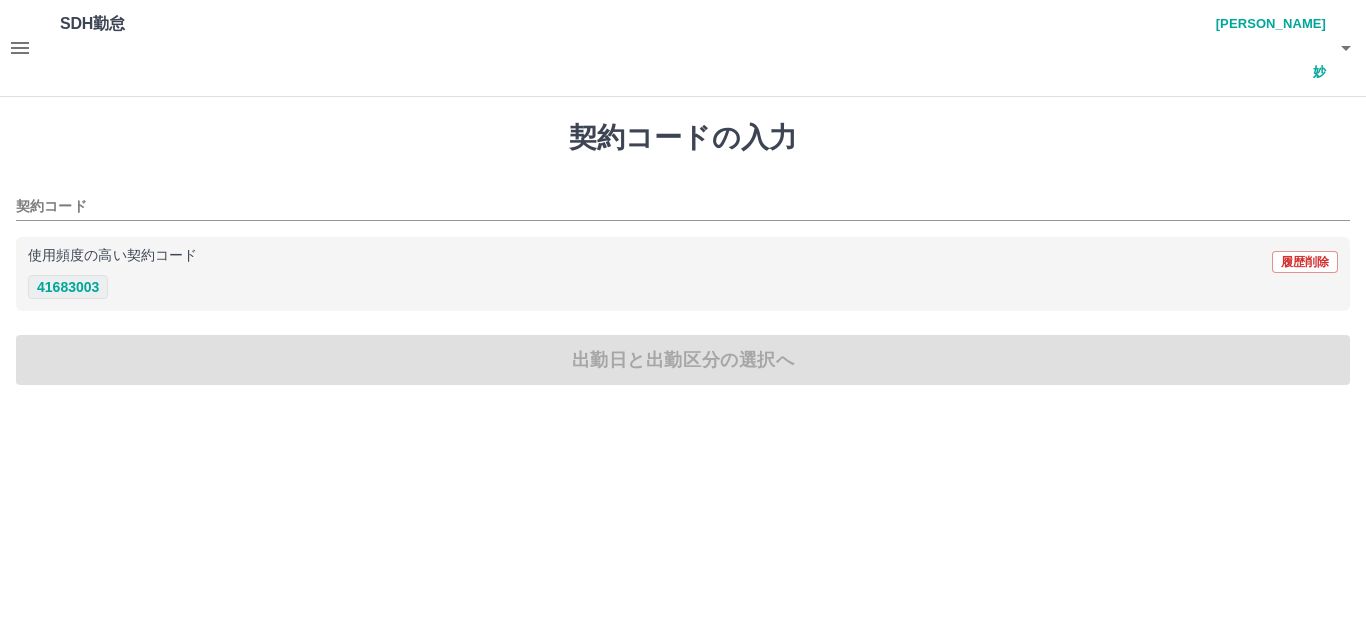 click on "41683003" at bounding box center (68, 287) 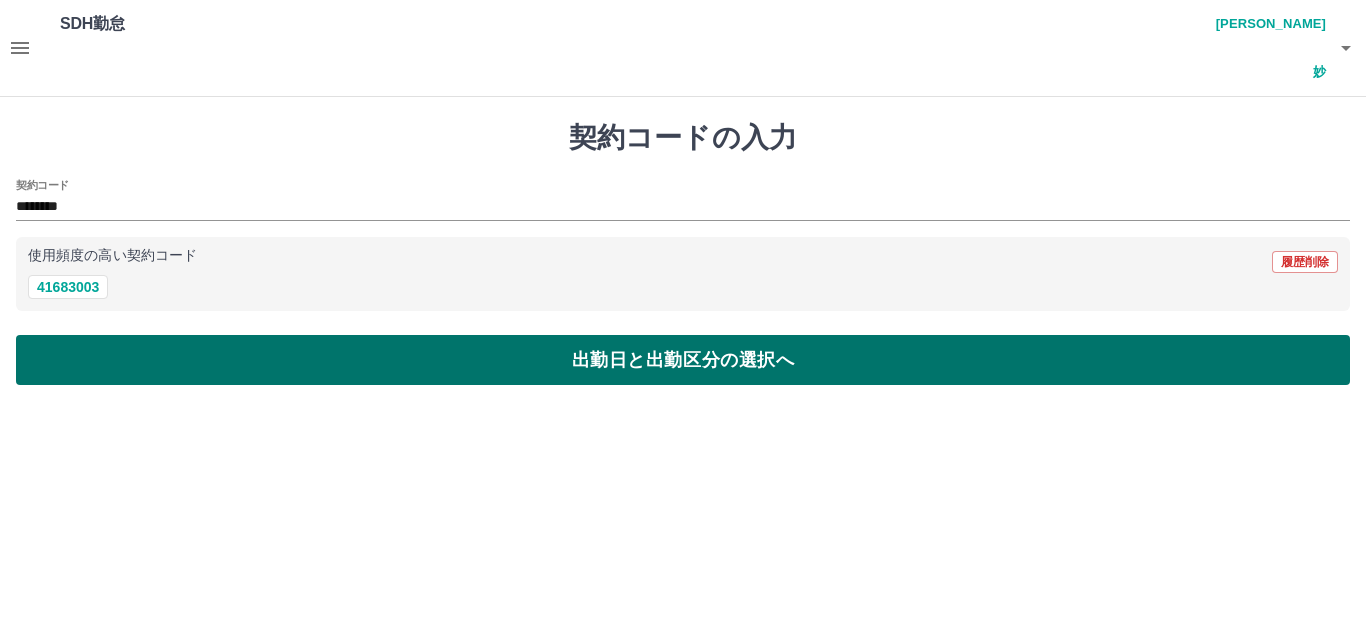 click on "出勤日と出勤区分の選択へ" at bounding box center (683, 360) 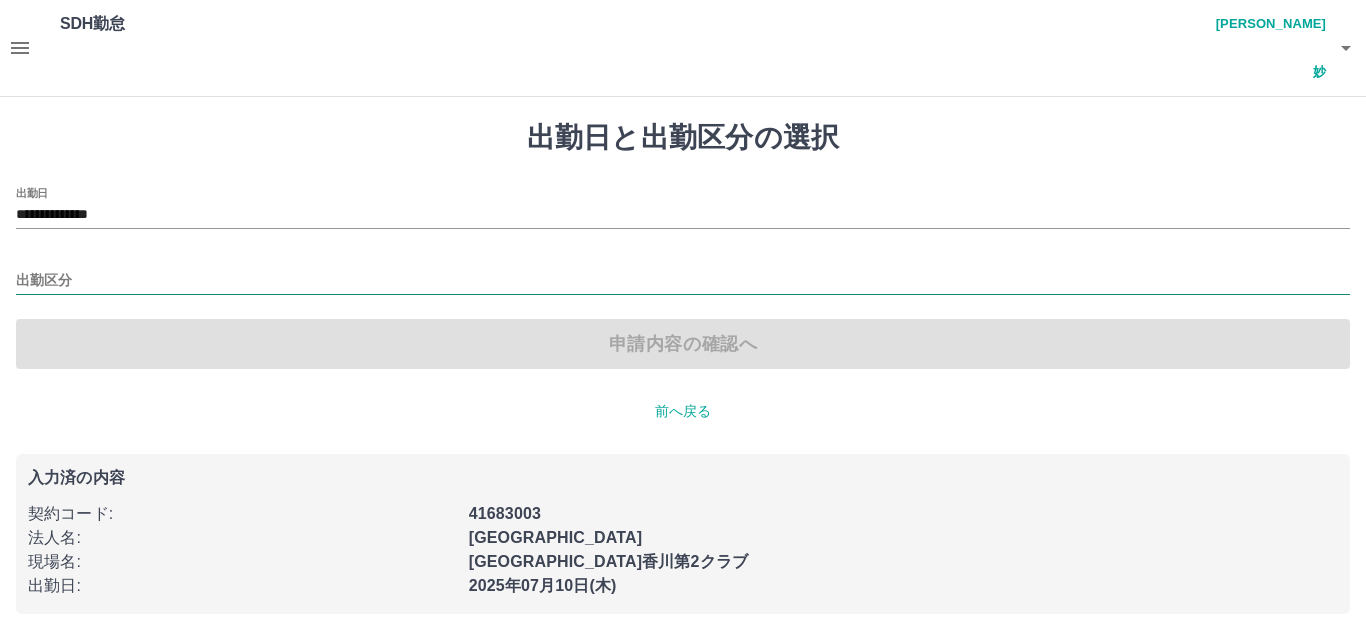 click on "出勤区分" at bounding box center [683, 281] 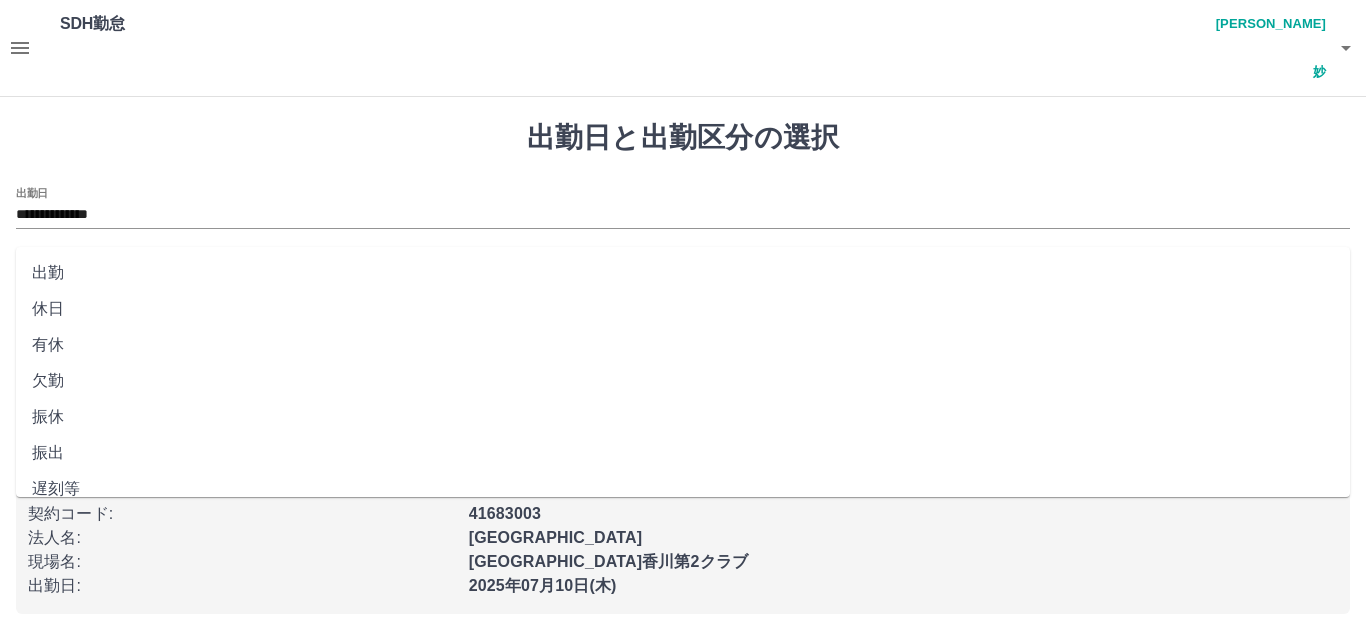 click on "出勤" at bounding box center [683, 273] 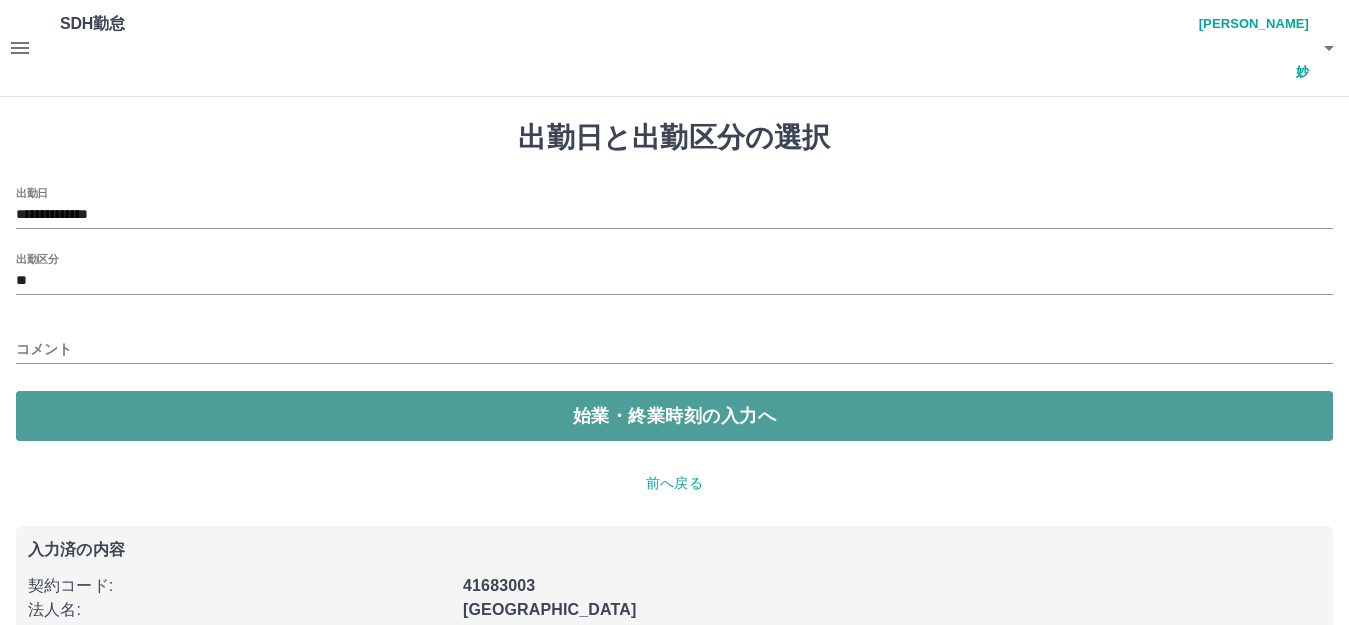 click on "始業・終業時刻の入力へ" at bounding box center (674, 416) 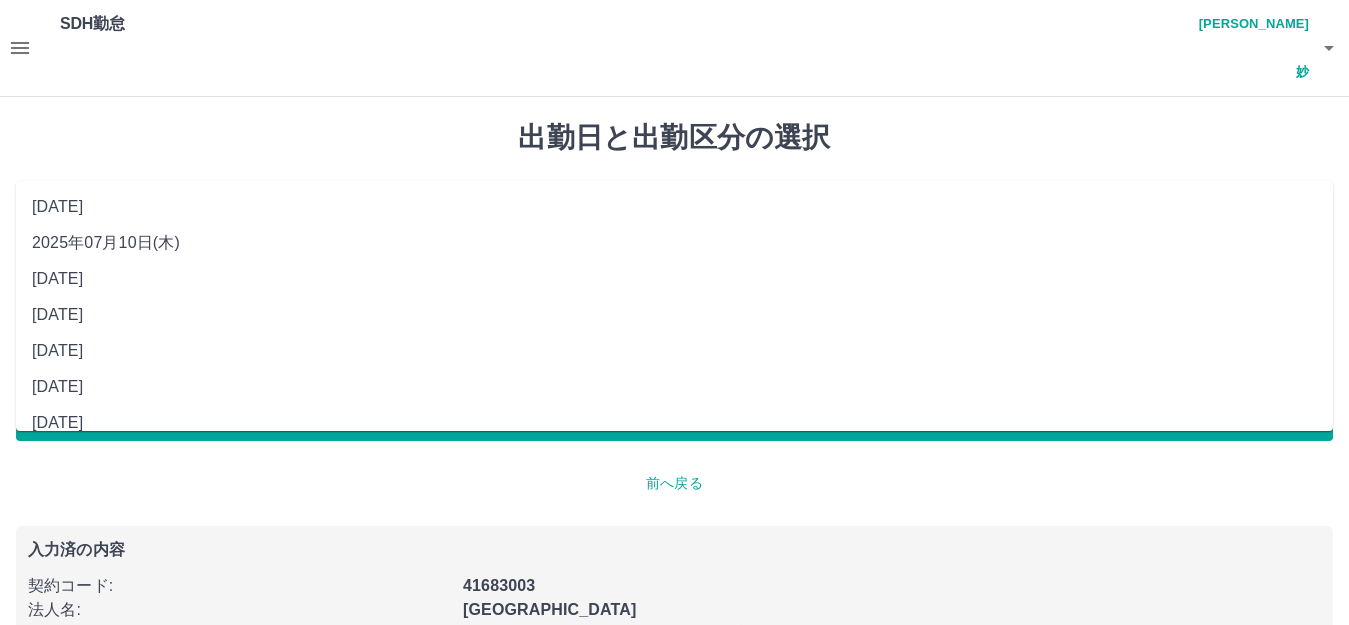 click on "**********" at bounding box center (674, 215) 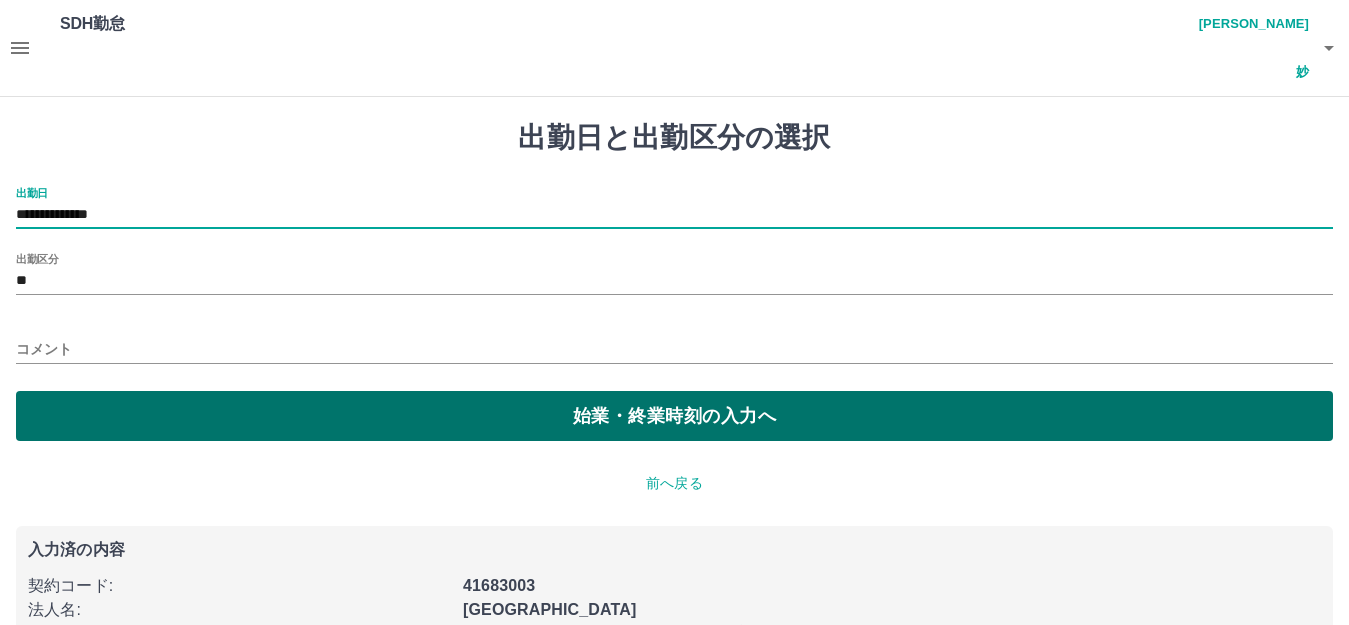click on "始業・終業時刻の入力へ" at bounding box center [674, 416] 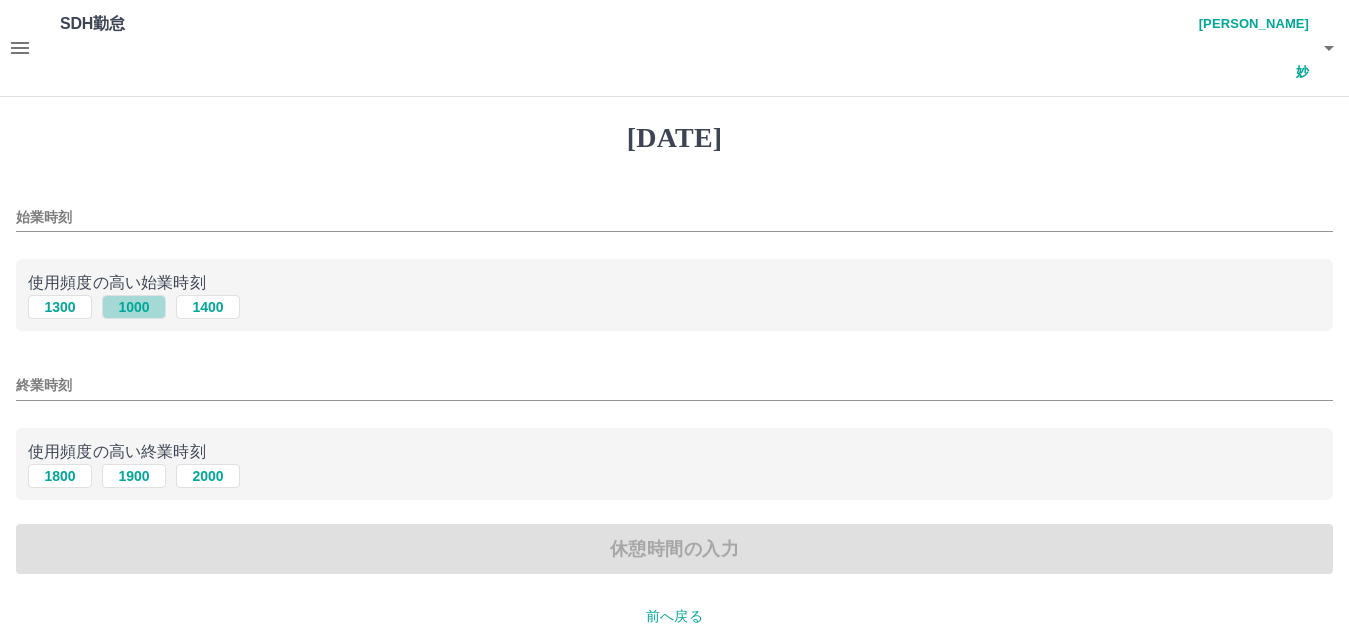 click on "1000" at bounding box center (134, 307) 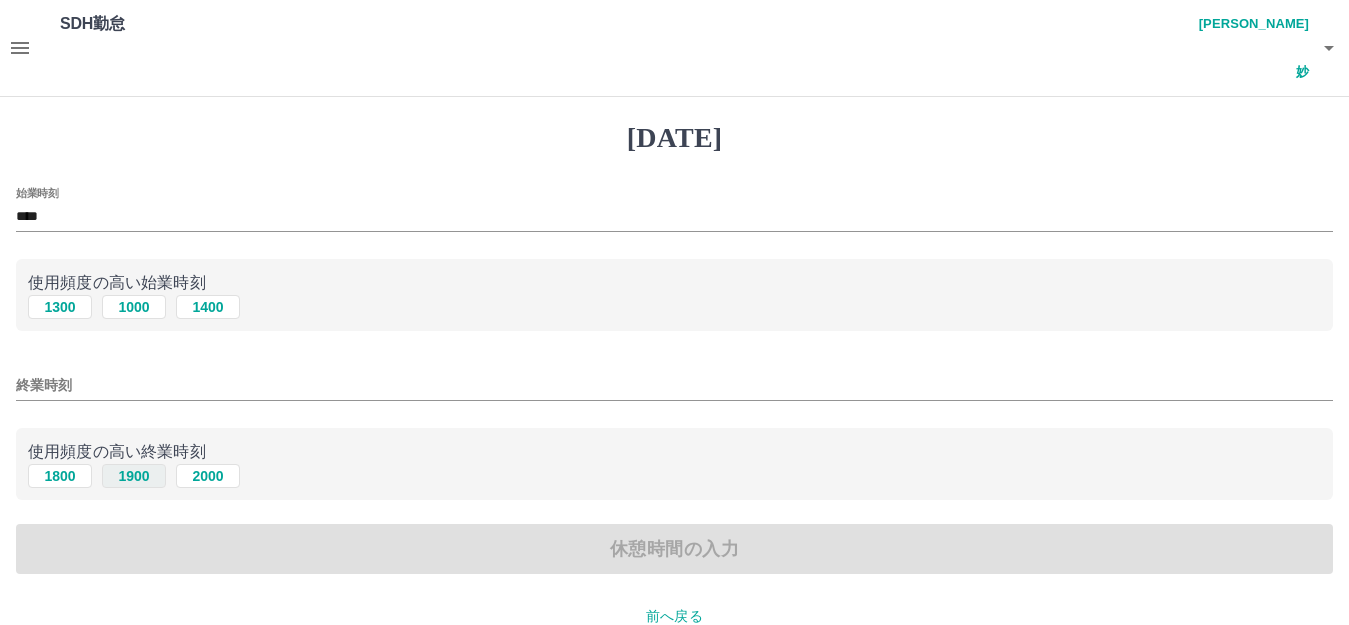click on "1900" at bounding box center [134, 476] 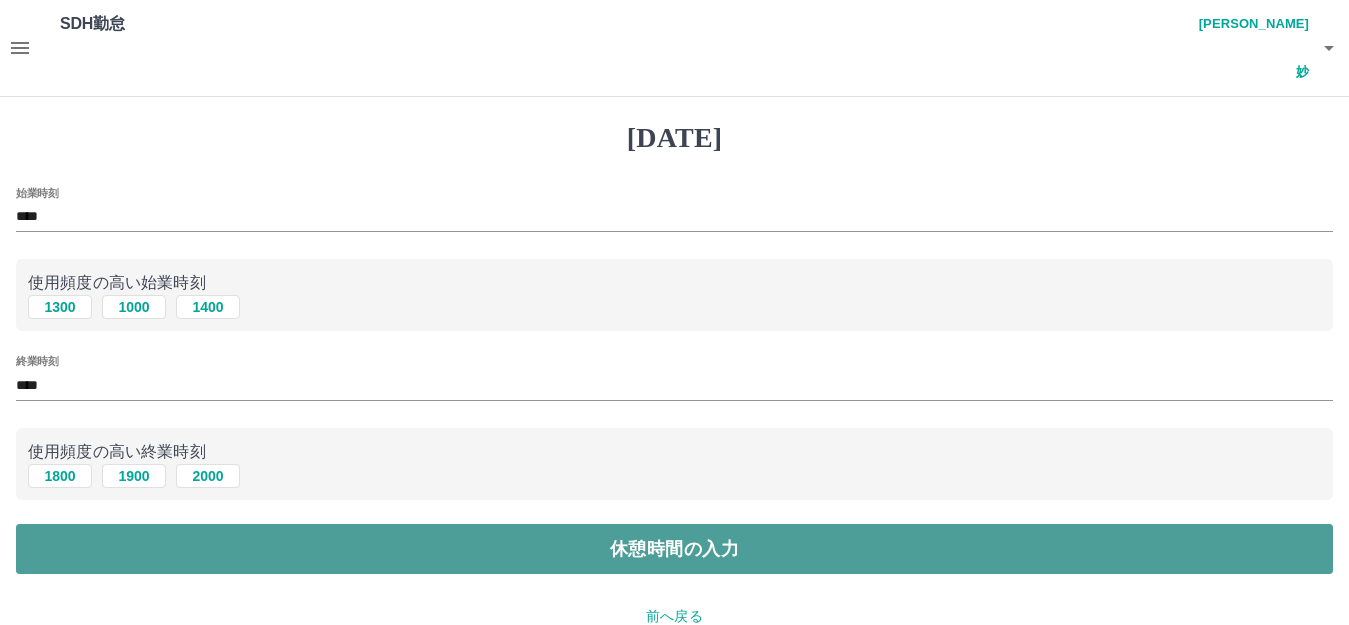 click on "休憩時間の入力" at bounding box center (674, 549) 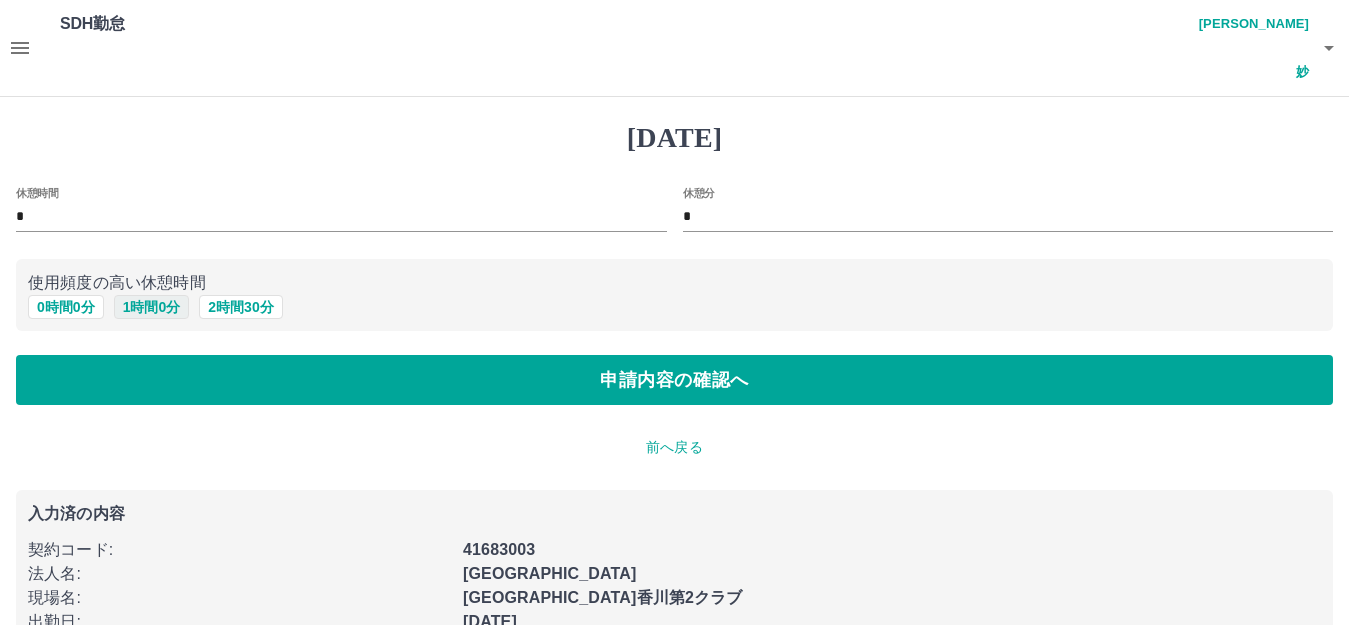 click on "1 時間 0 分" at bounding box center [152, 307] 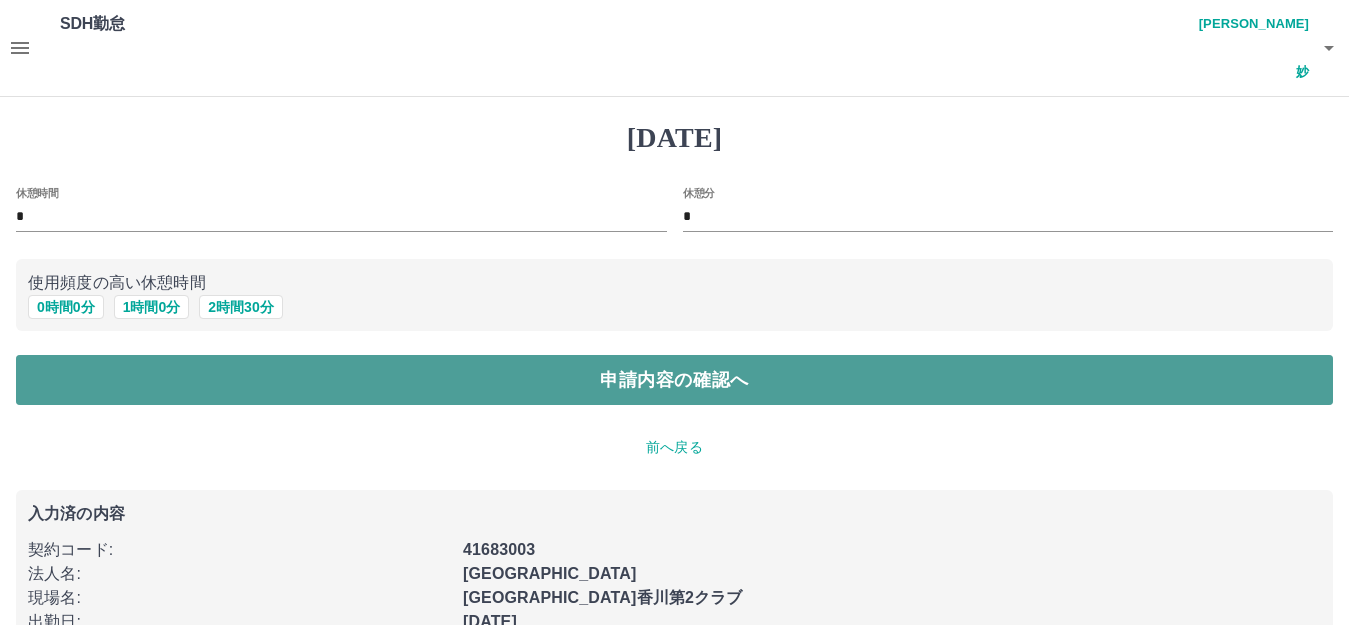 click on "申請内容の確認へ" at bounding box center [674, 380] 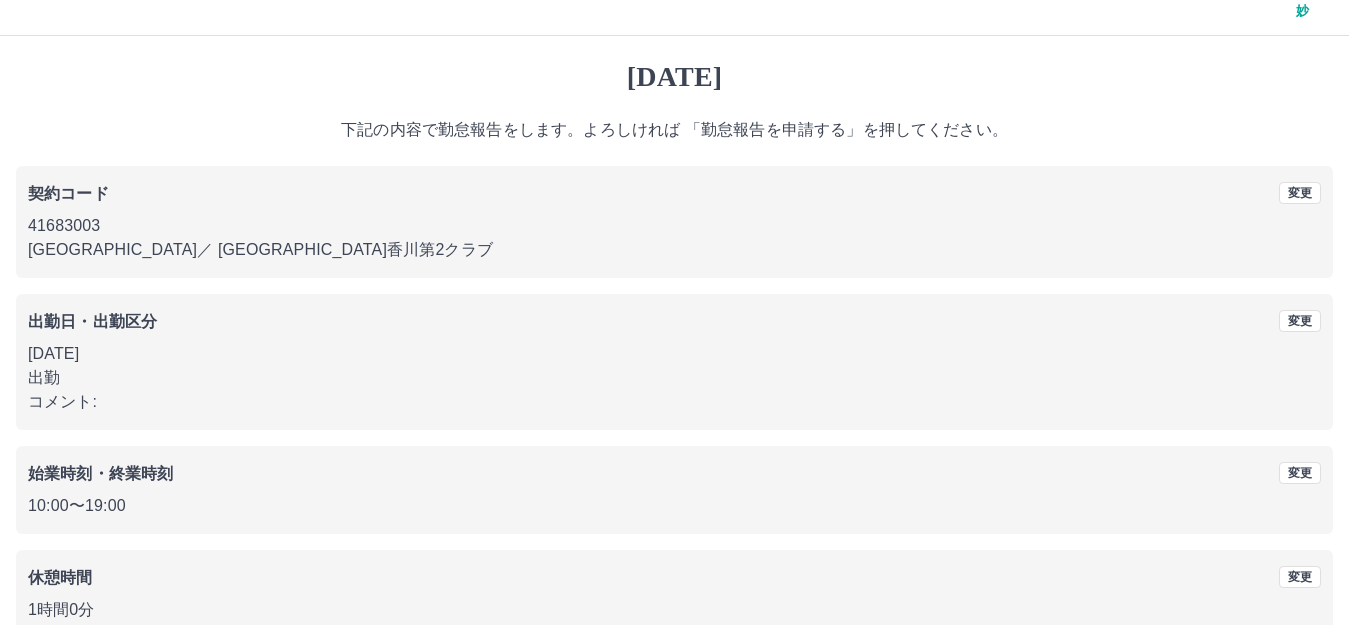 scroll, scrollTop: 124, scrollLeft: 0, axis: vertical 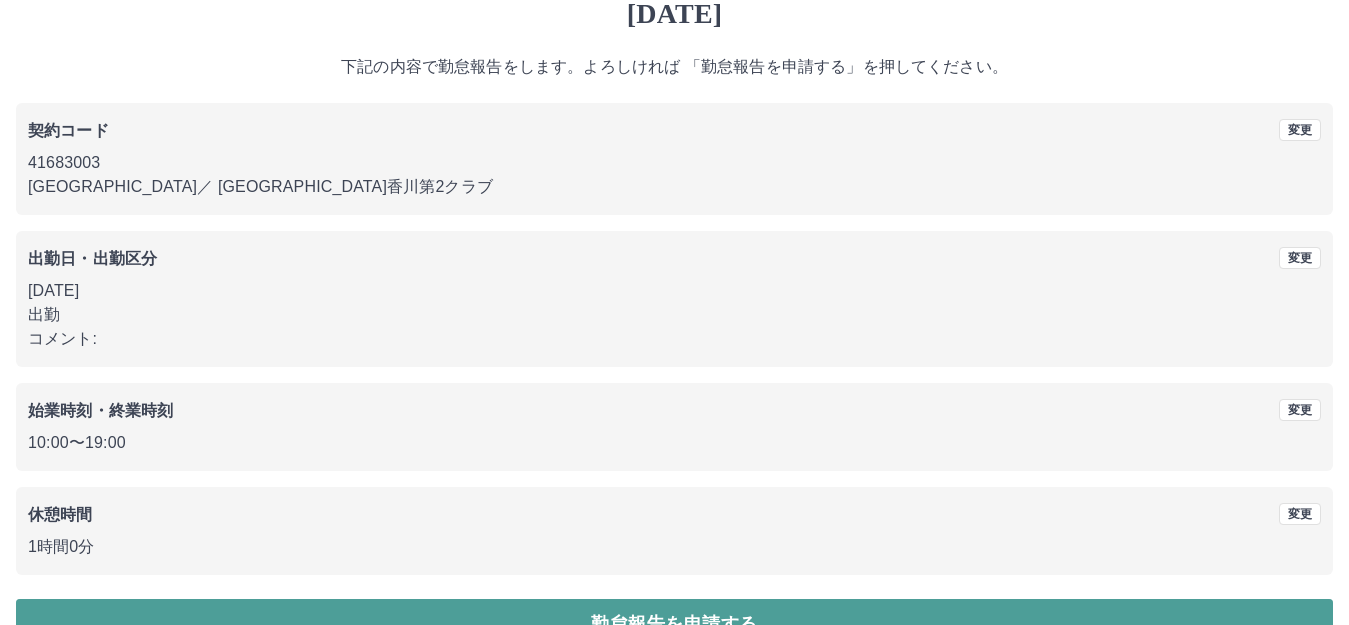 click on "勤怠報告を申請する" at bounding box center [674, 624] 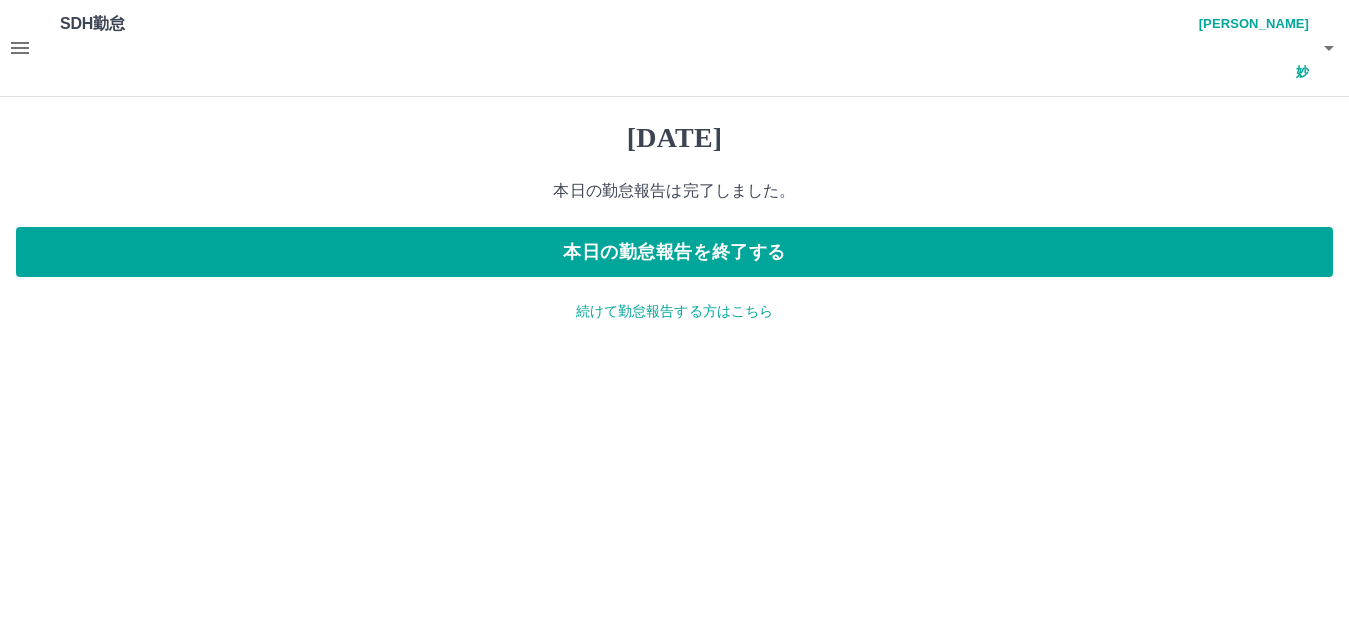 scroll, scrollTop: 0, scrollLeft: 0, axis: both 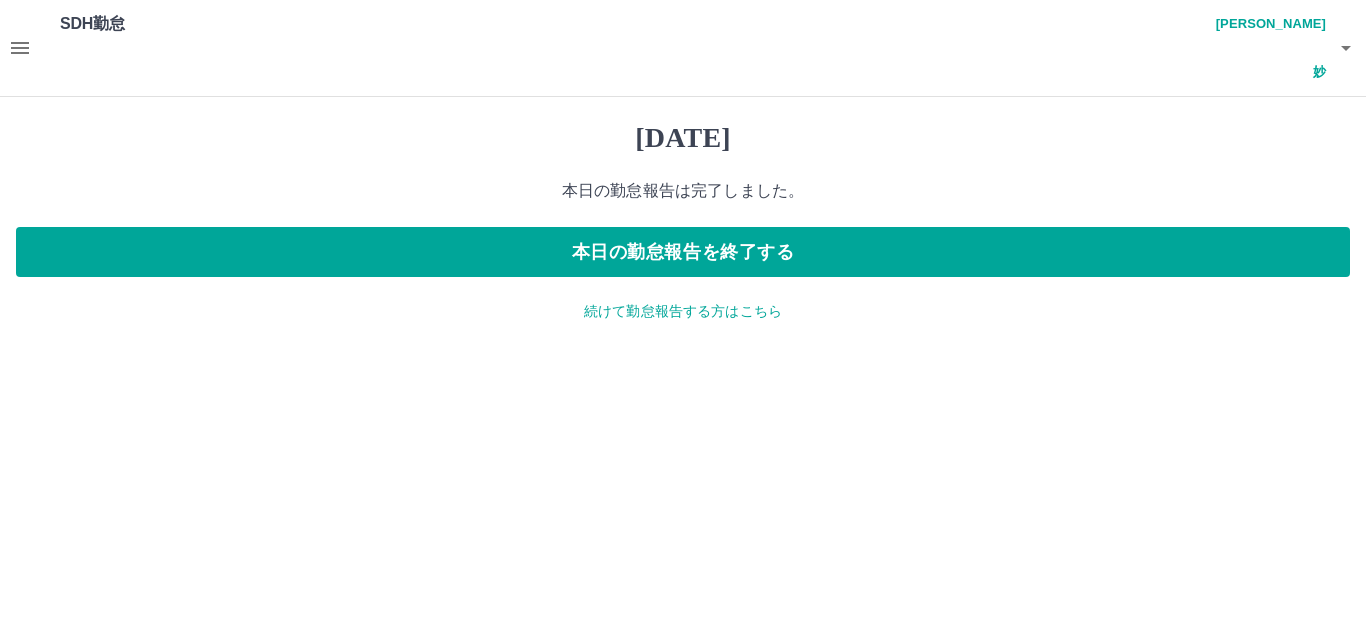 click on "続けて勤怠報告する方はこちら" at bounding box center (683, 311) 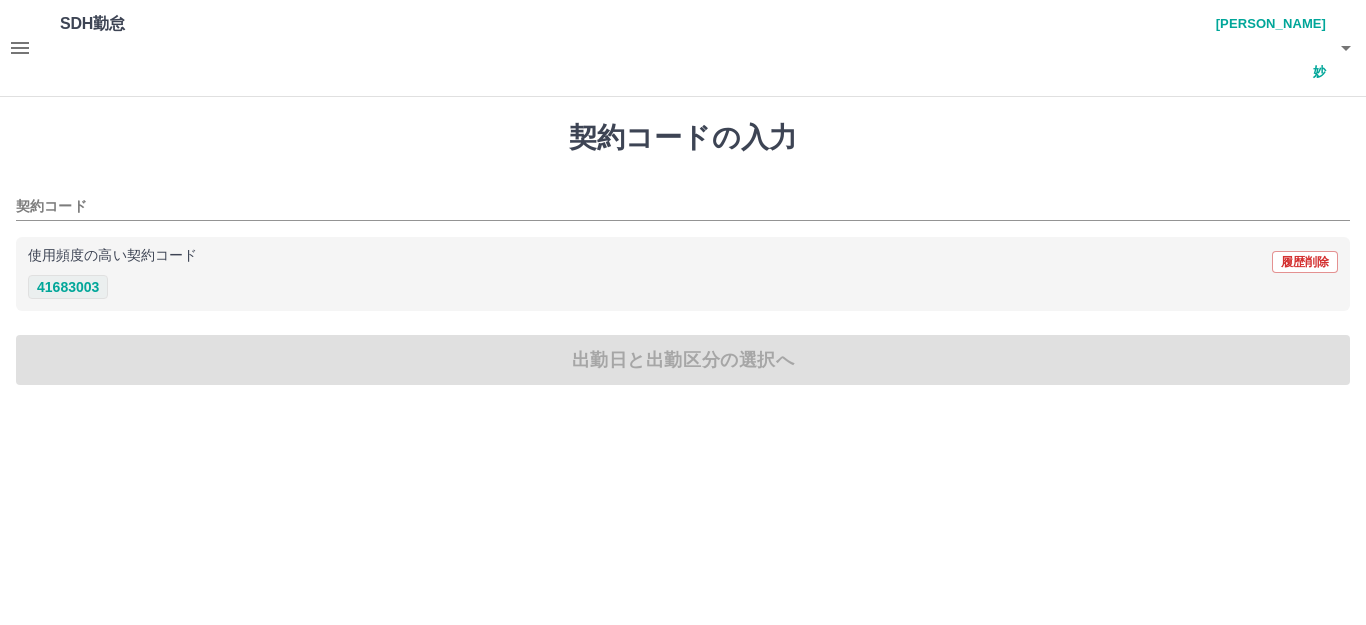 click on "41683003" at bounding box center (68, 287) 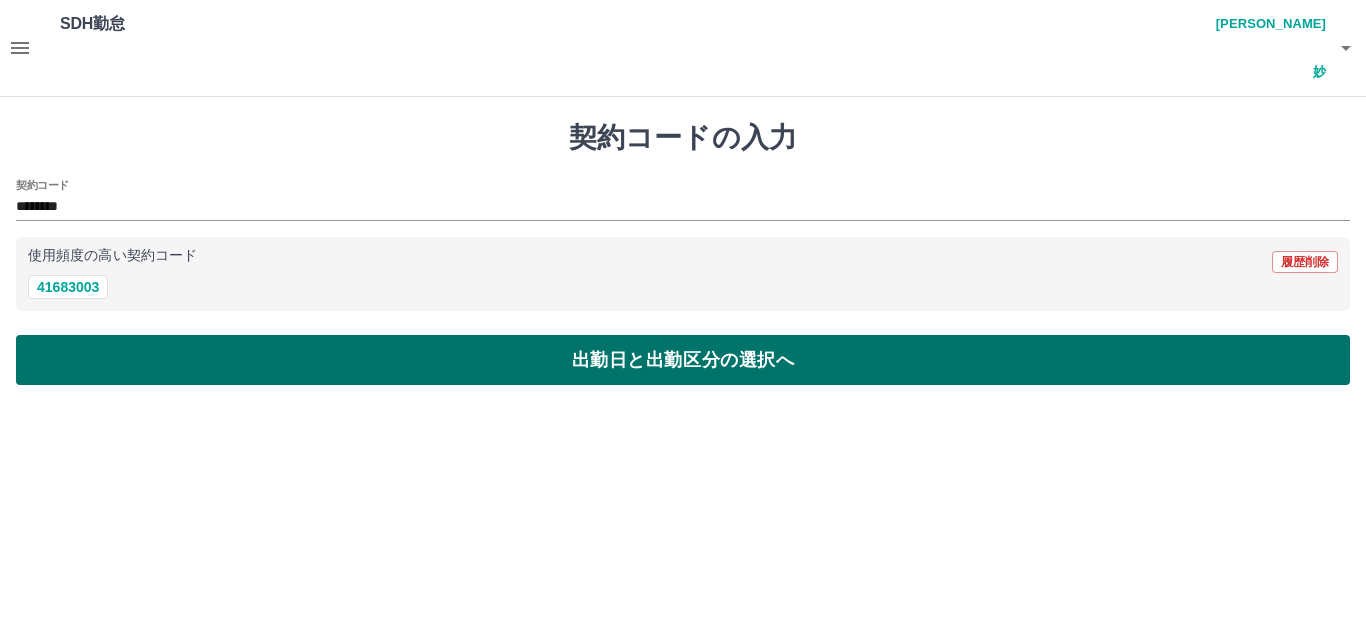 click on "出勤日と出勤区分の選択へ" at bounding box center (683, 360) 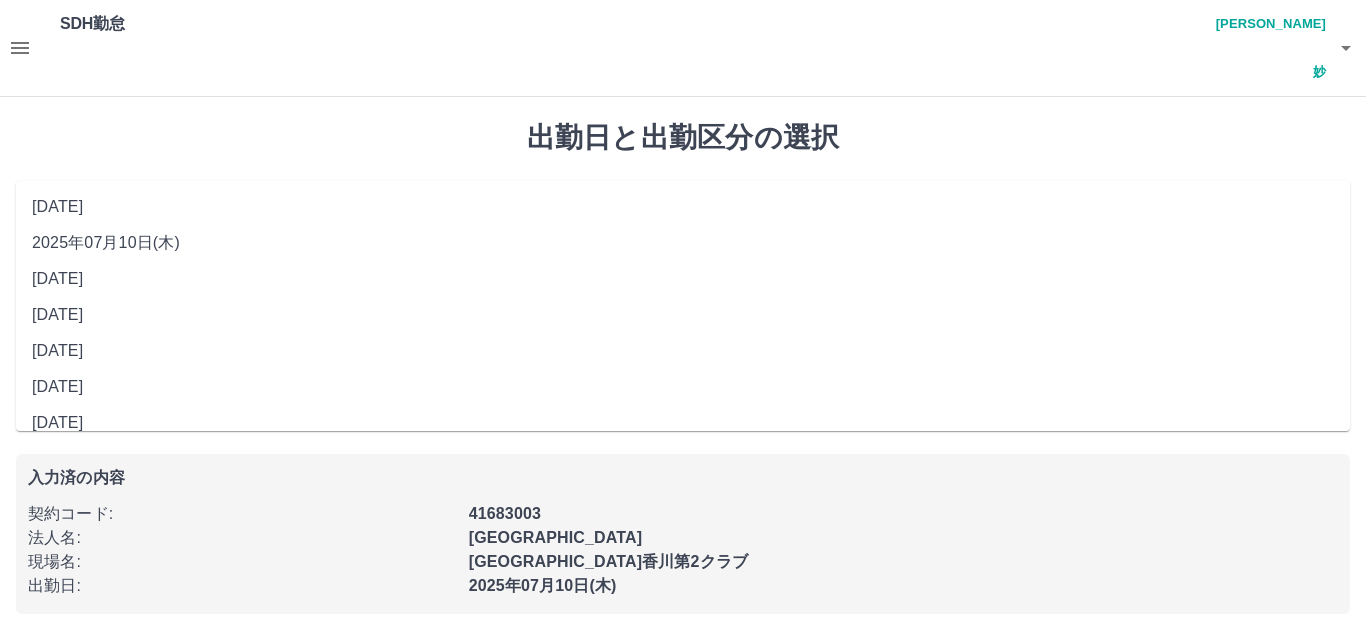 click on "**********" at bounding box center (683, 215) 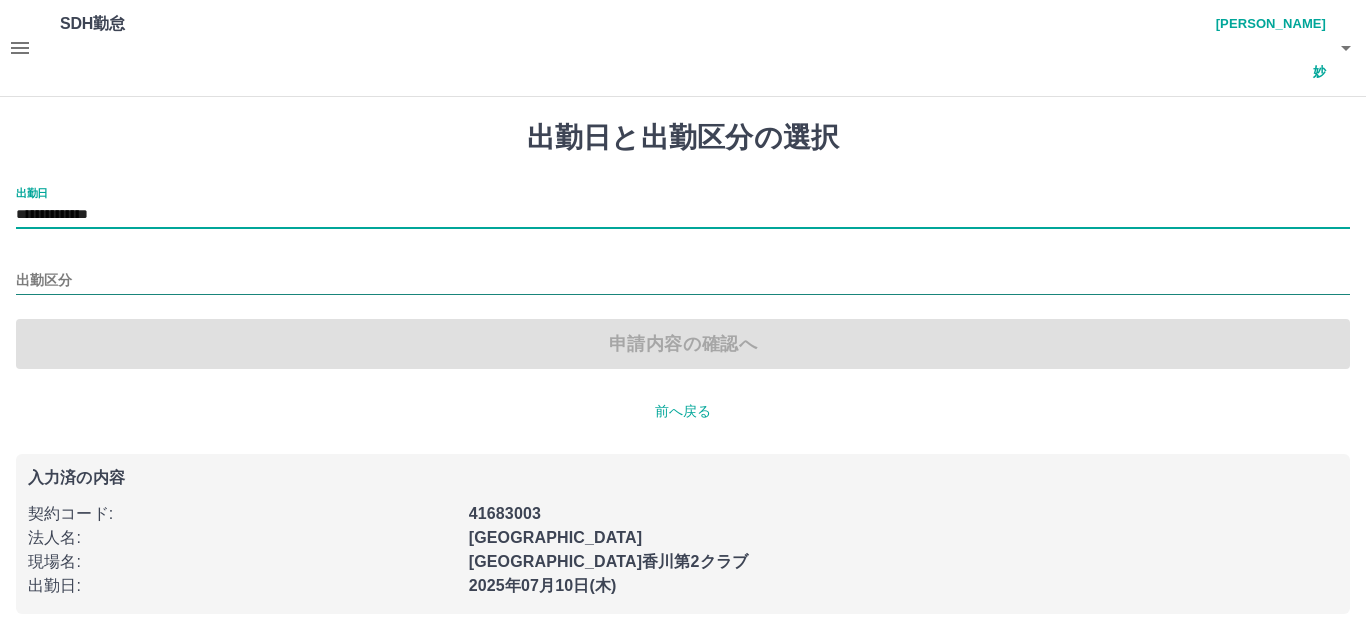 click on "出勤区分" at bounding box center (683, 281) 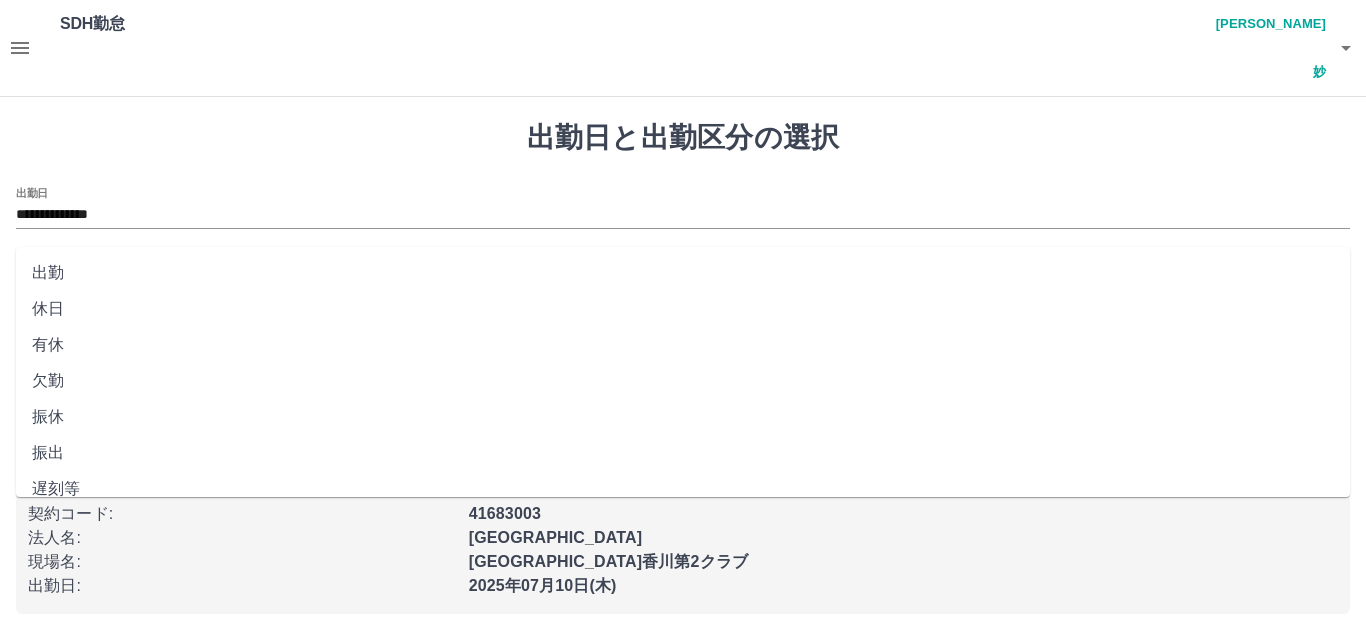 click on "出勤" at bounding box center [683, 273] 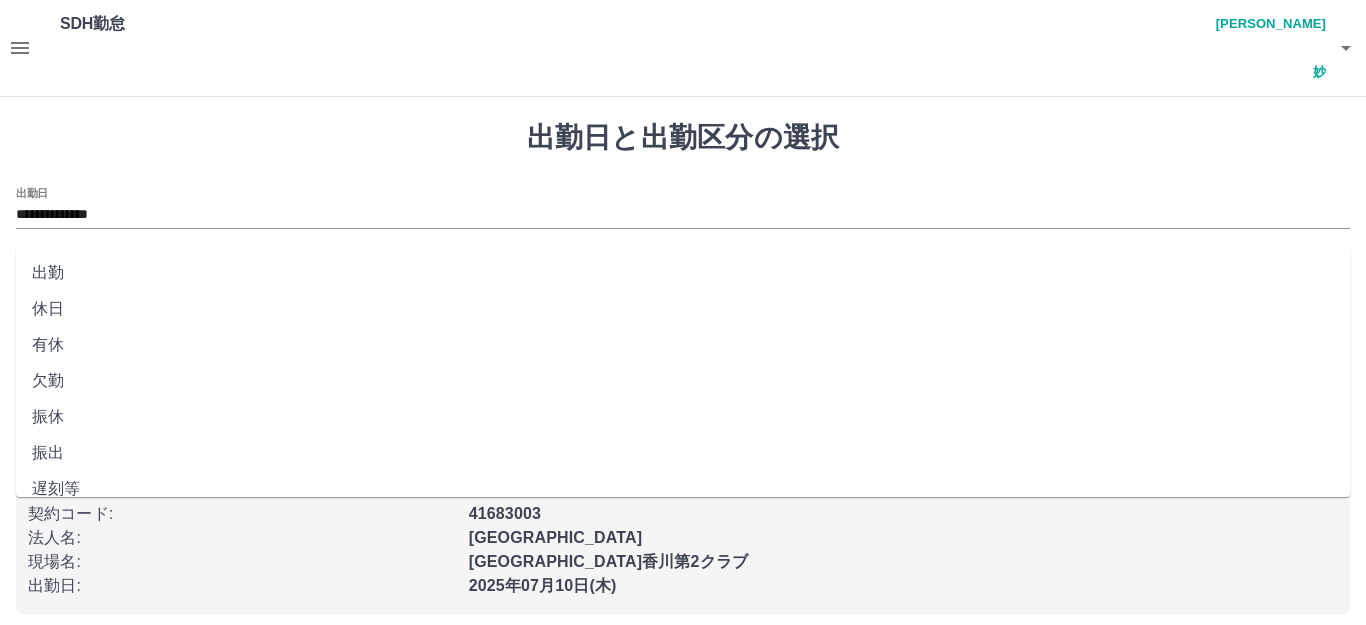 type on "**" 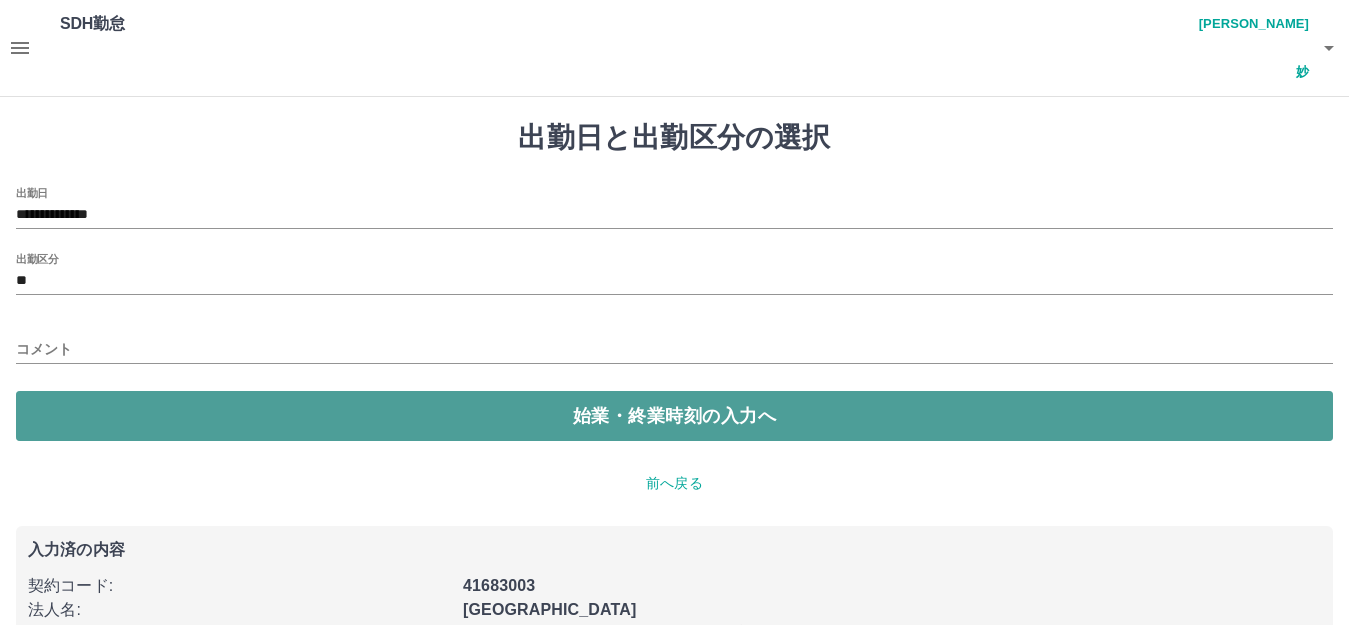 click on "始業・終業時刻の入力へ" at bounding box center [674, 416] 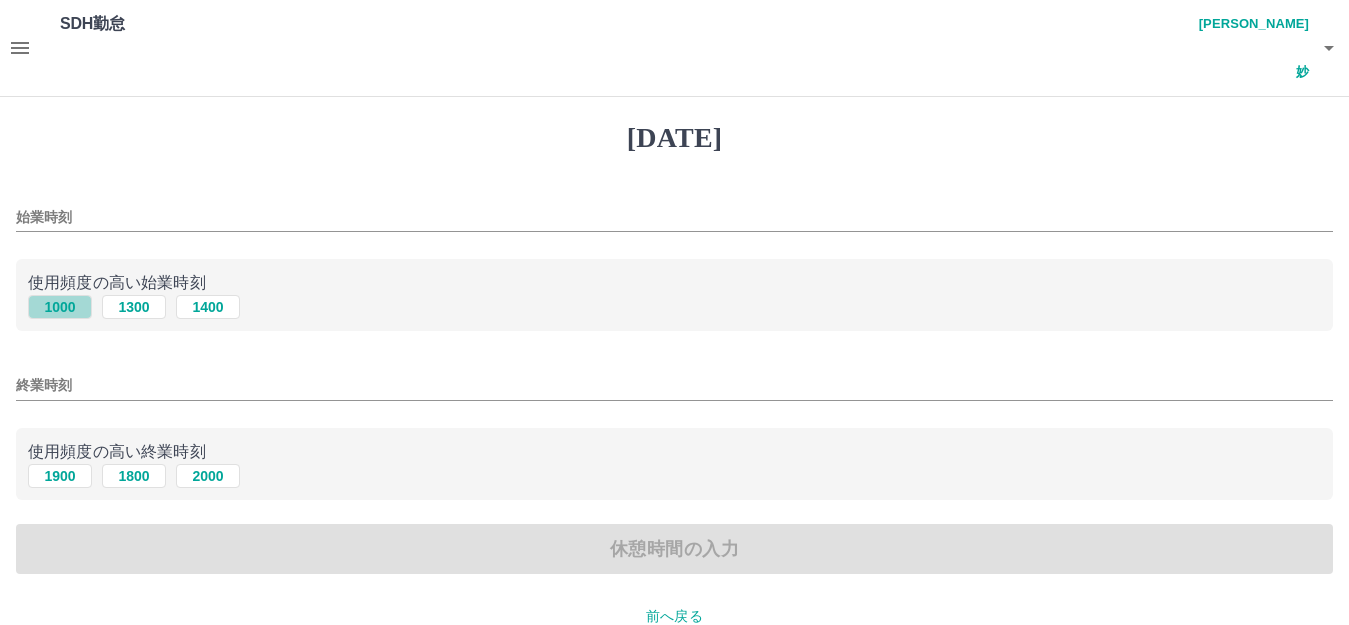 click on "1000" at bounding box center [60, 307] 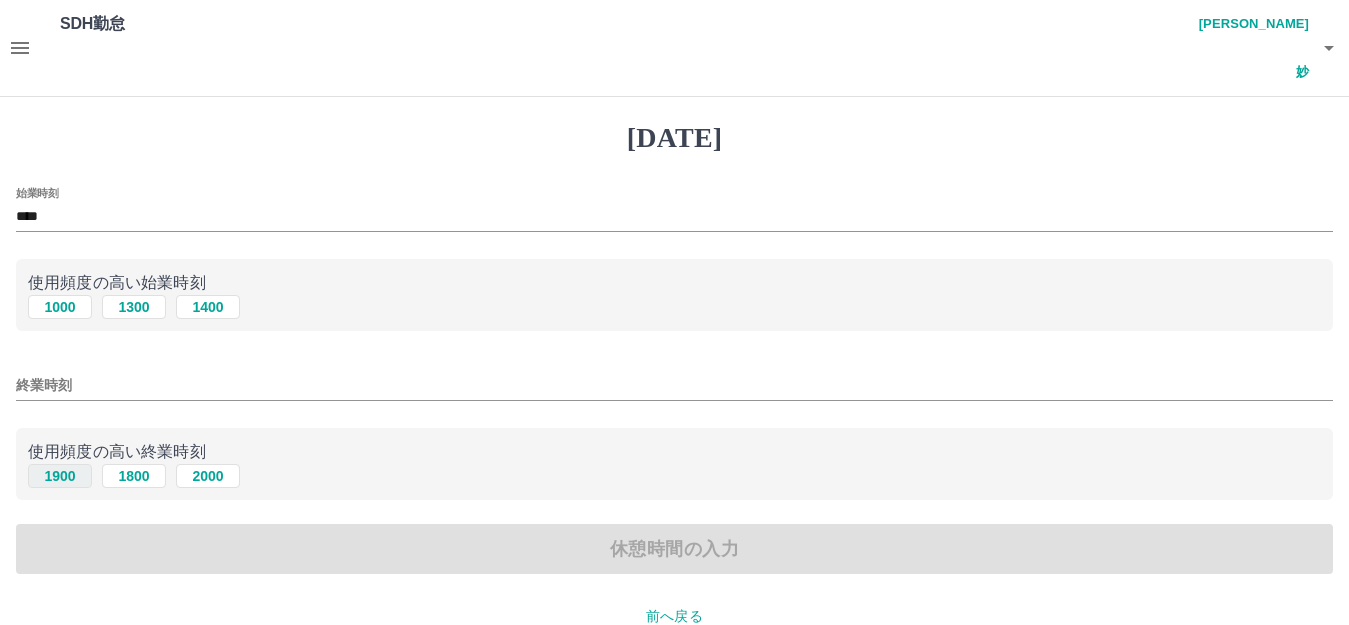 click on "1900" at bounding box center [60, 476] 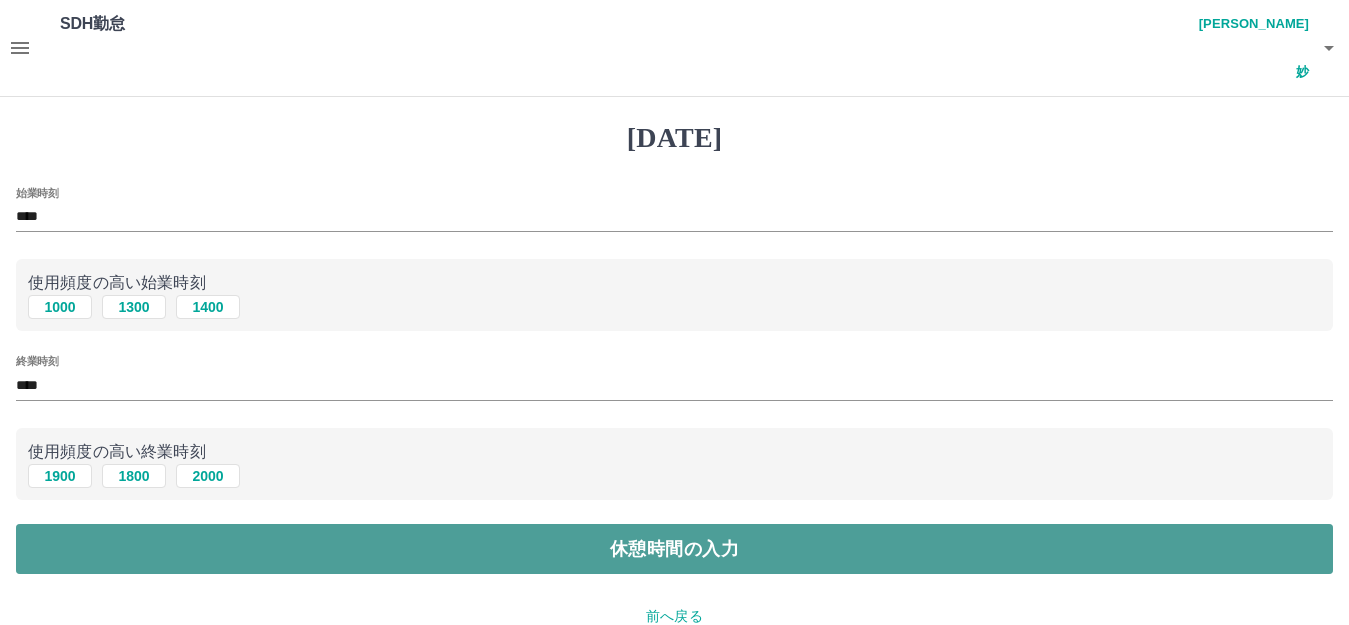 click on "休憩時間の入力" at bounding box center [674, 549] 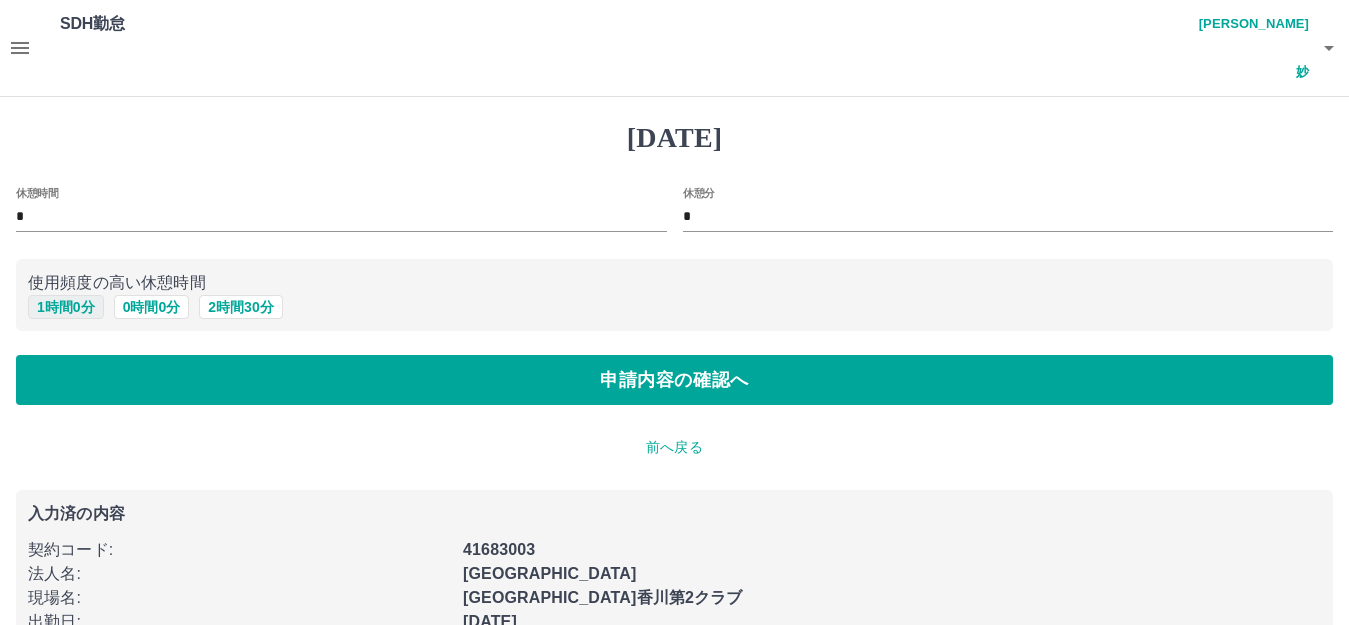 click on "1 時間 0 分" at bounding box center [66, 307] 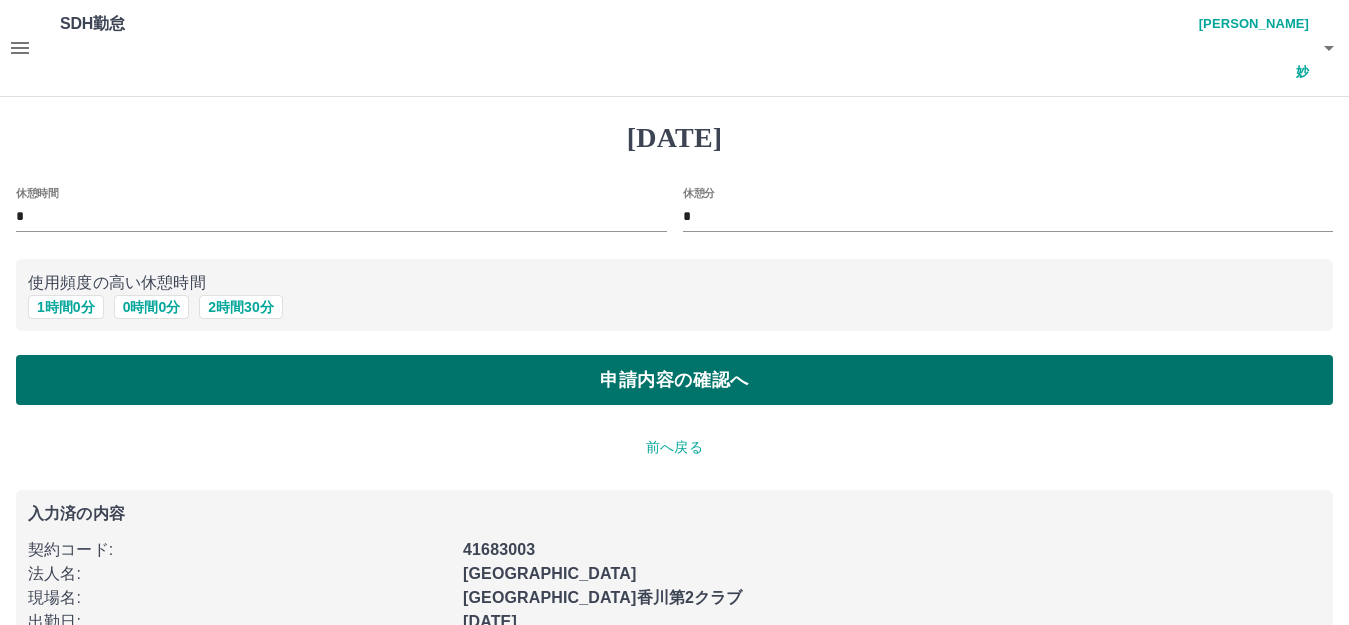 click on "申請内容の確認へ" at bounding box center [674, 380] 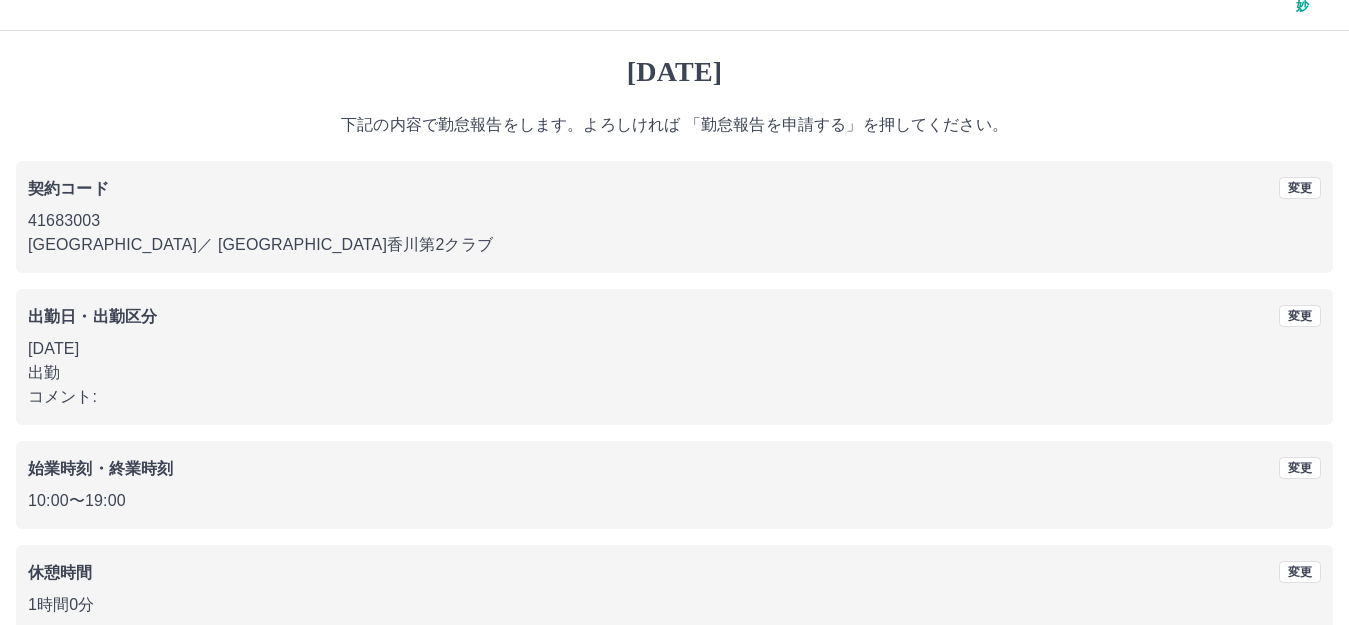scroll, scrollTop: 124, scrollLeft: 0, axis: vertical 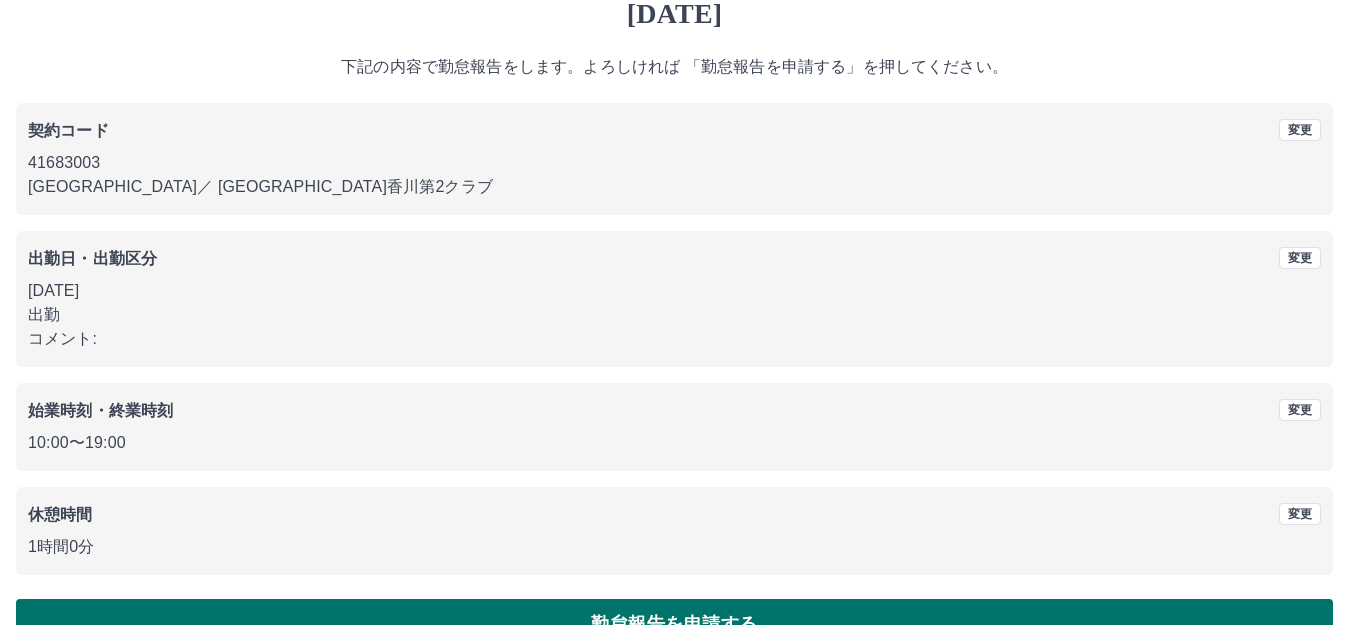 click on "勤怠報告を申請する" at bounding box center (674, 624) 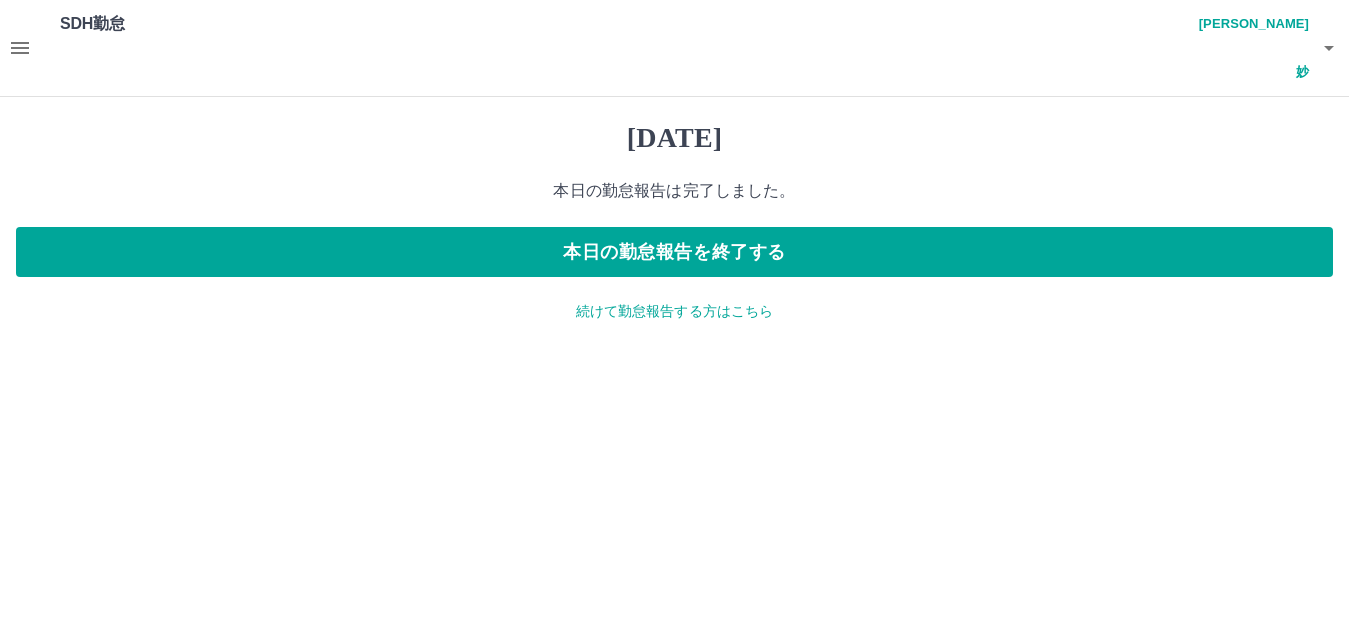 scroll, scrollTop: 0, scrollLeft: 0, axis: both 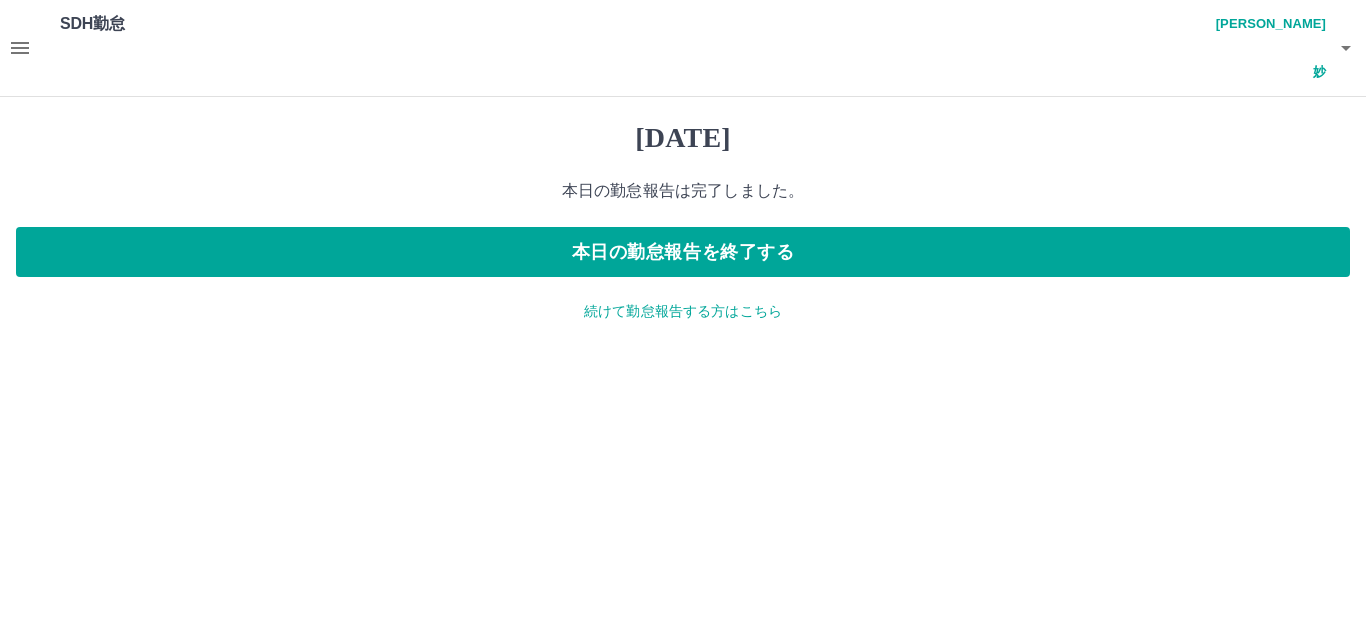 click on "続けて勤怠報告する方はこちら" at bounding box center (683, 311) 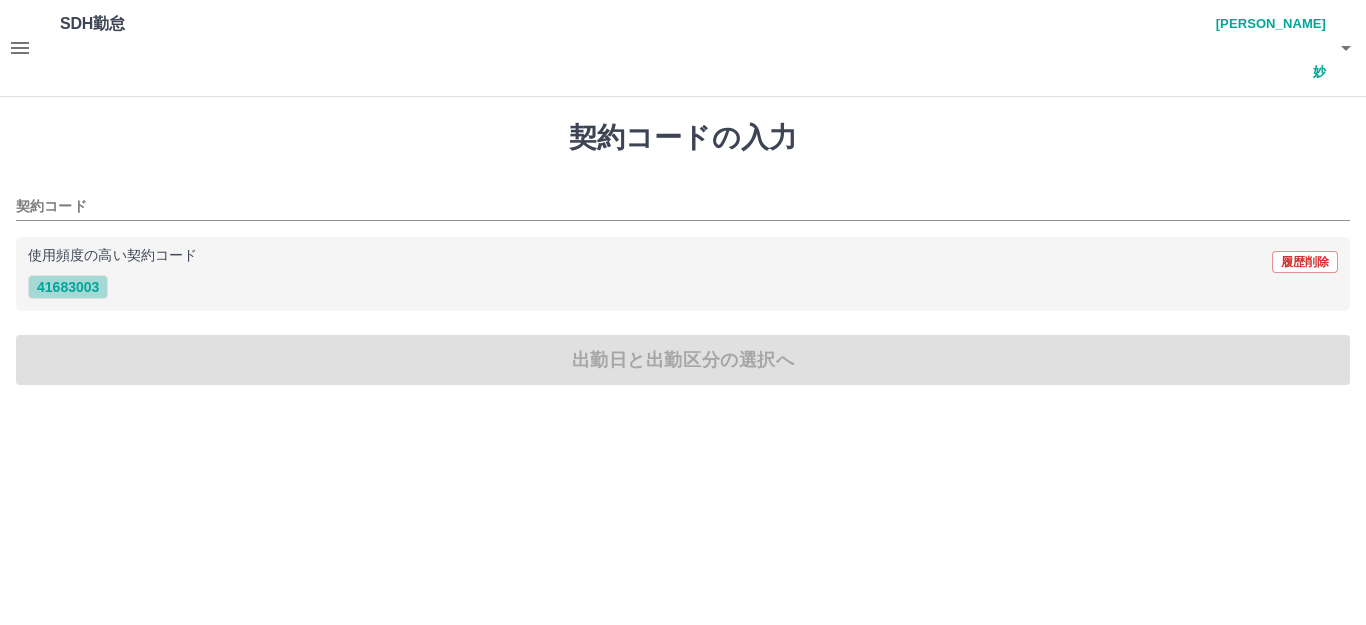 click on "41683003" at bounding box center [68, 287] 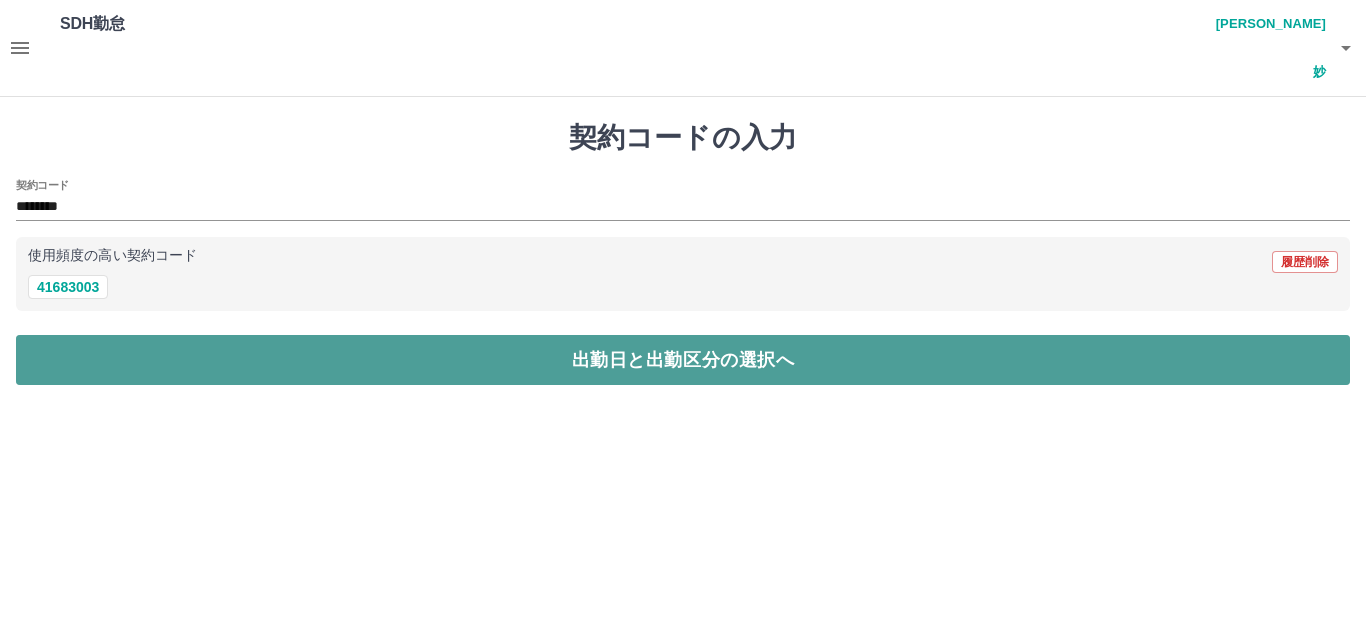 click on "出勤日と出勤区分の選択へ" at bounding box center (683, 360) 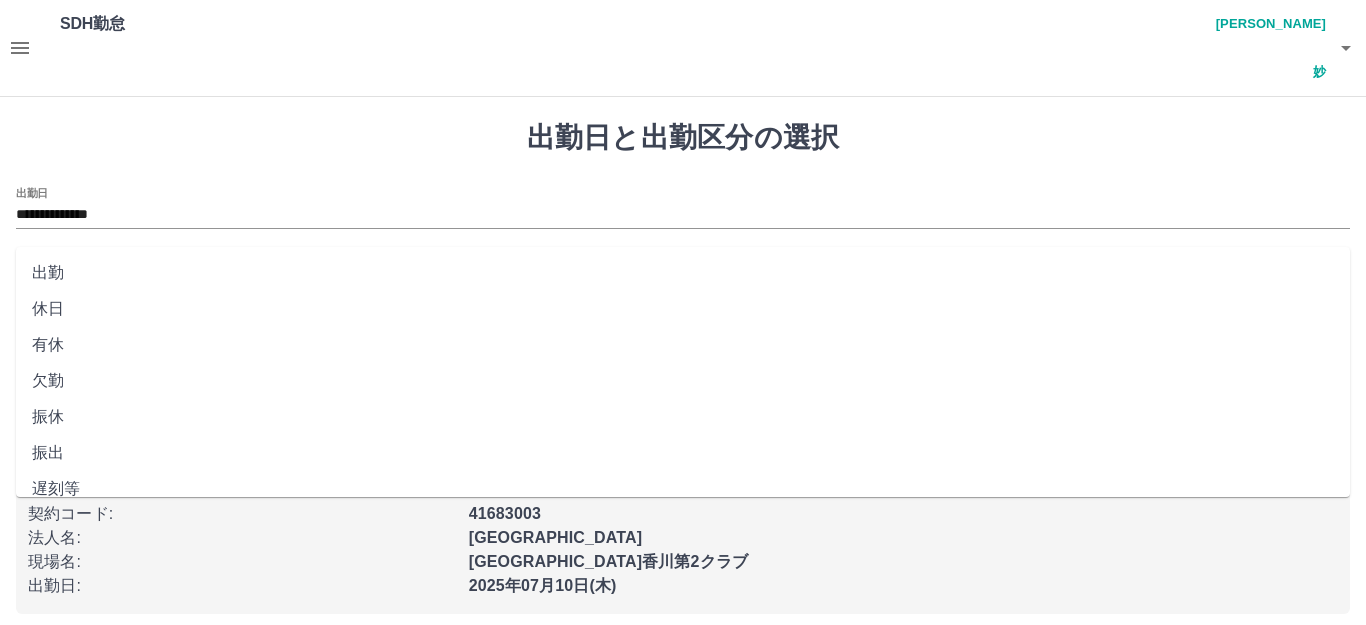 click on "出勤区分" at bounding box center (683, 281) 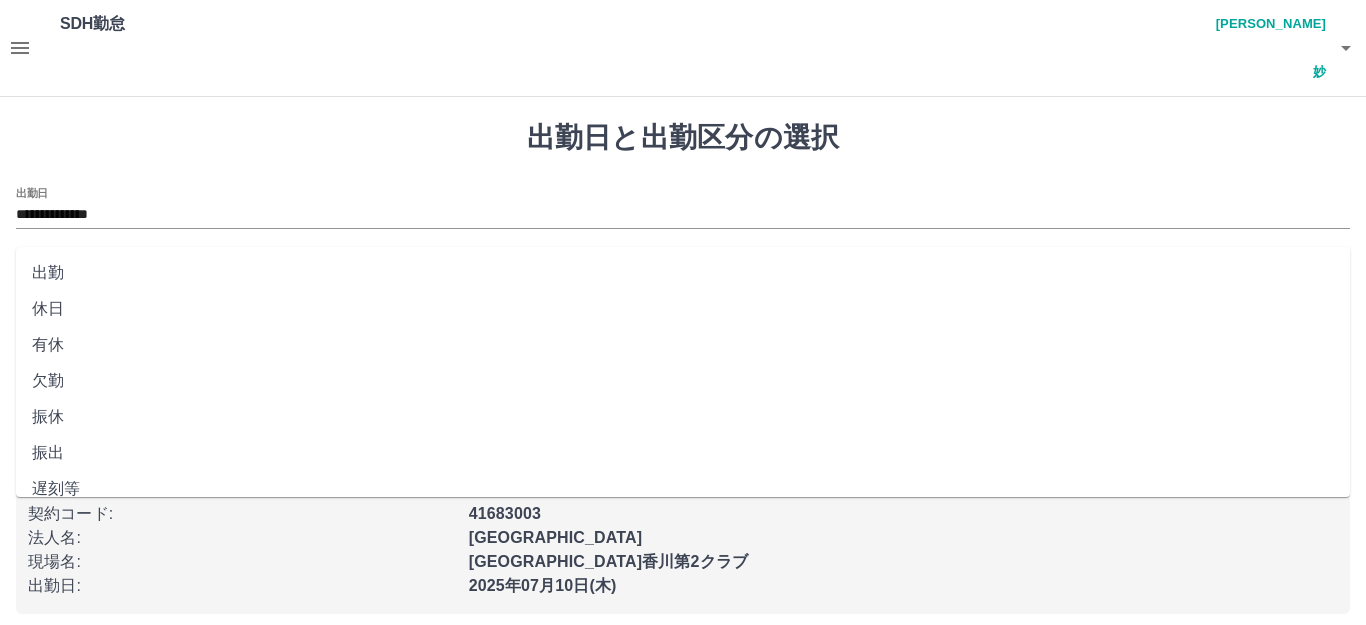 click on "**********" at bounding box center [683, 278] 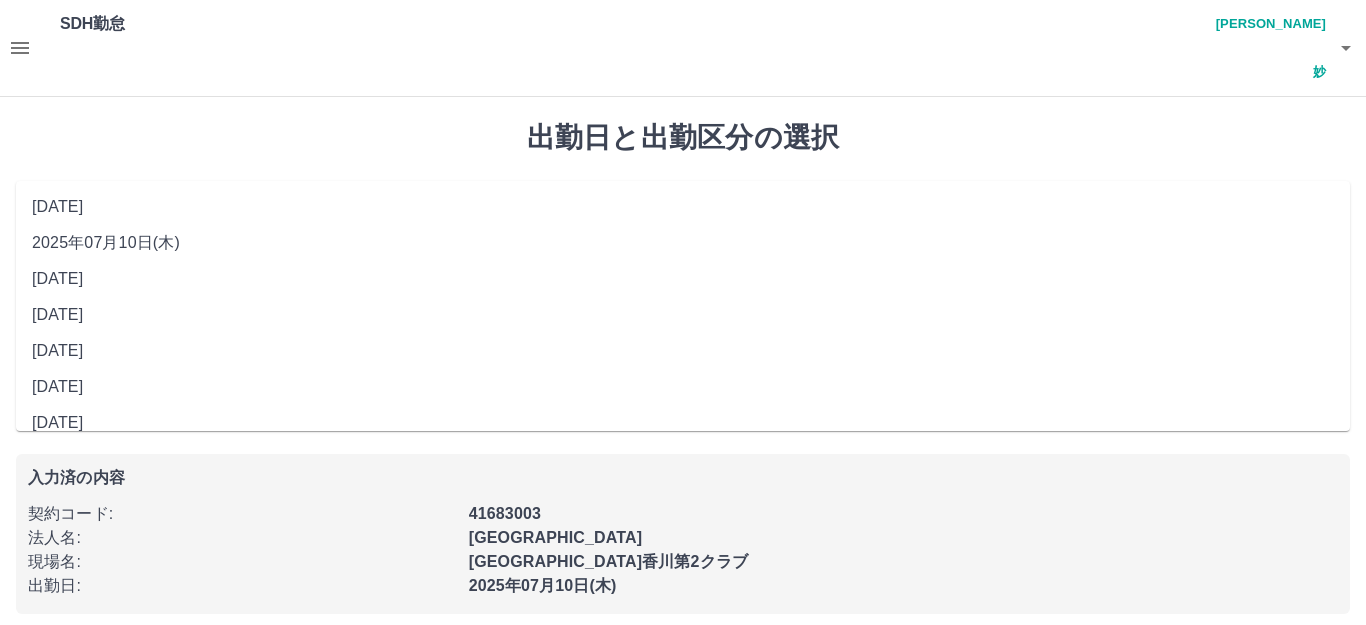 click on "**********" at bounding box center [683, 215] 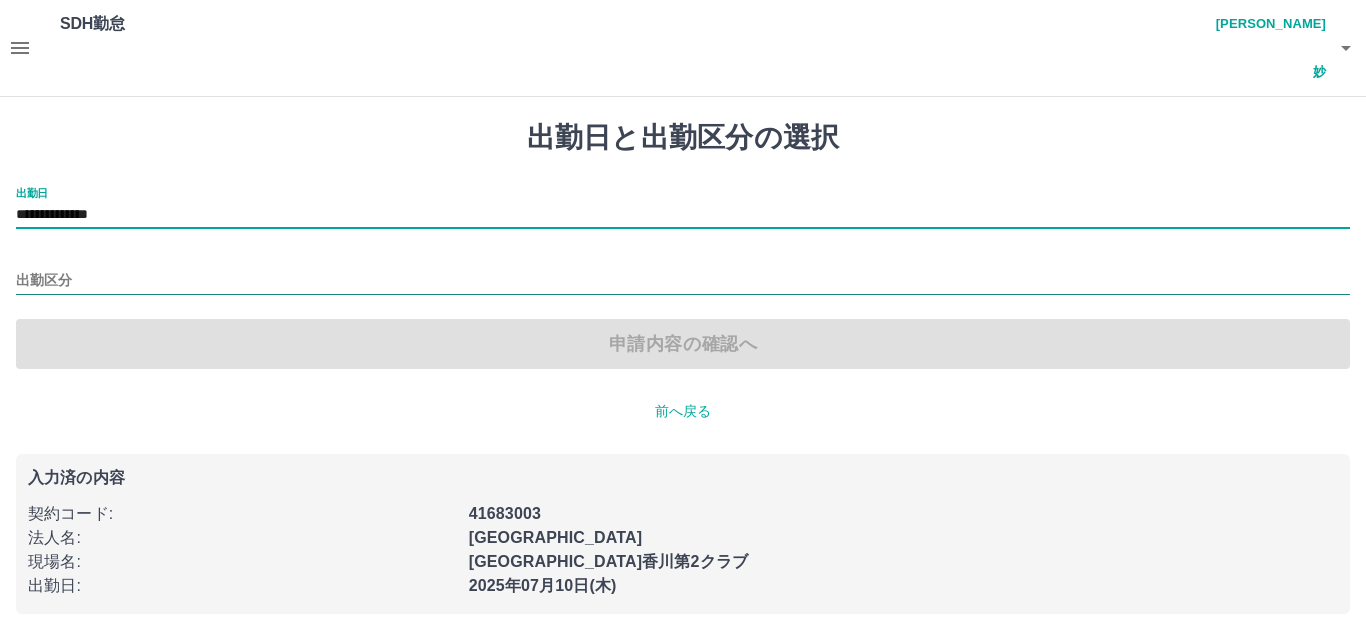 click on "出勤区分" at bounding box center [683, 281] 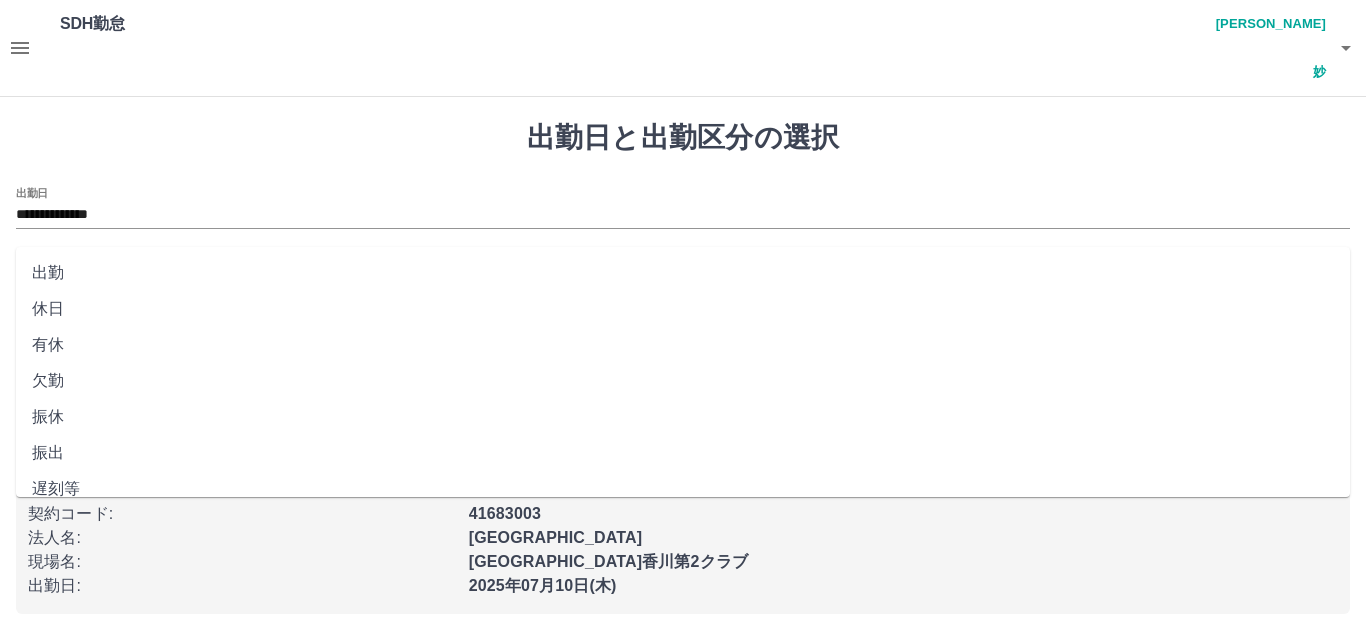click on "出勤" at bounding box center [683, 273] 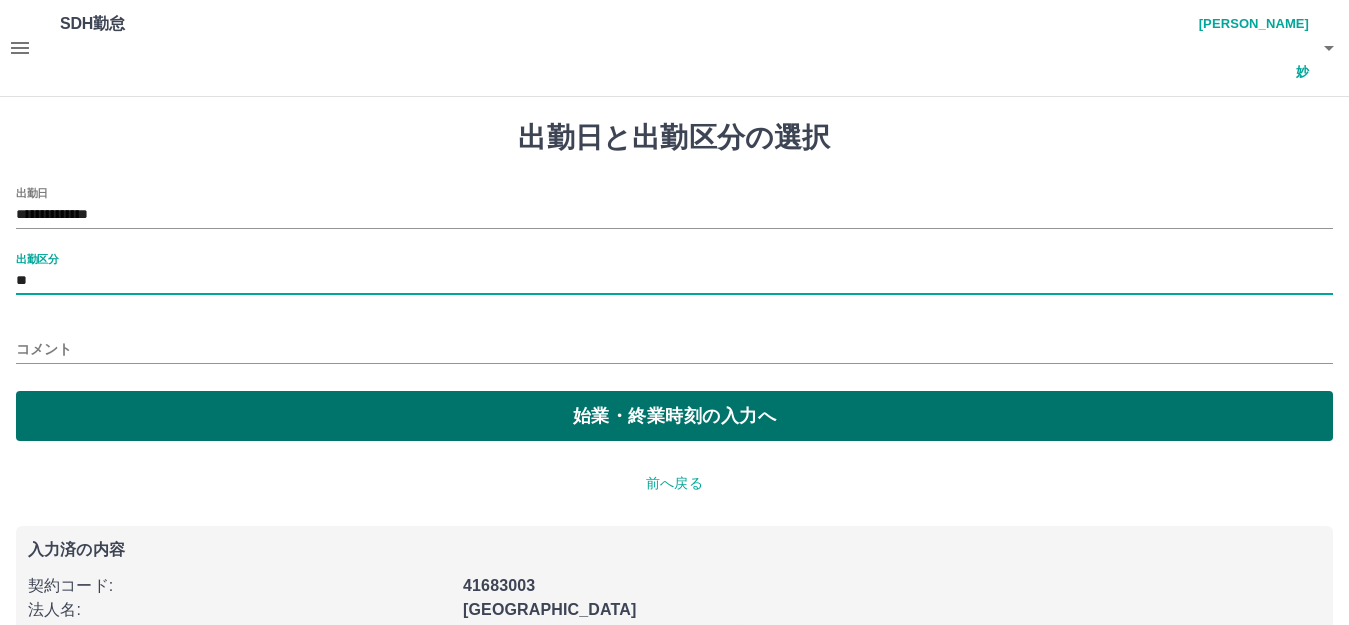 click on "始業・終業時刻の入力へ" at bounding box center [674, 416] 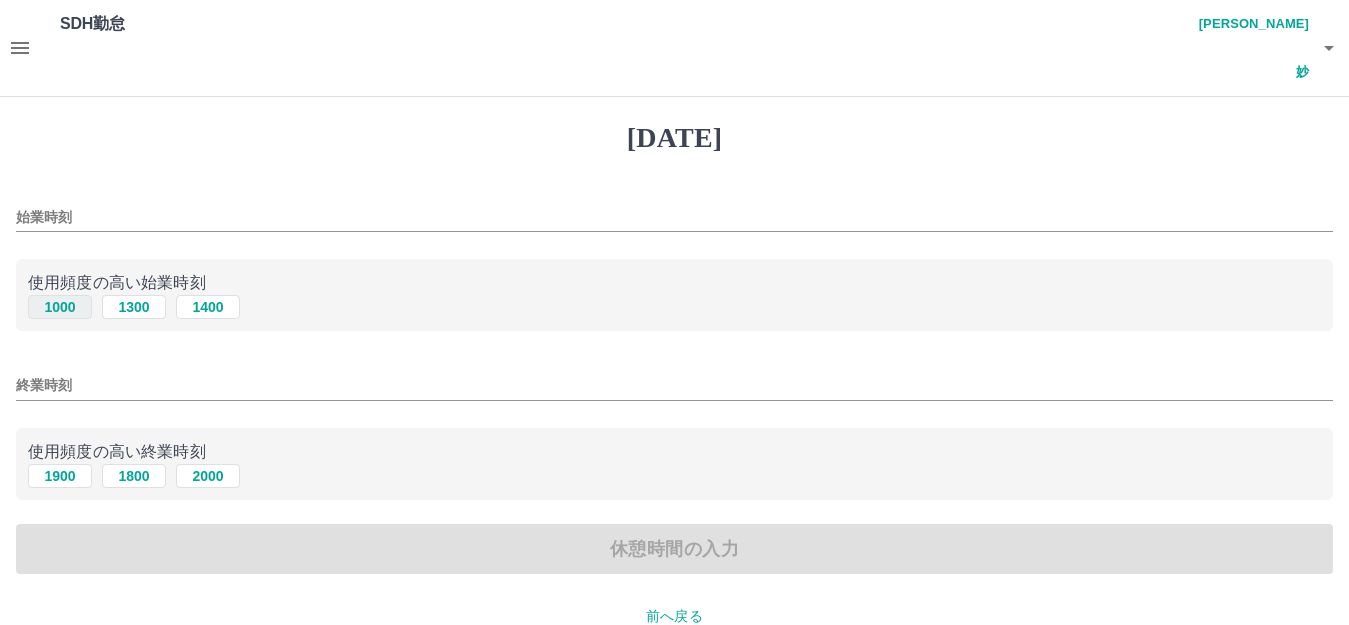 click on "1000" at bounding box center [60, 307] 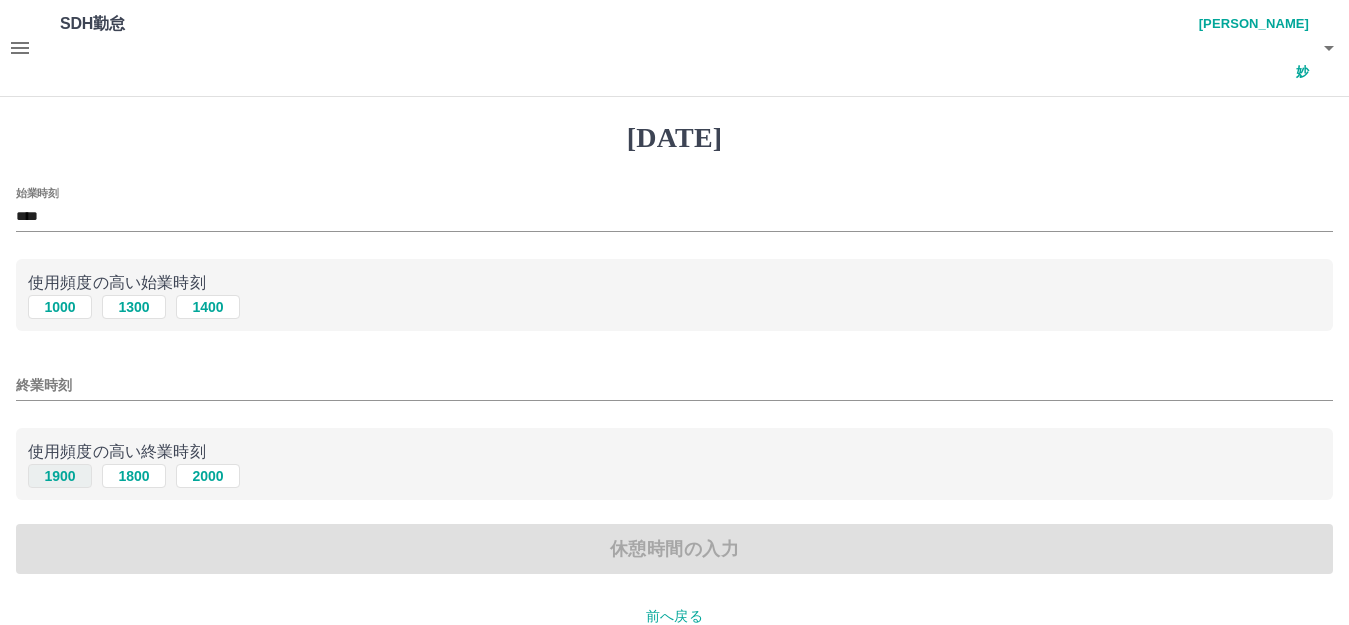 click on "1900" at bounding box center (60, 476) 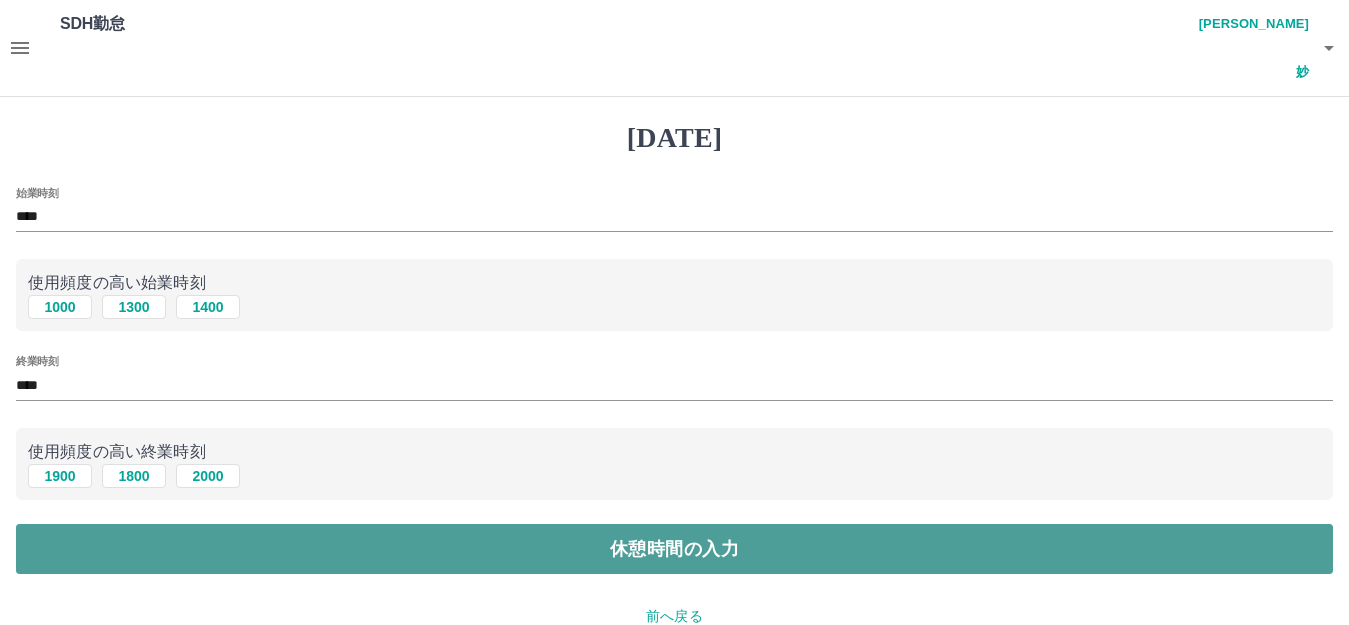 click on "休憩時間の入力" at bounding box center [674, 549] 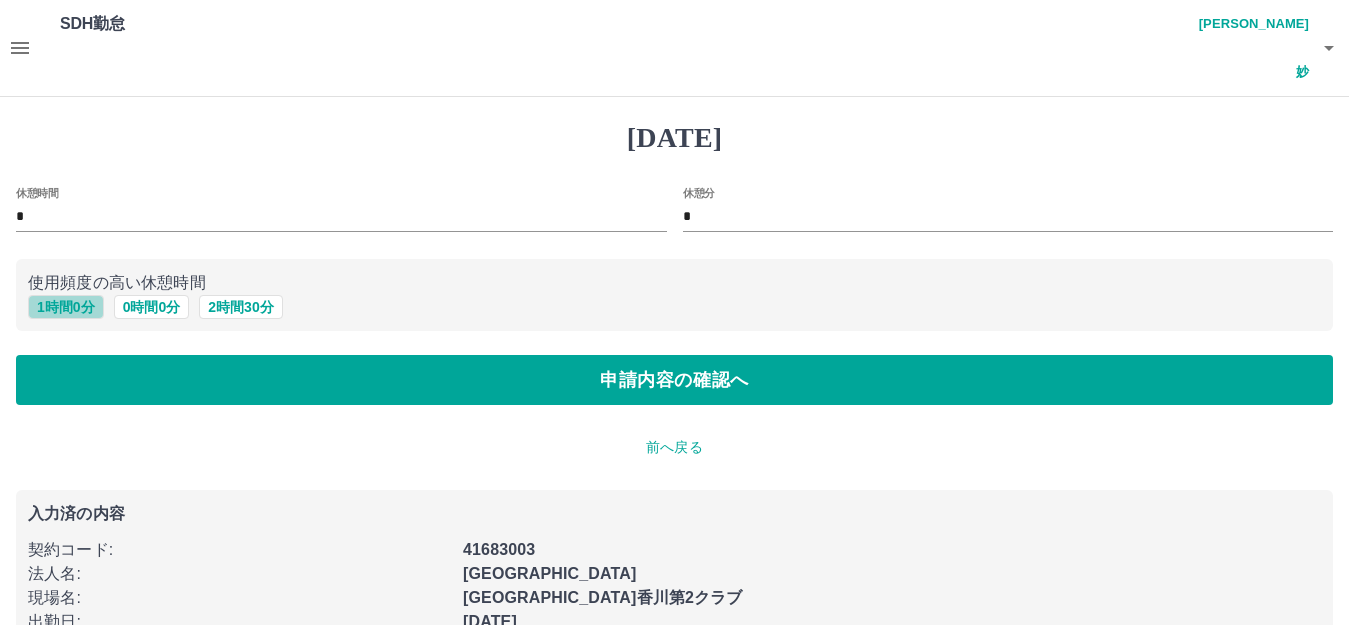 click on "1 時間 0 分" at bounding box center (66, 307) 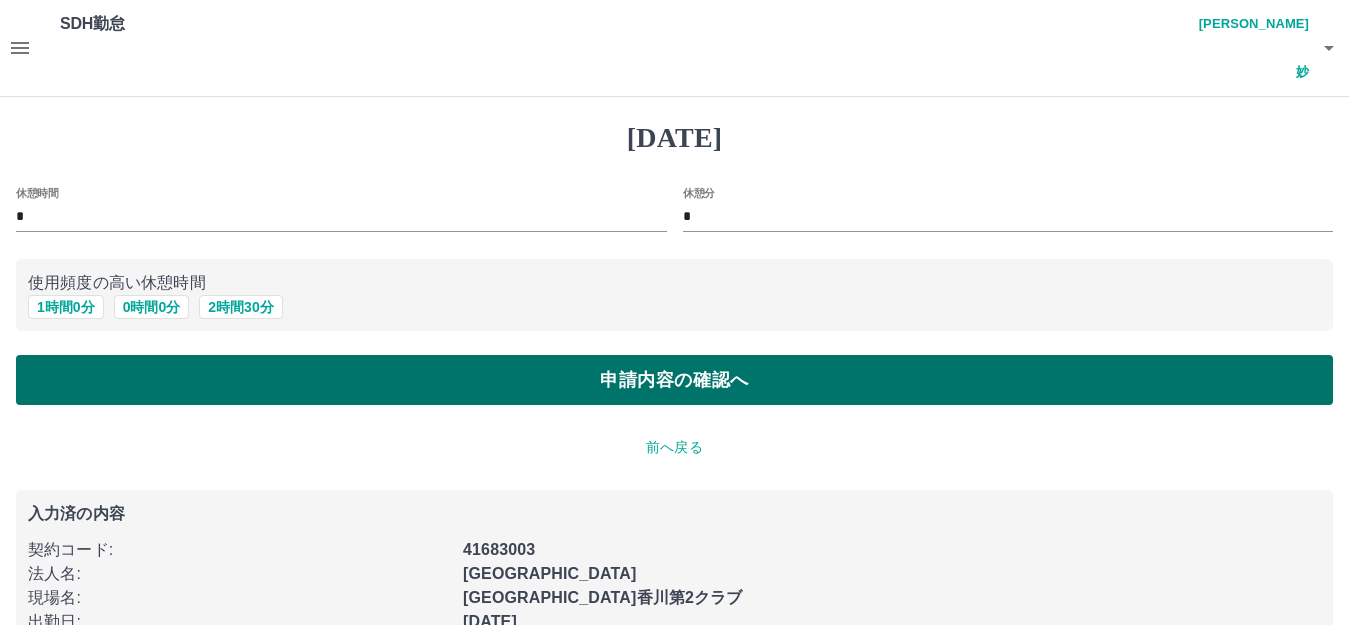 click on "申請内容の確認へ" at bounding box center [674, 380] 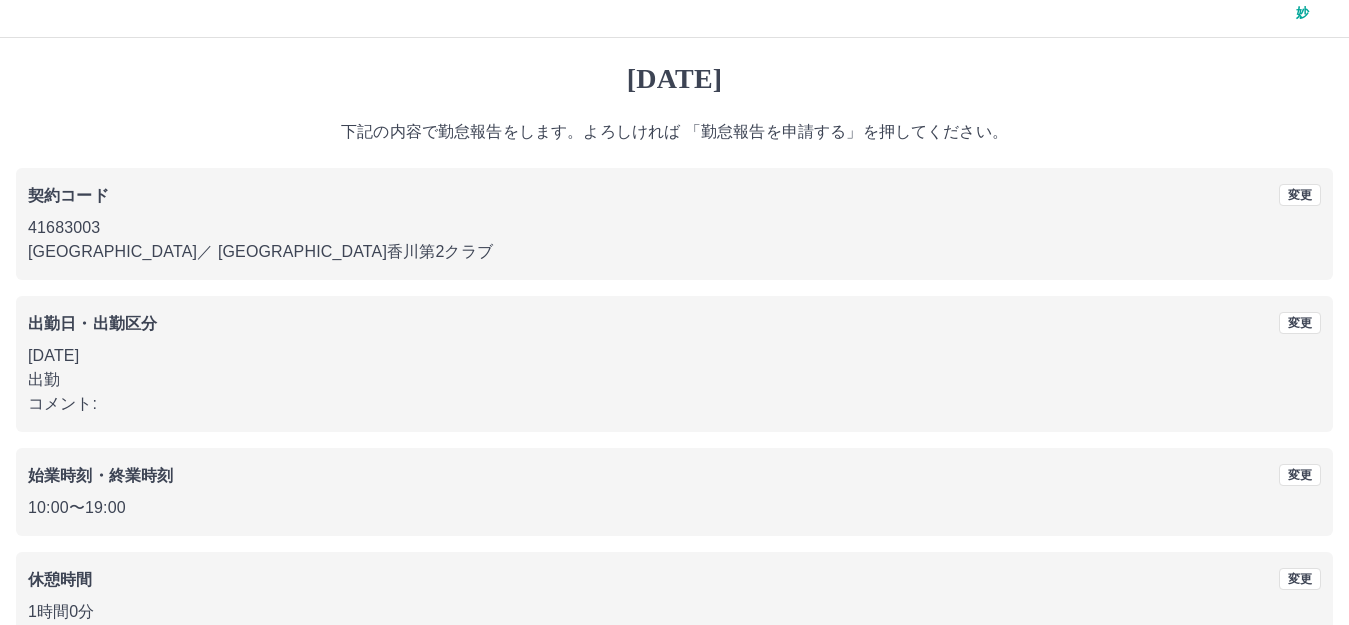 scroll, scrollTop: 124, scrollLeft: 0, axis: vertical 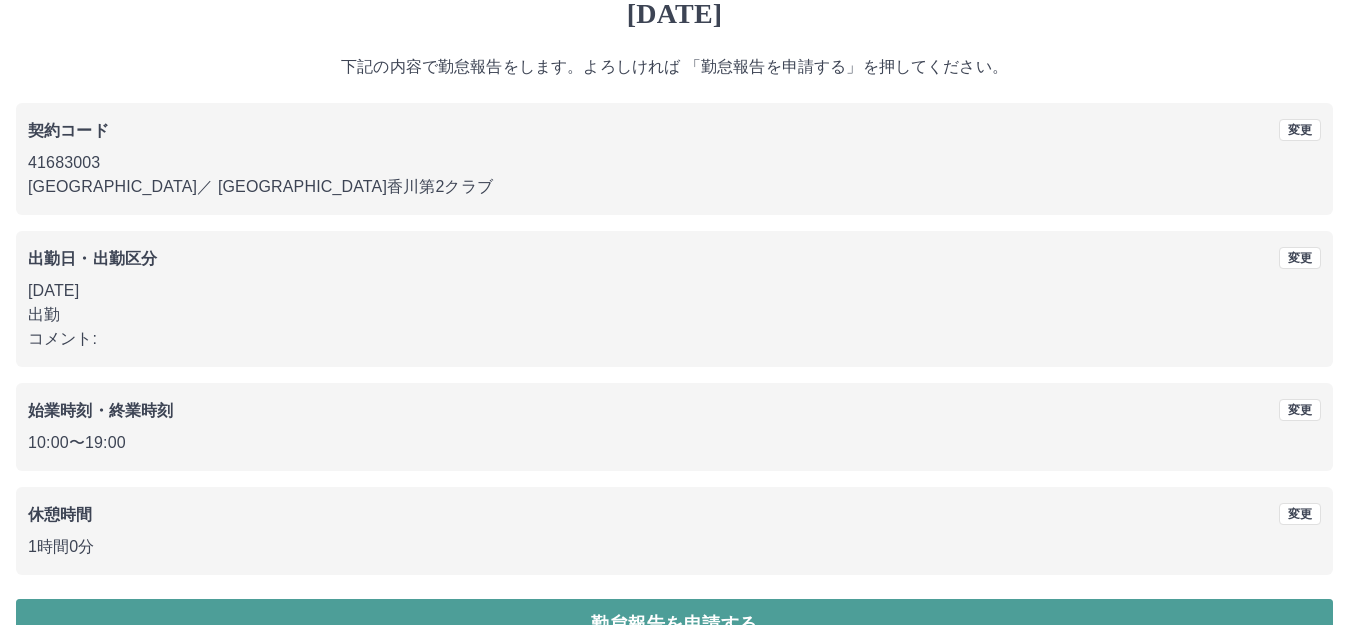 click on "勤怠報告を申請する" at bounding box center [674, 624] 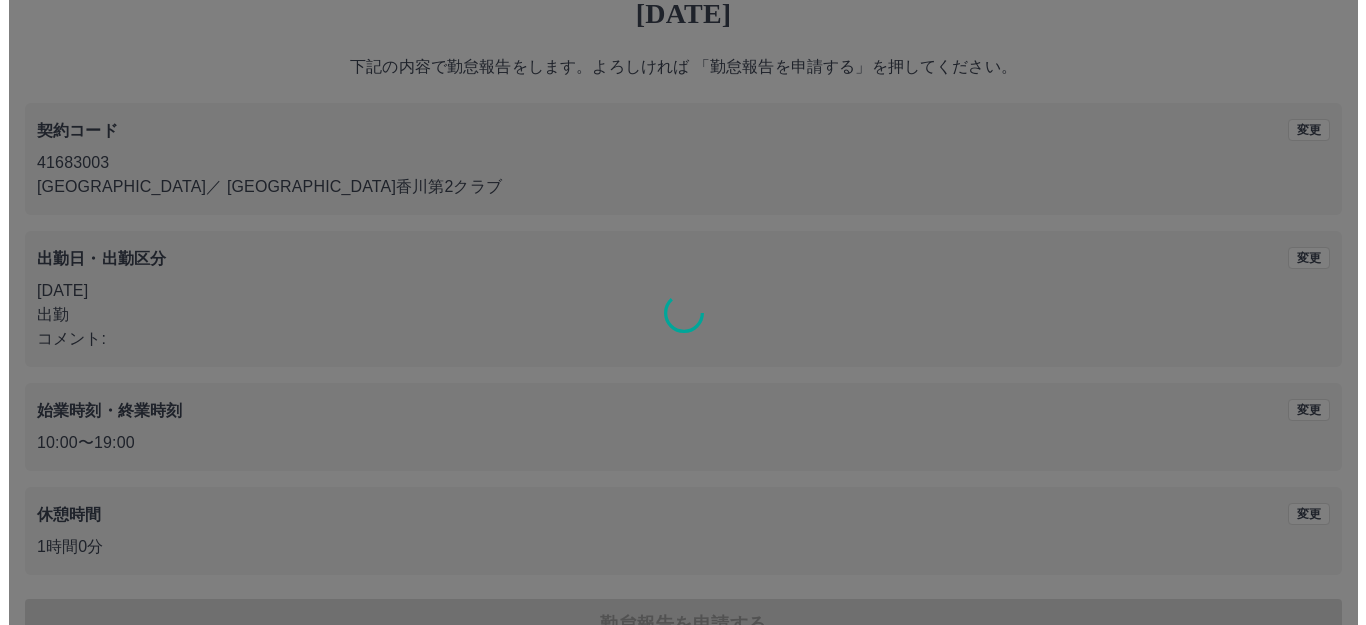 scroll, scrollTop: 0, scrollLeft: 0, axis: both 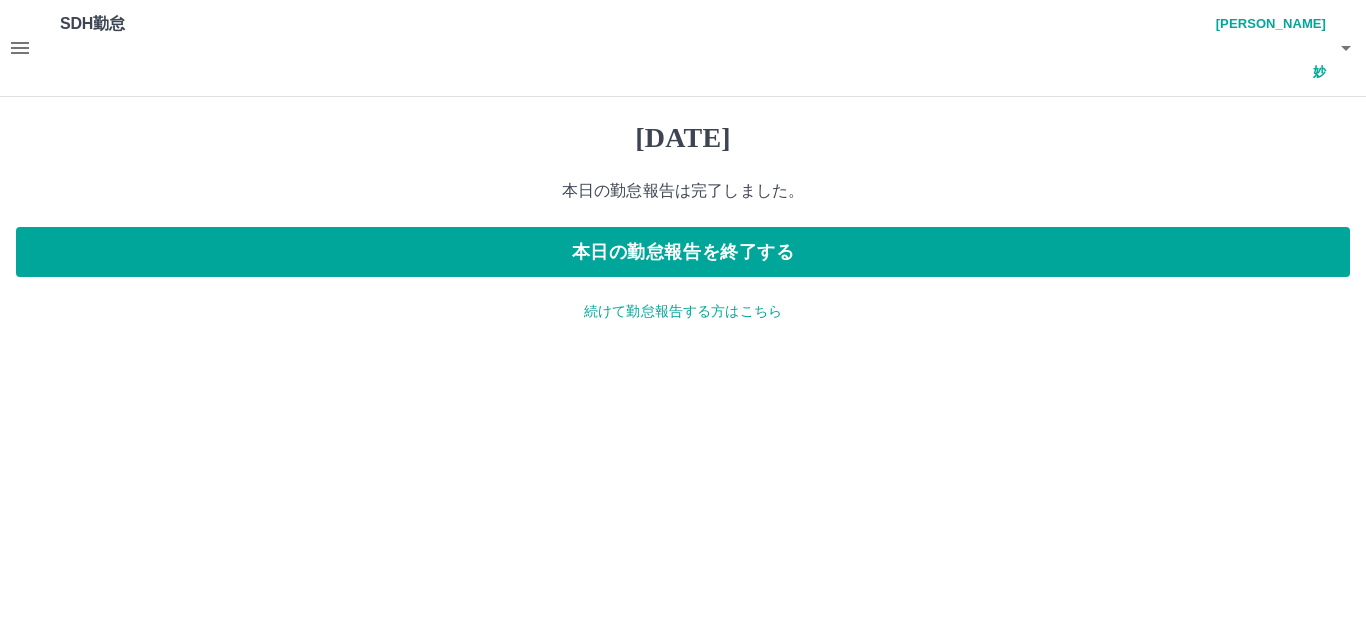 click on "続けて勤怠報告する方はこちら" at bounding box center (683, 311) 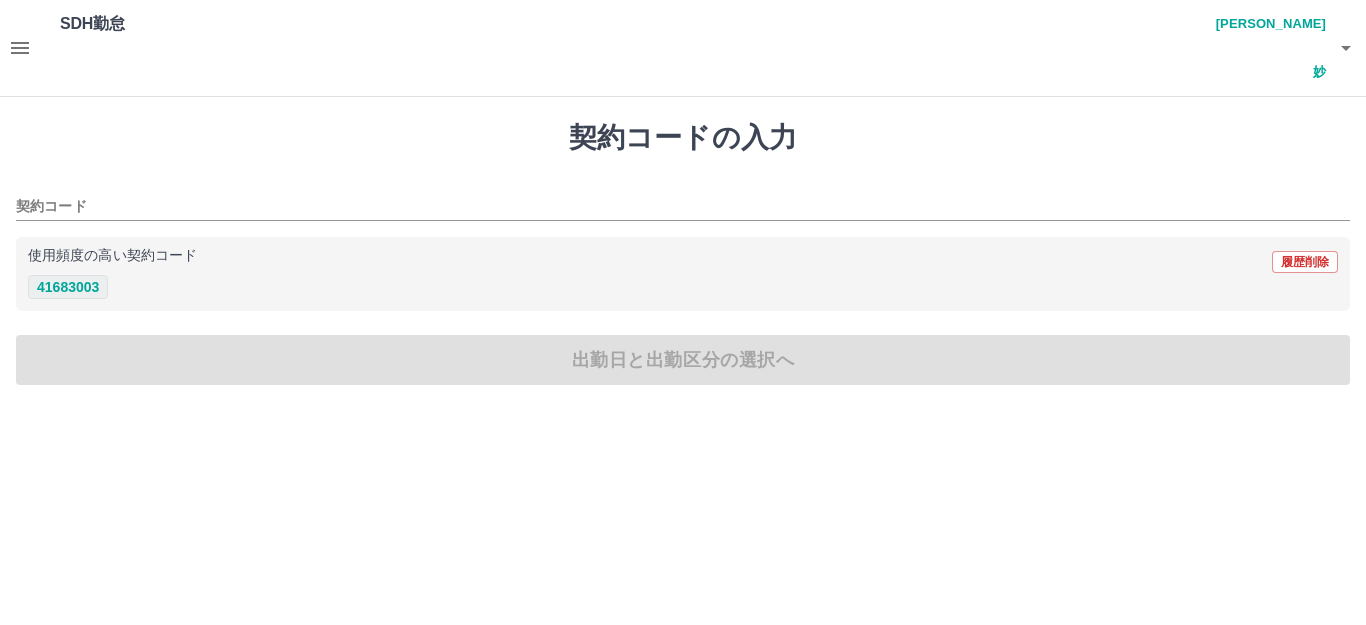 click on "41683003" at bounding box center (68, 287) 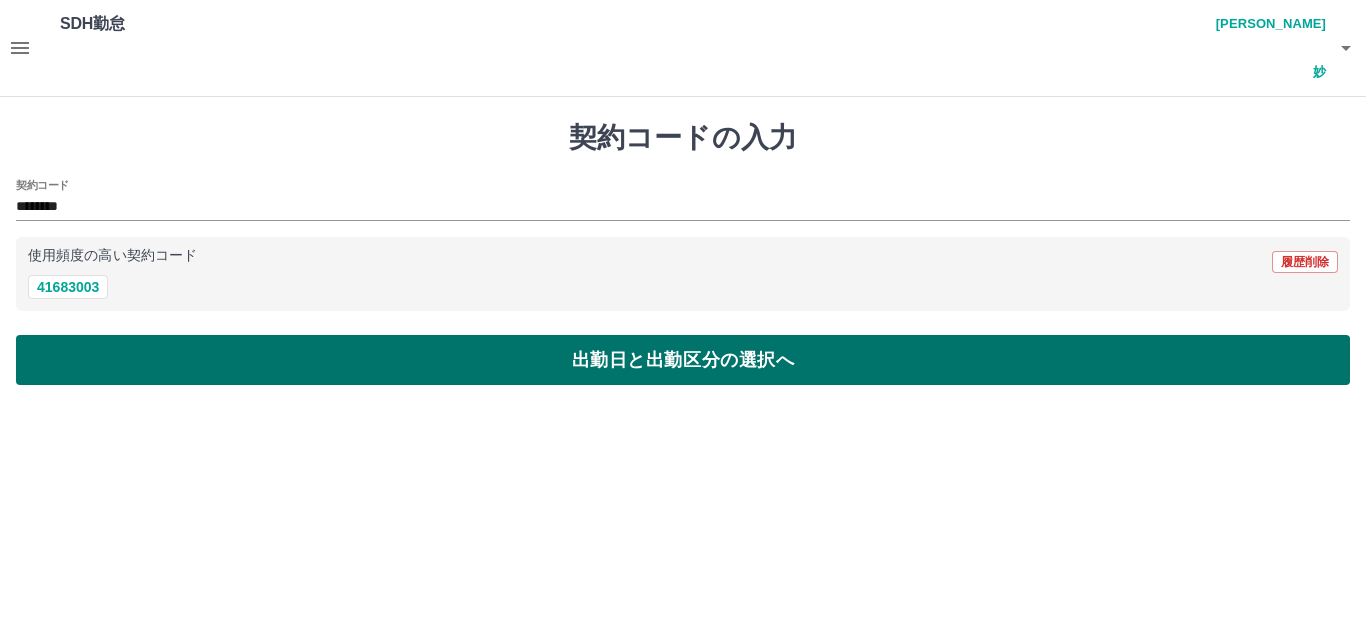 click on "出勤日と出勤区分の選択へ" at bounding box center [683, 360] 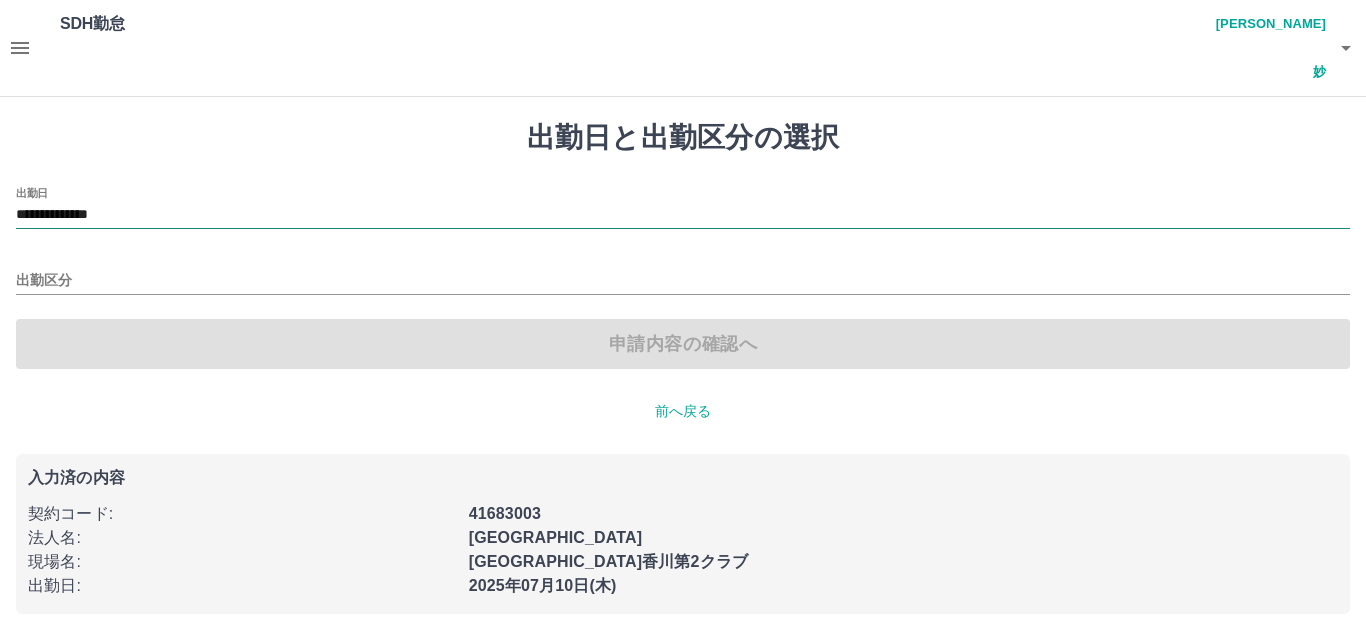 click on "**********" at bounding box center (683, 215) 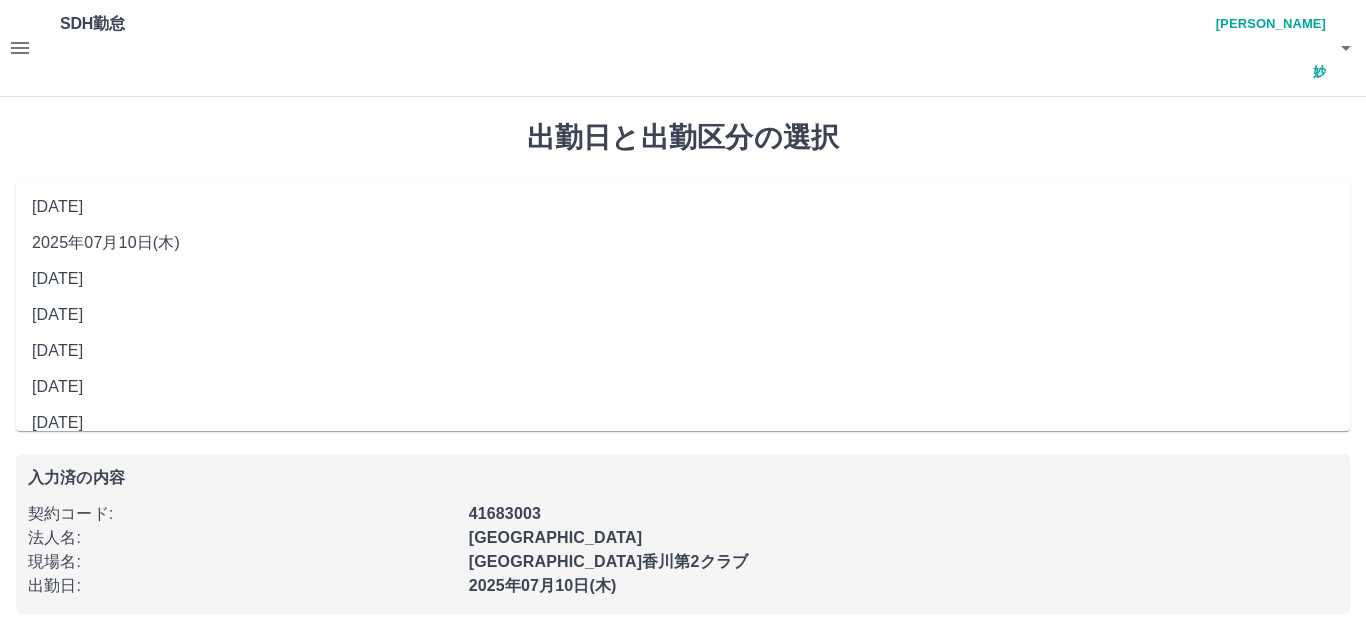 scroll, scrollTop: 90, scrollLeft: 0, axis: vertical 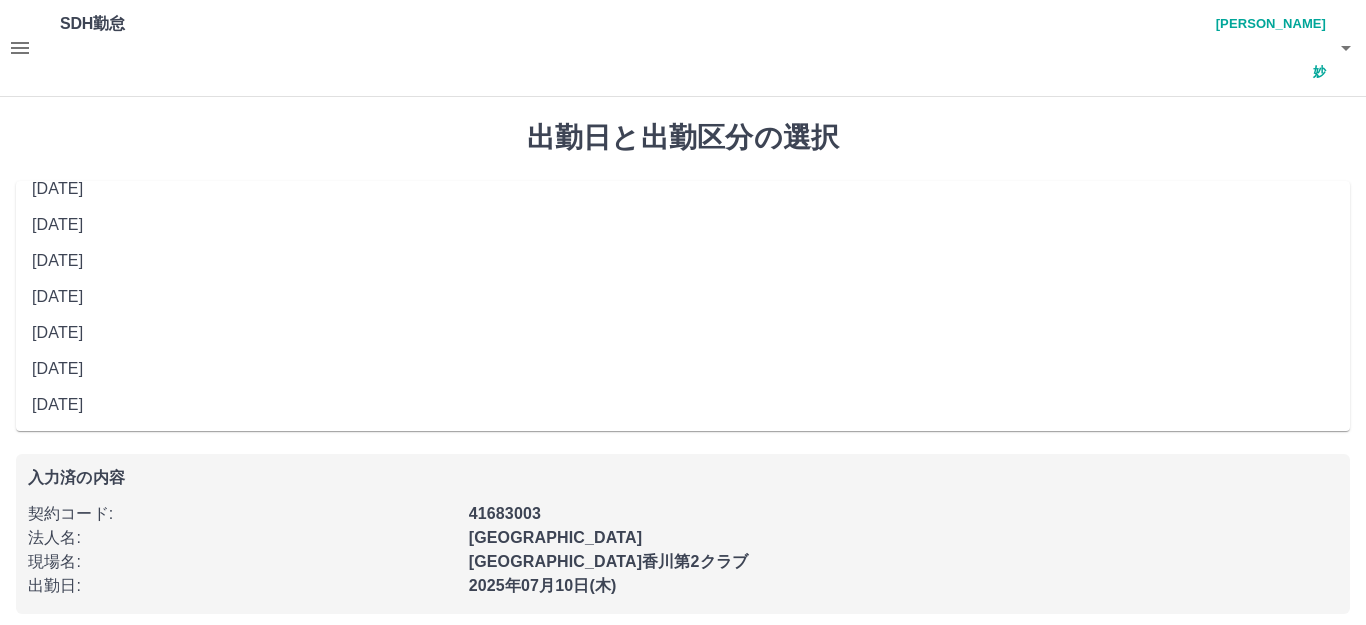click on "[DATE]" at bounding box center (683, 297) 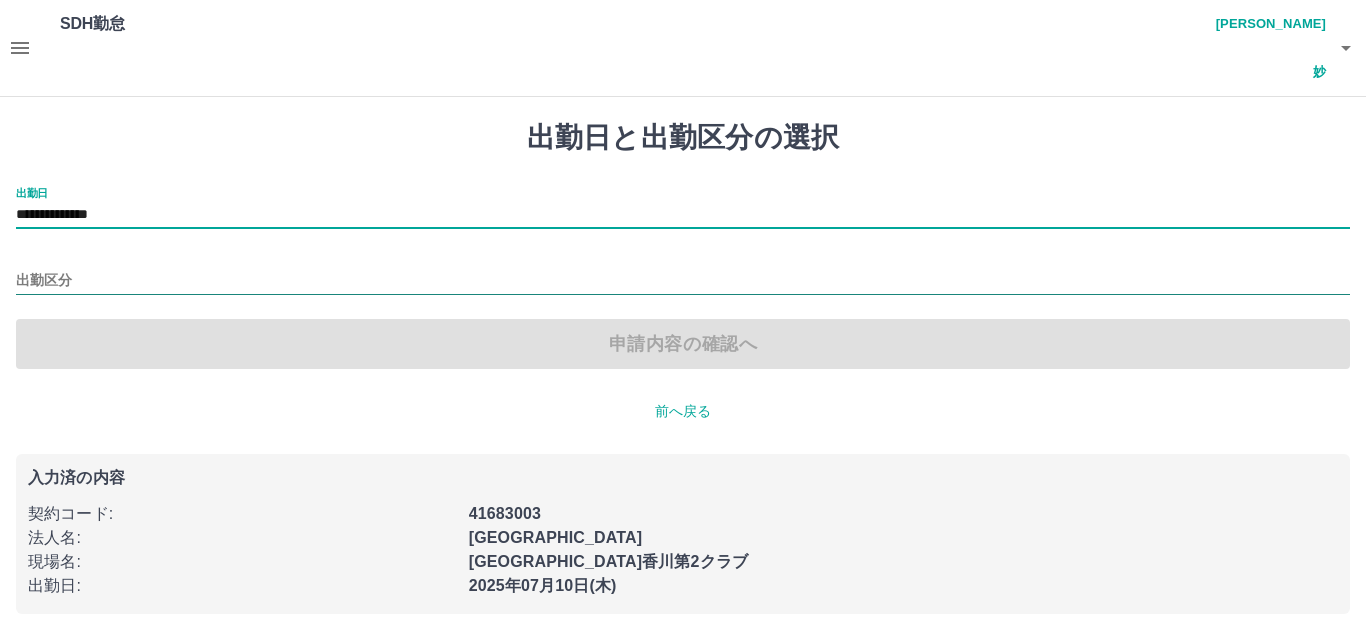 click on "出勤区分" at bounding box center (683, 281) 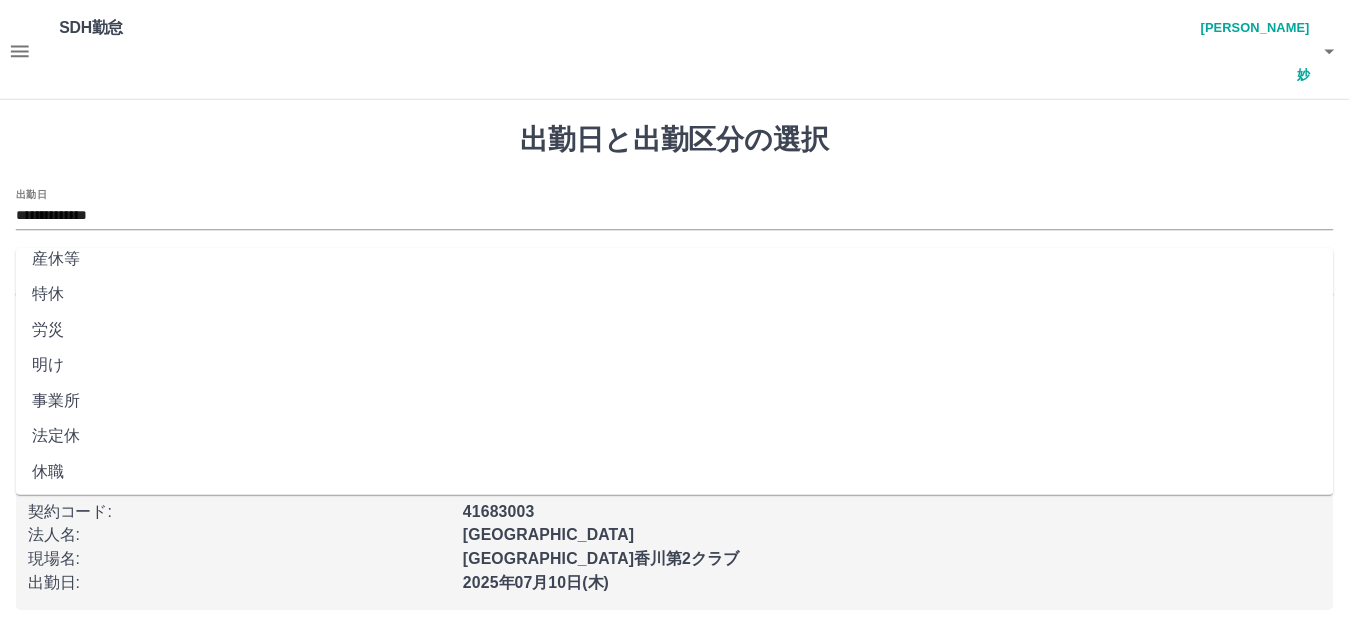 scroll, scrollTop: 414, scrollLeft: 0, axis: vertical 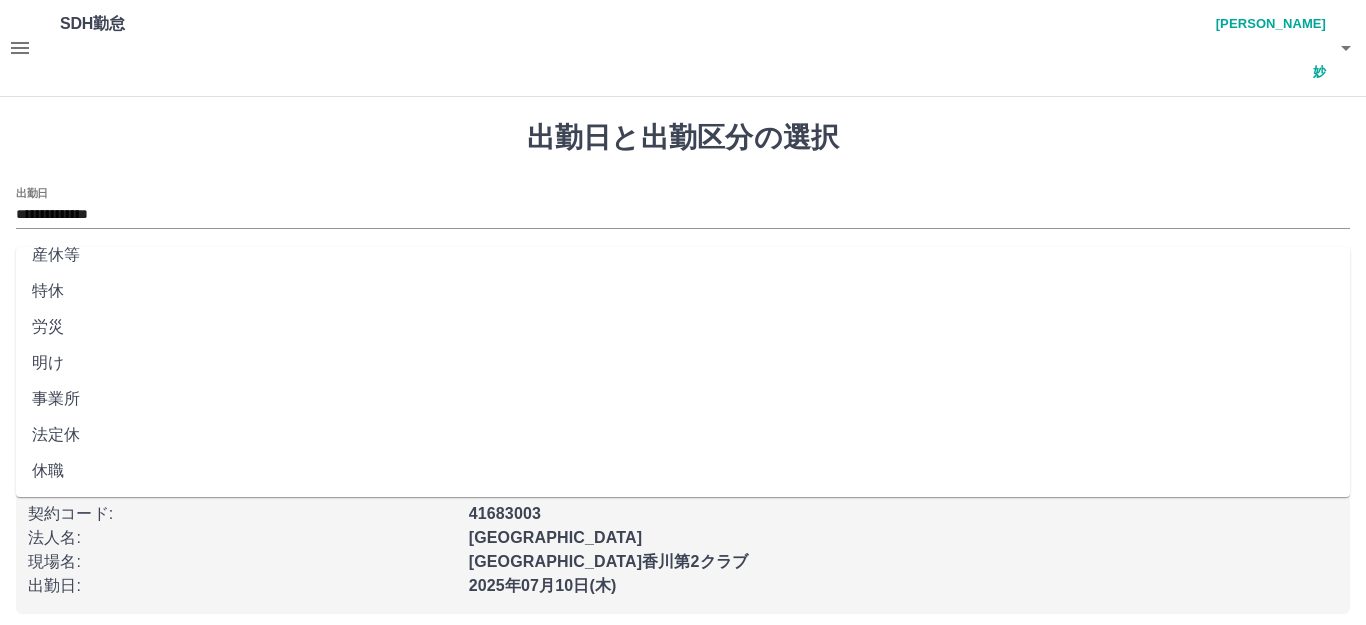 click on "法定休" at bounding box center (683, 435) 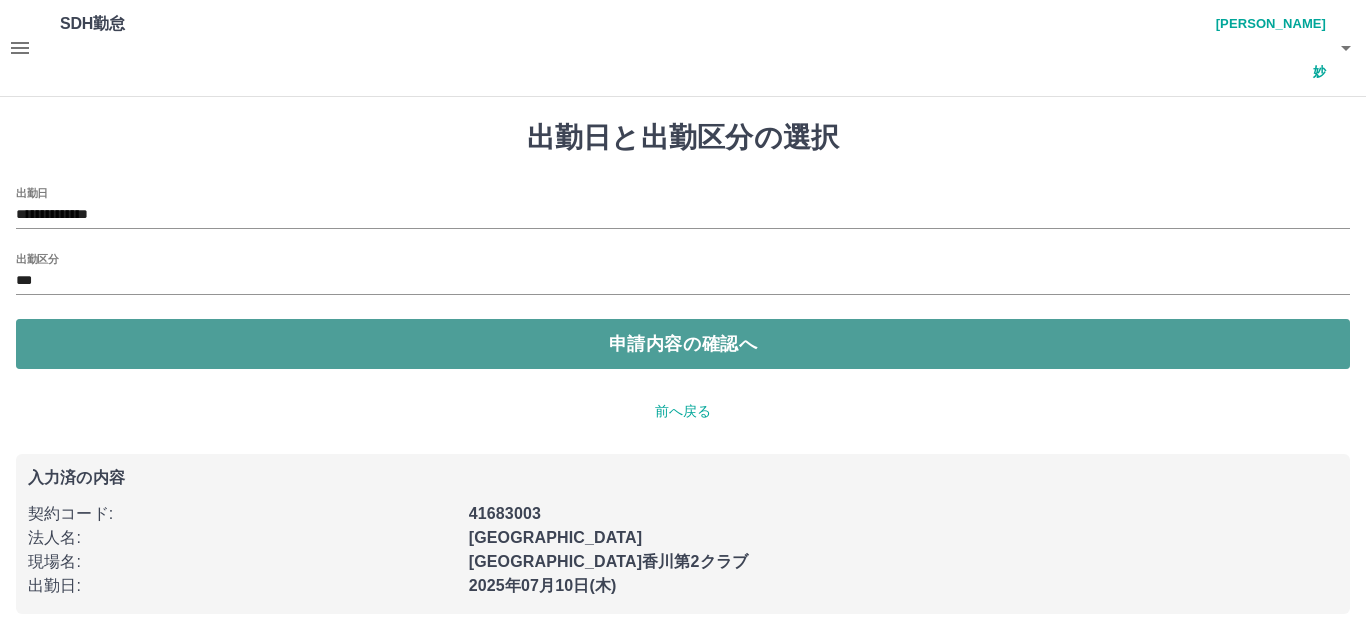 click on "申請内容の確認へ" at bounding box center (683, 344) 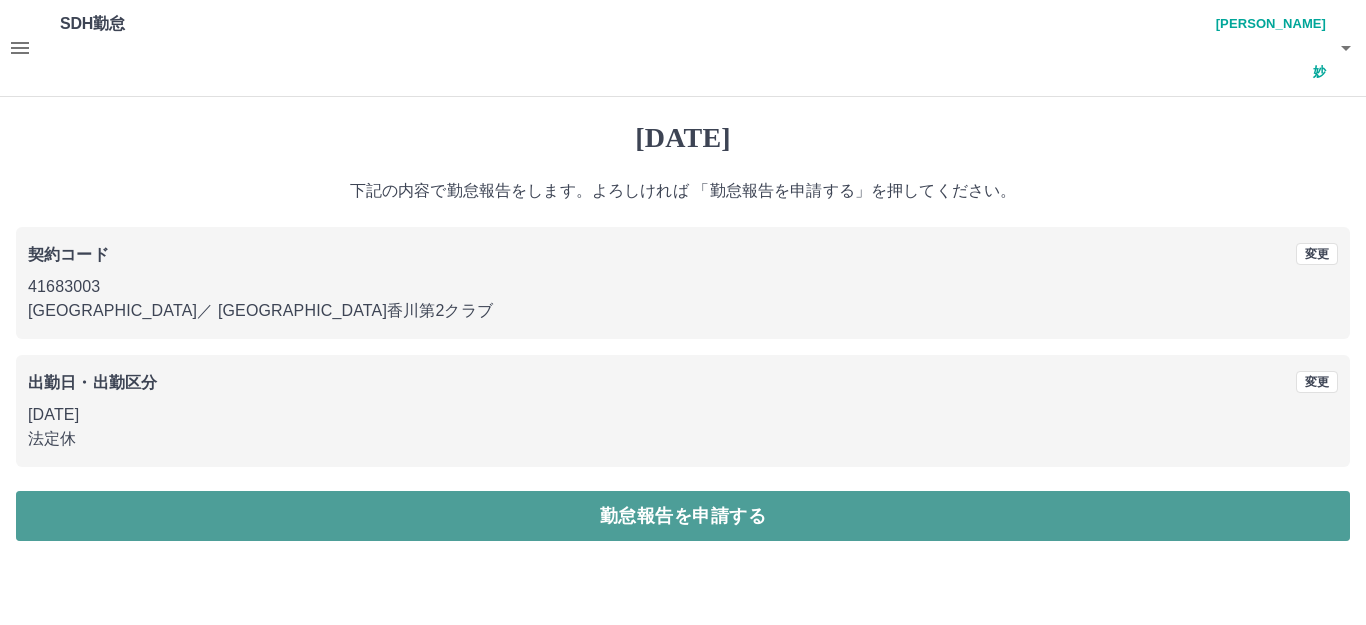 click on "勤怠報告を申請する" at bounding box center [683, 516] 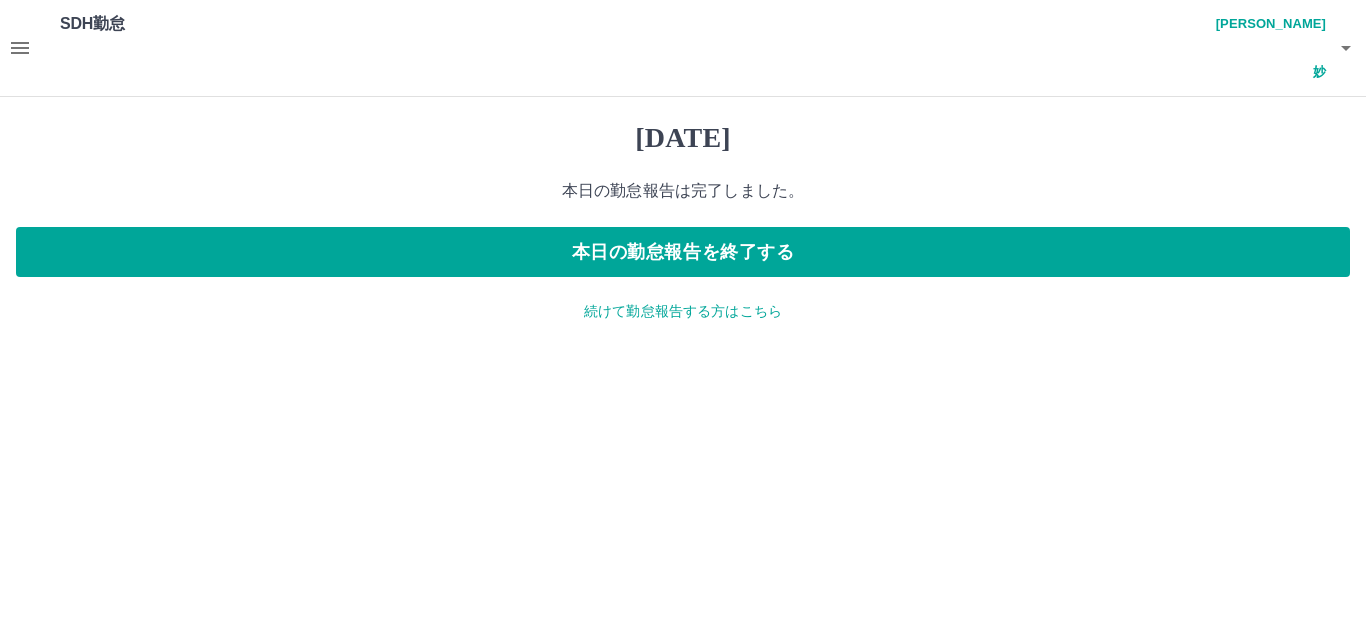 click on "続けて勤怠報告する方はこちら" at bounding box center (683, 311) 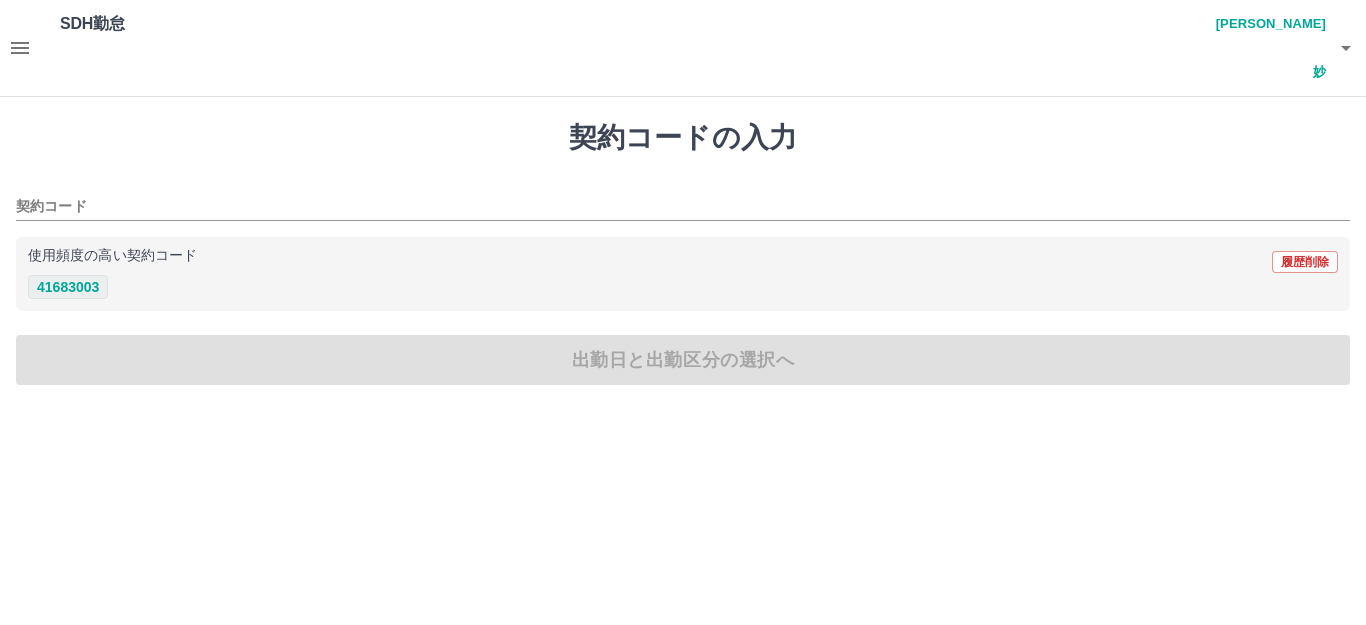 click on "41683003" at bounding box center [68, 287] 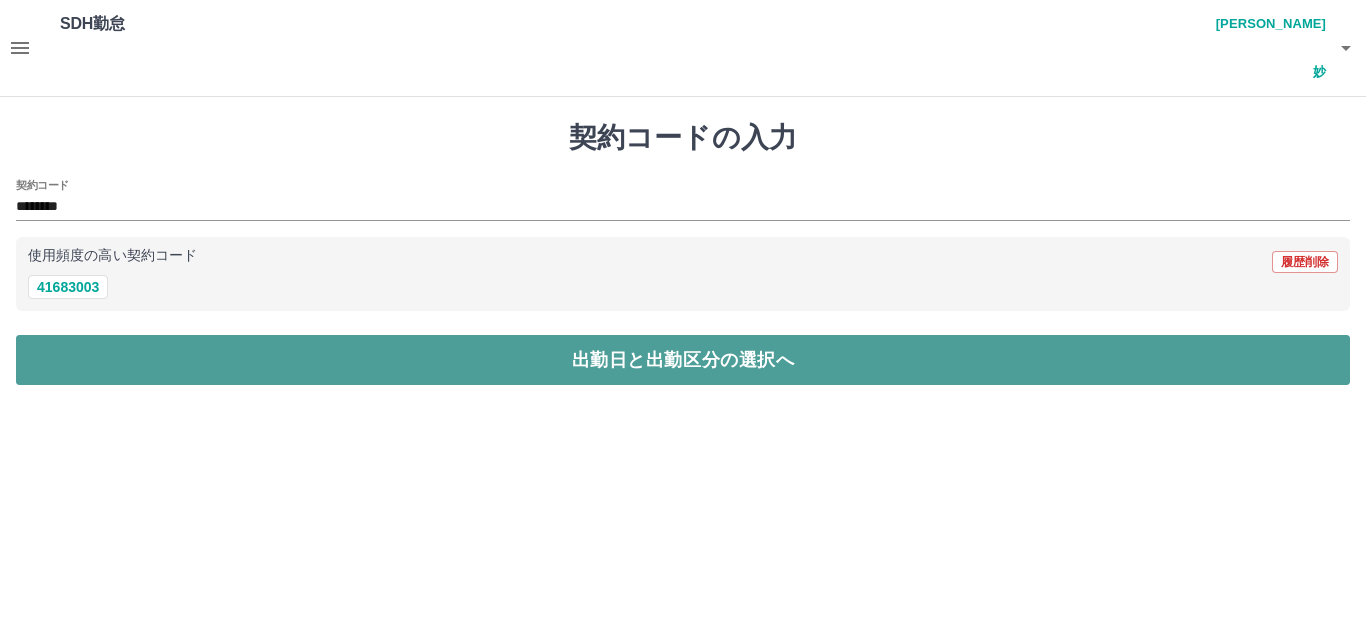 click on "出勤日と出勤区分の選択へ" at bounding box center (683, 360) 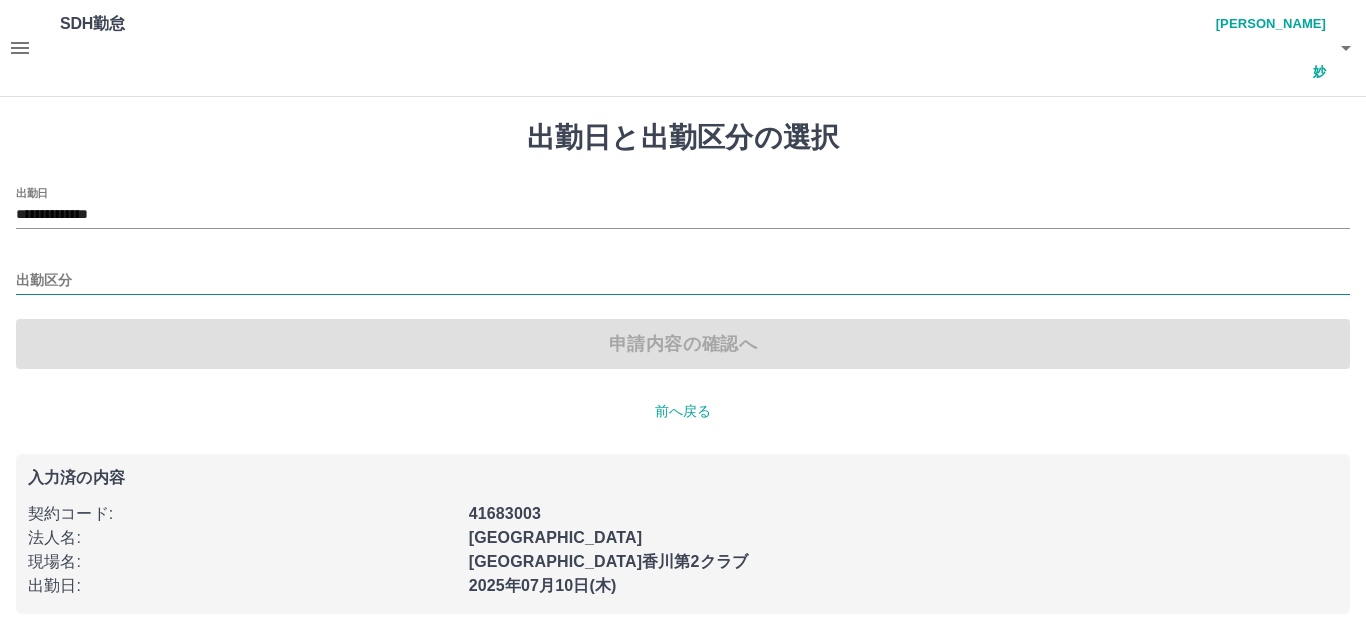 click on "出勤区分" at bounding box center (683, 281) 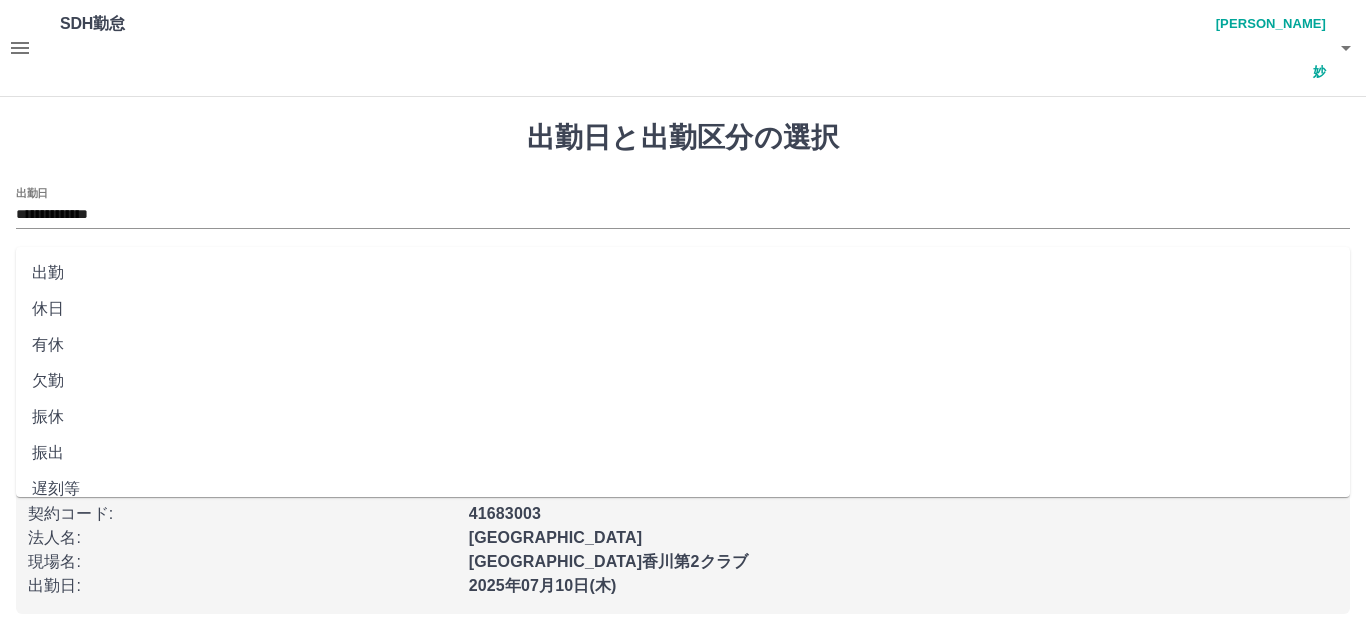 click on "**********" at bounding box center [683, 208] 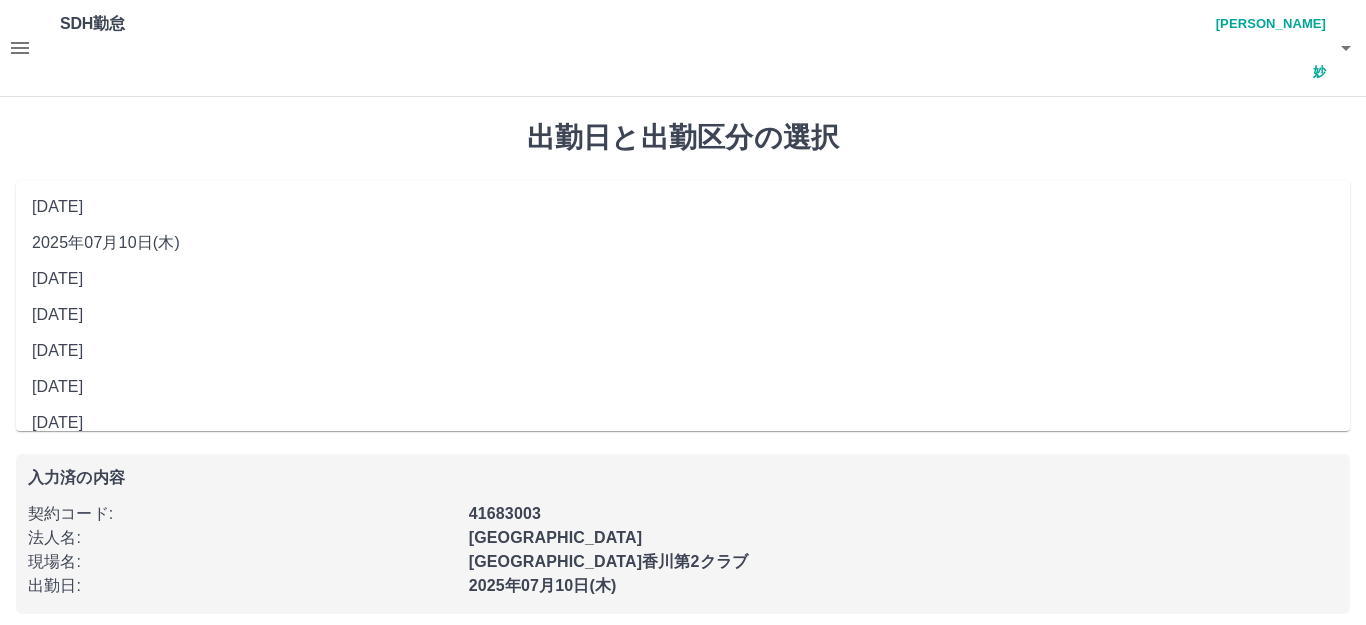 click on "**********" at bounding box center (683, 215) 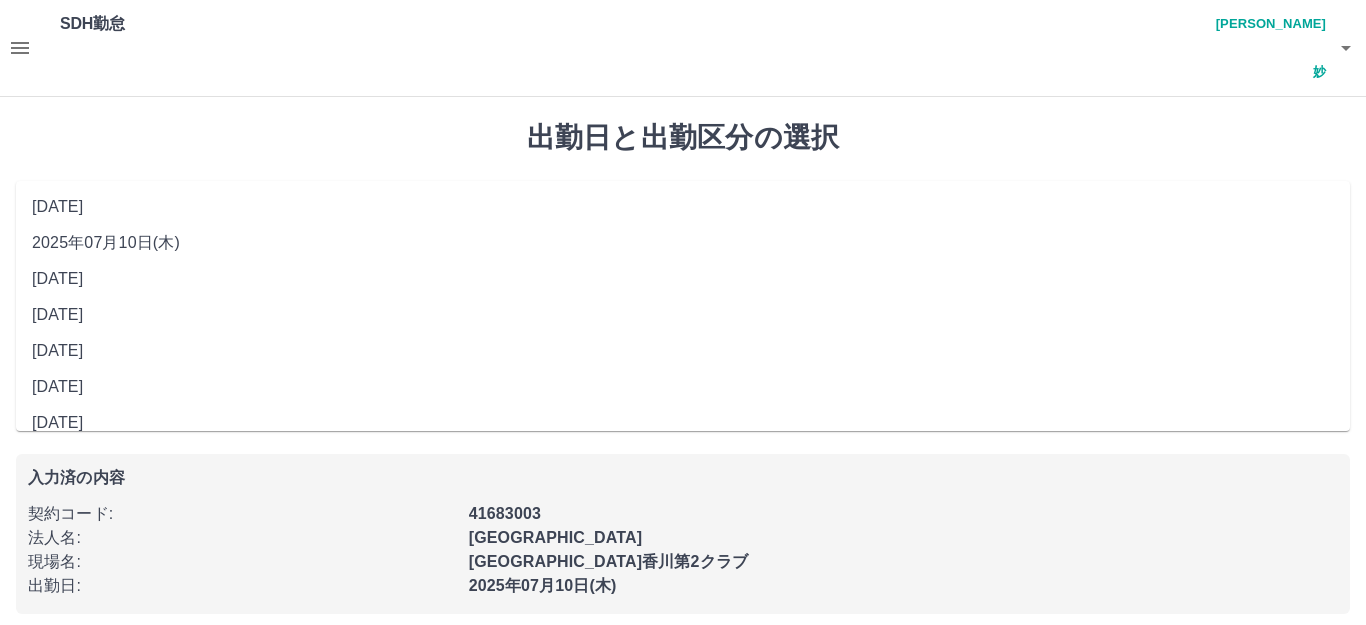 click on "[DATE]" at bounding box center [683, 423] 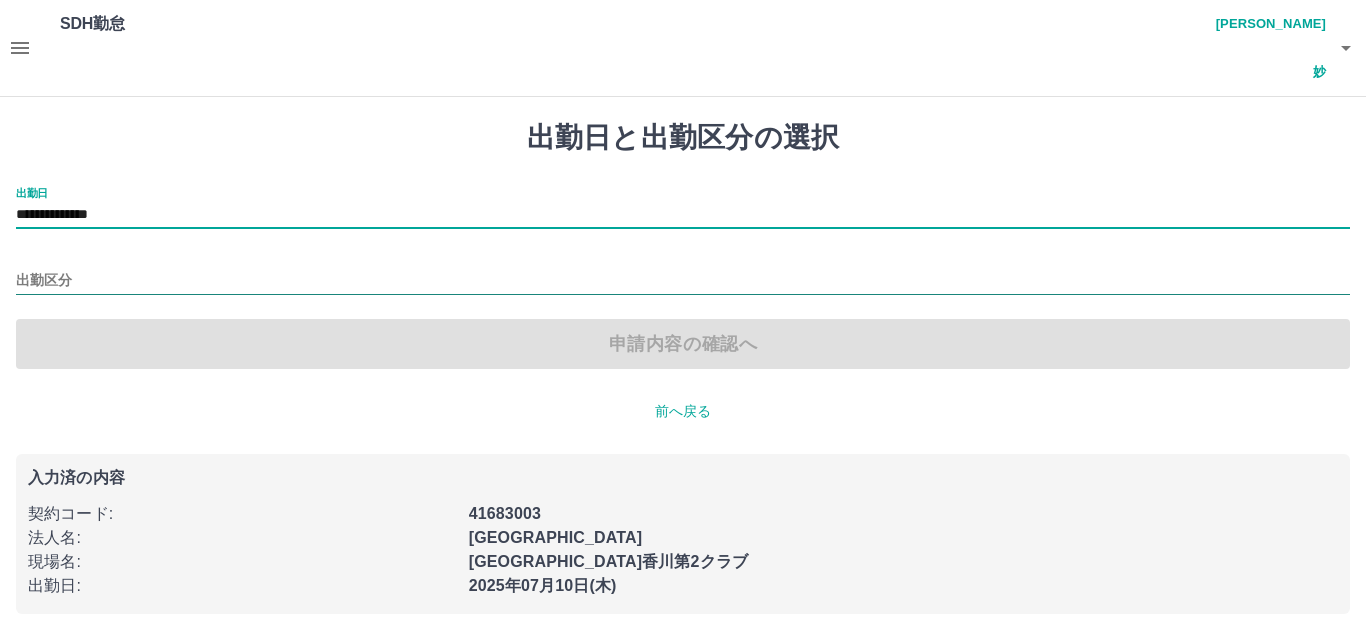 click on "出勤区分" at bounding box center (683, 281) 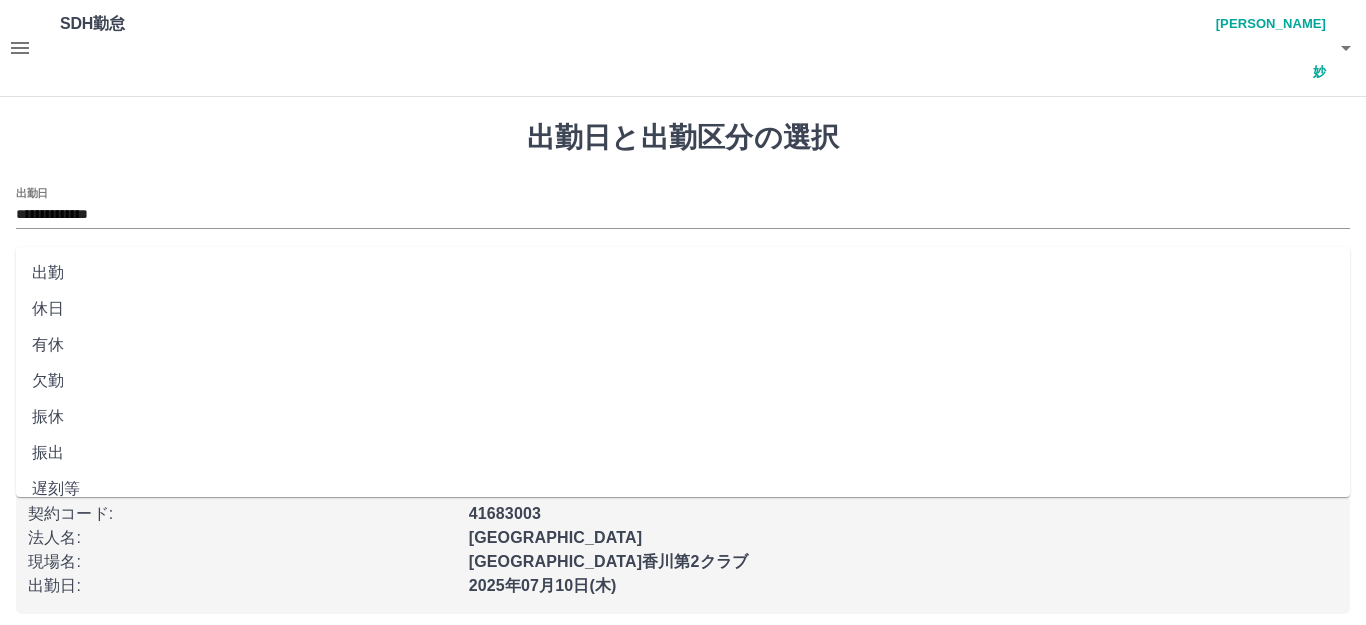 click on "出勤" at bounding box center [683, 273] 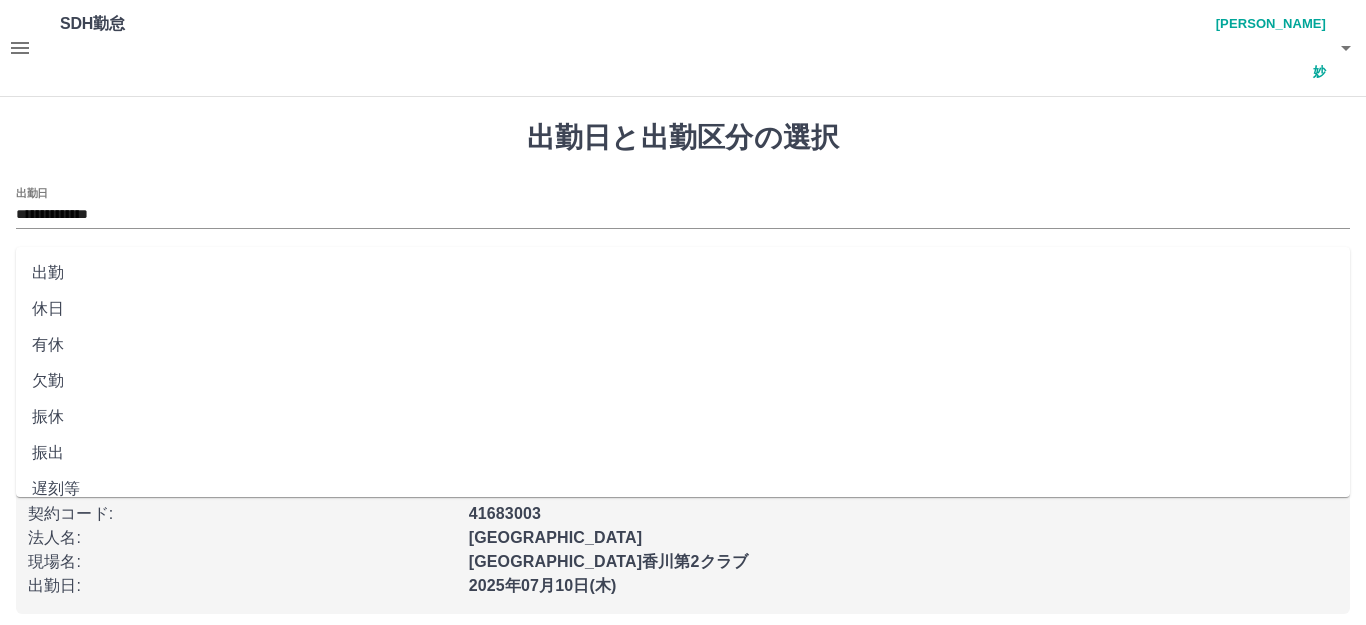 type on "**" 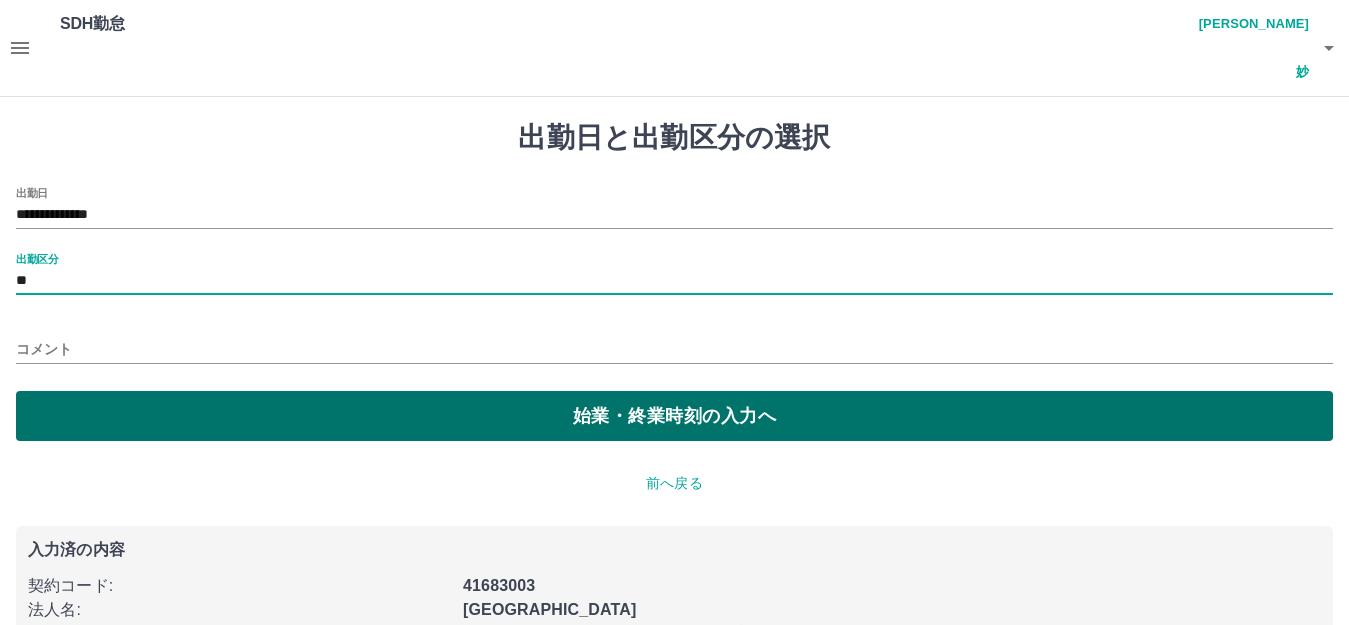 click on "始業・終業時刻の入力へ" at bounding box center (674, 416) 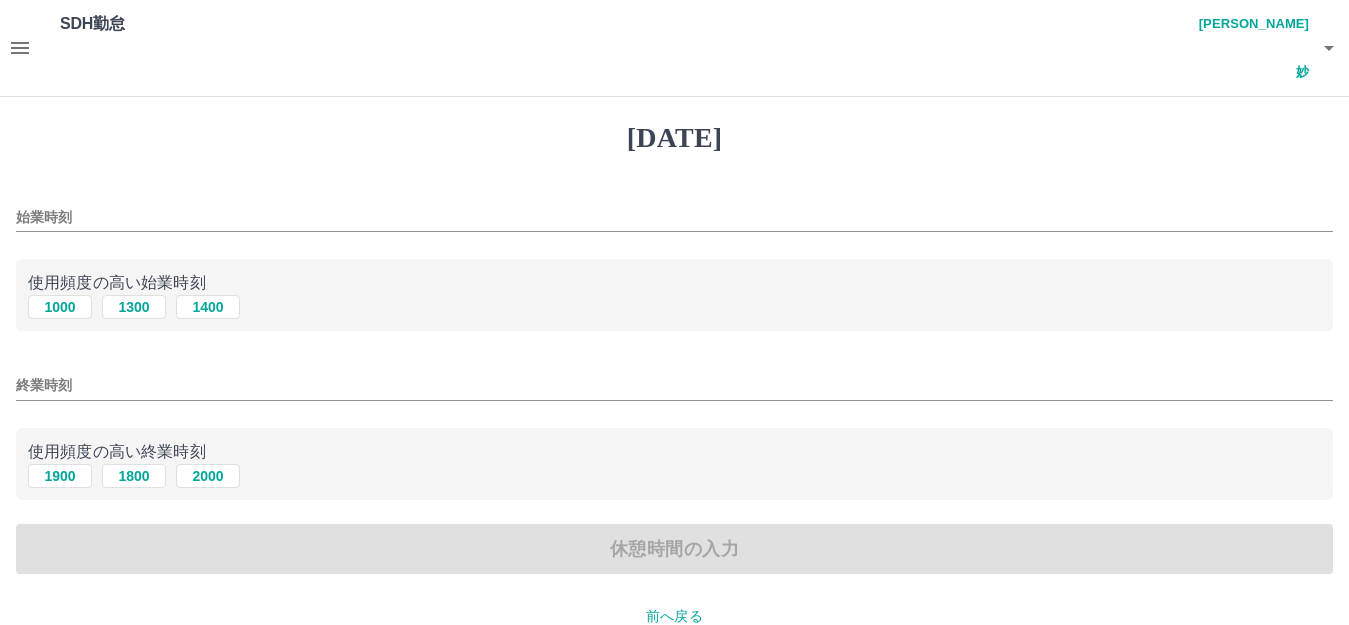 click on "始業時刻" at bounding box center (674, 211) 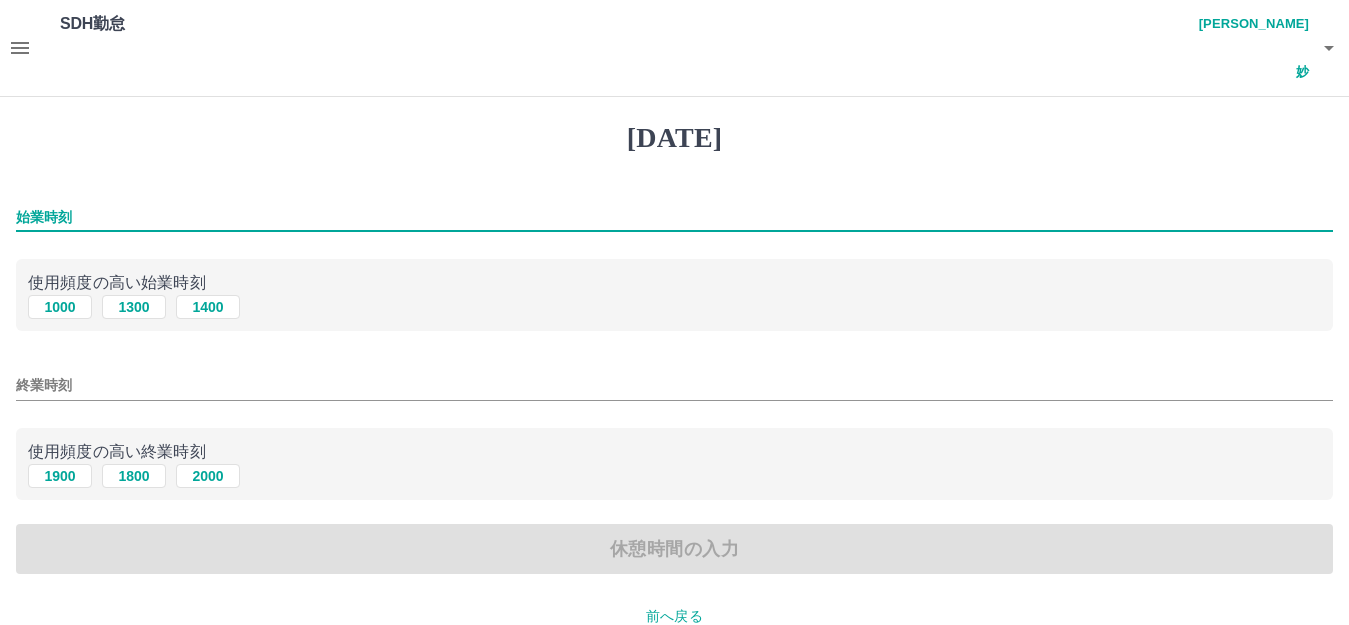 type on "*" 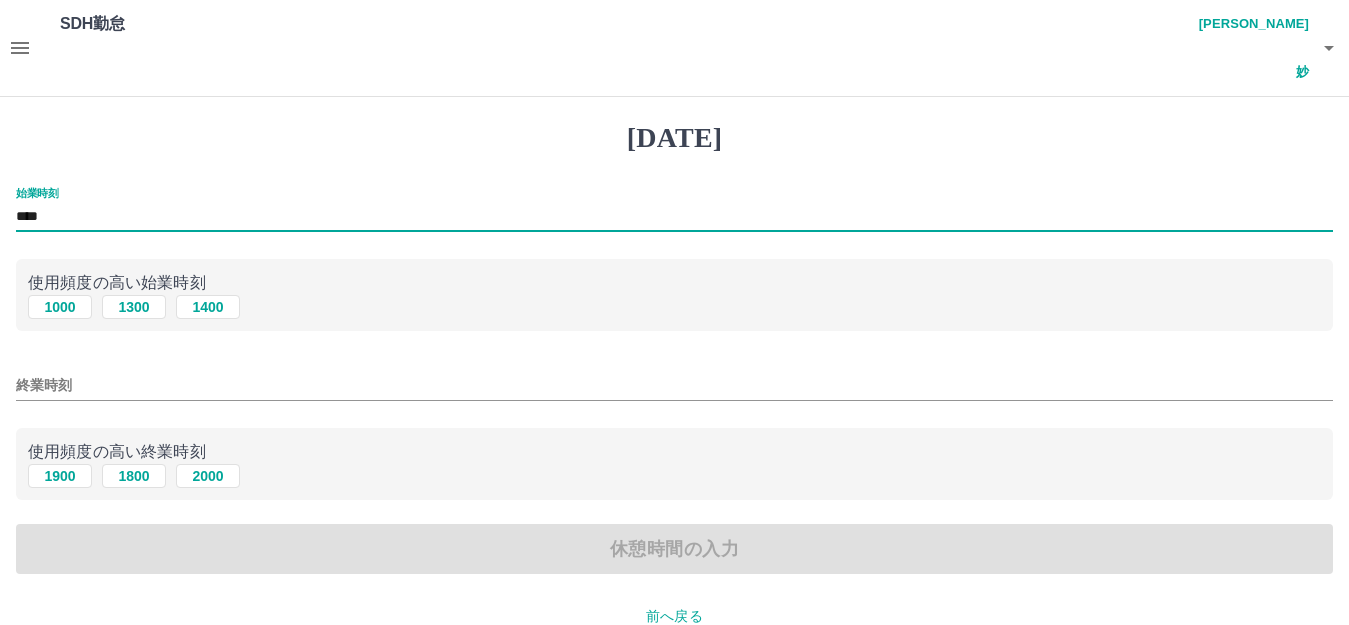 type on "****" 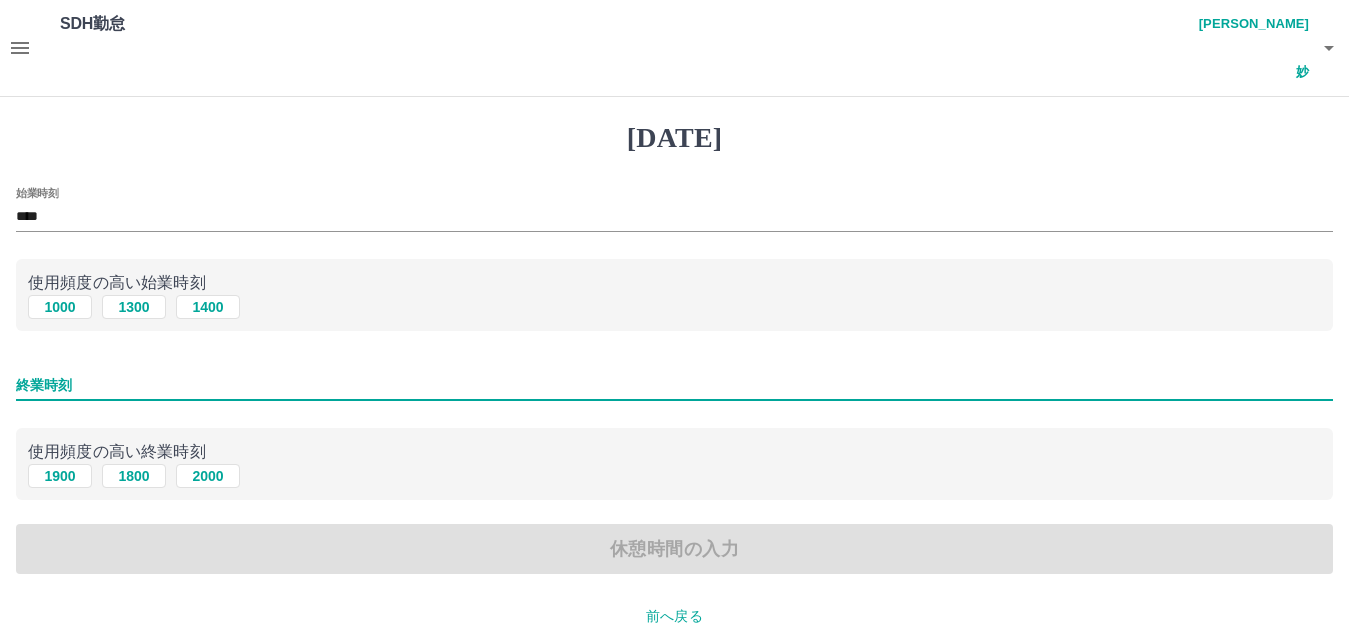 click on "終業時刻" at bounding box center (674, 385) 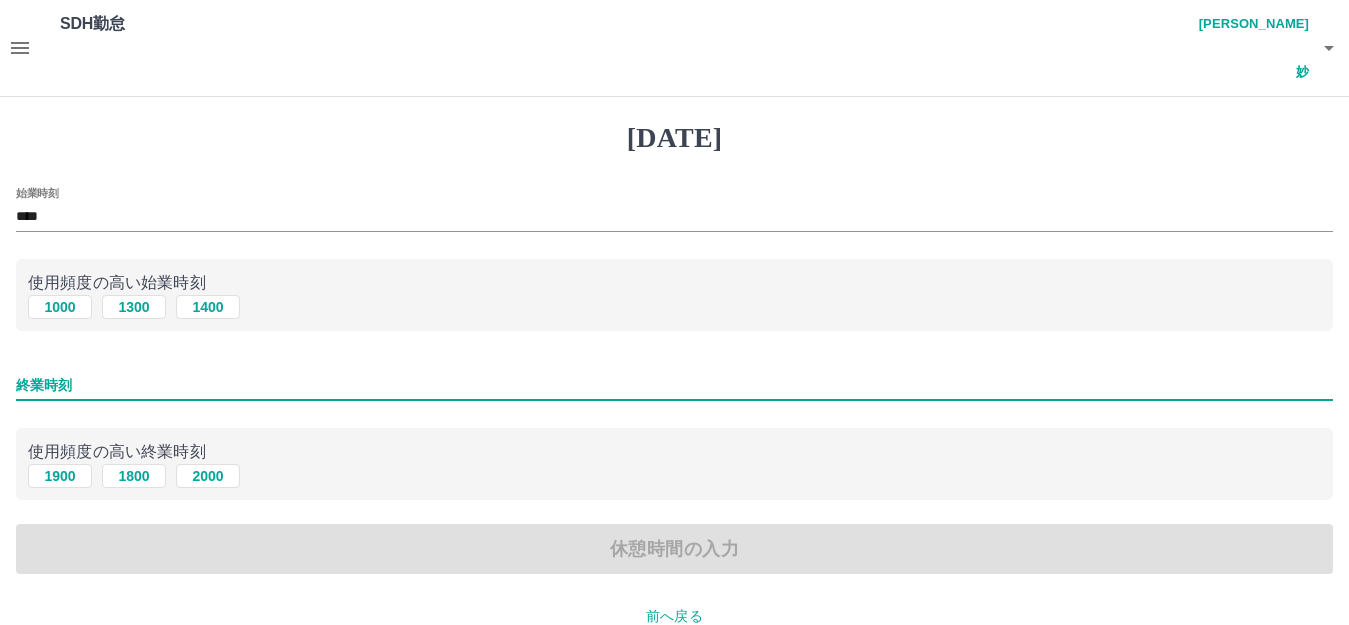 type on "*" 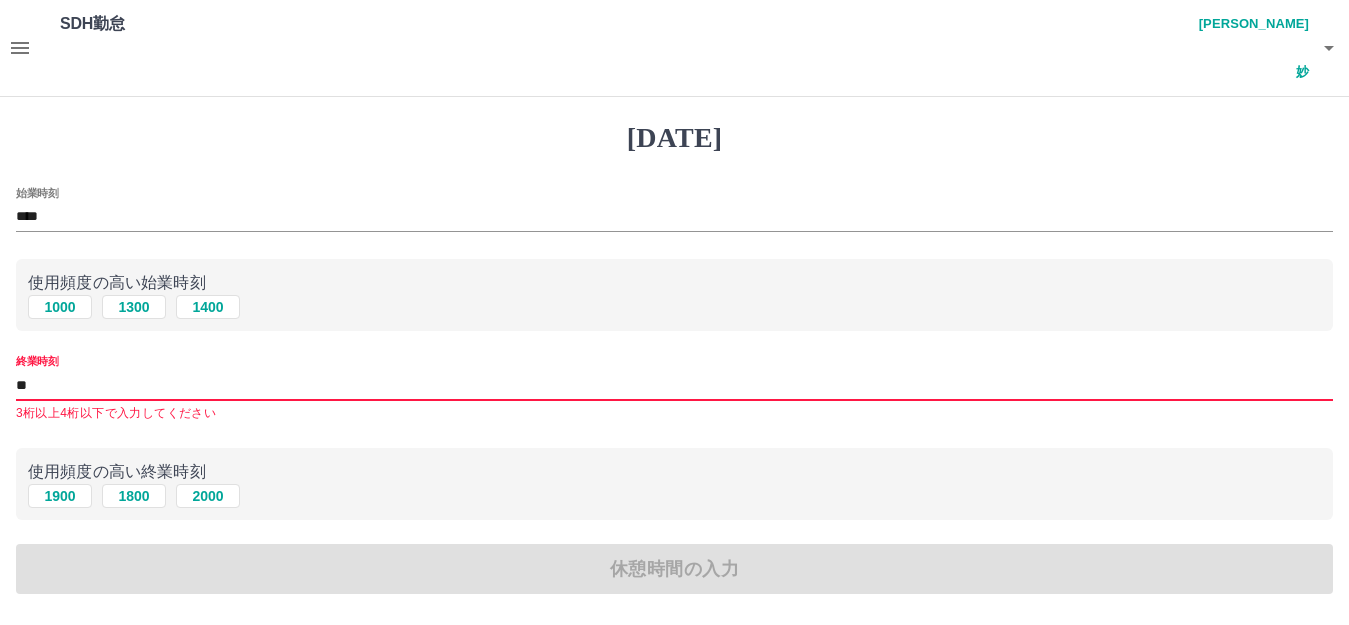 type on "*" 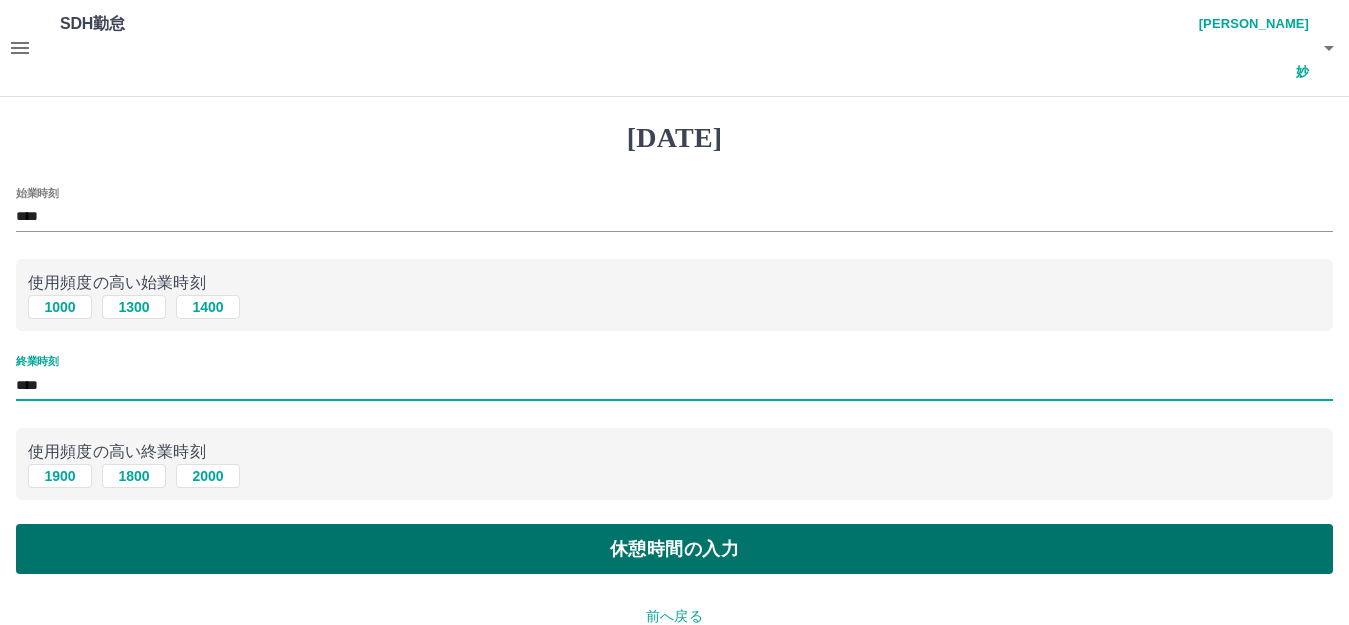 type on "****" 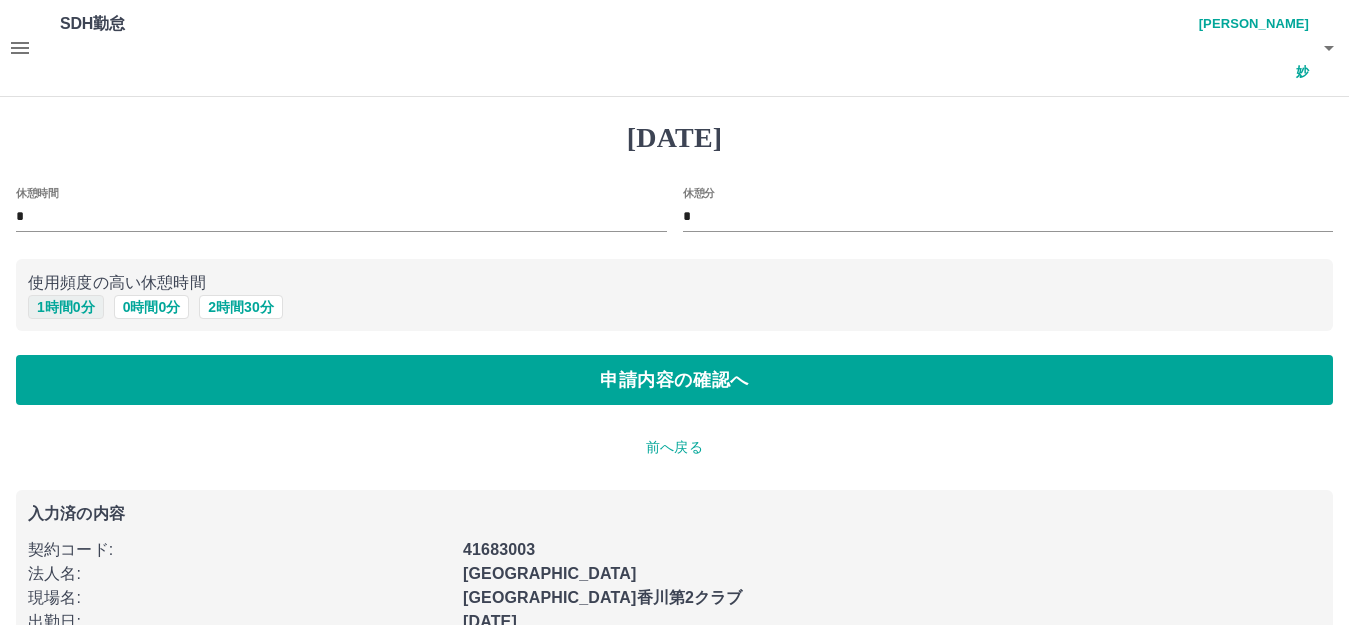 click on "1 時間 0 分" at bounding box center (66, 307) 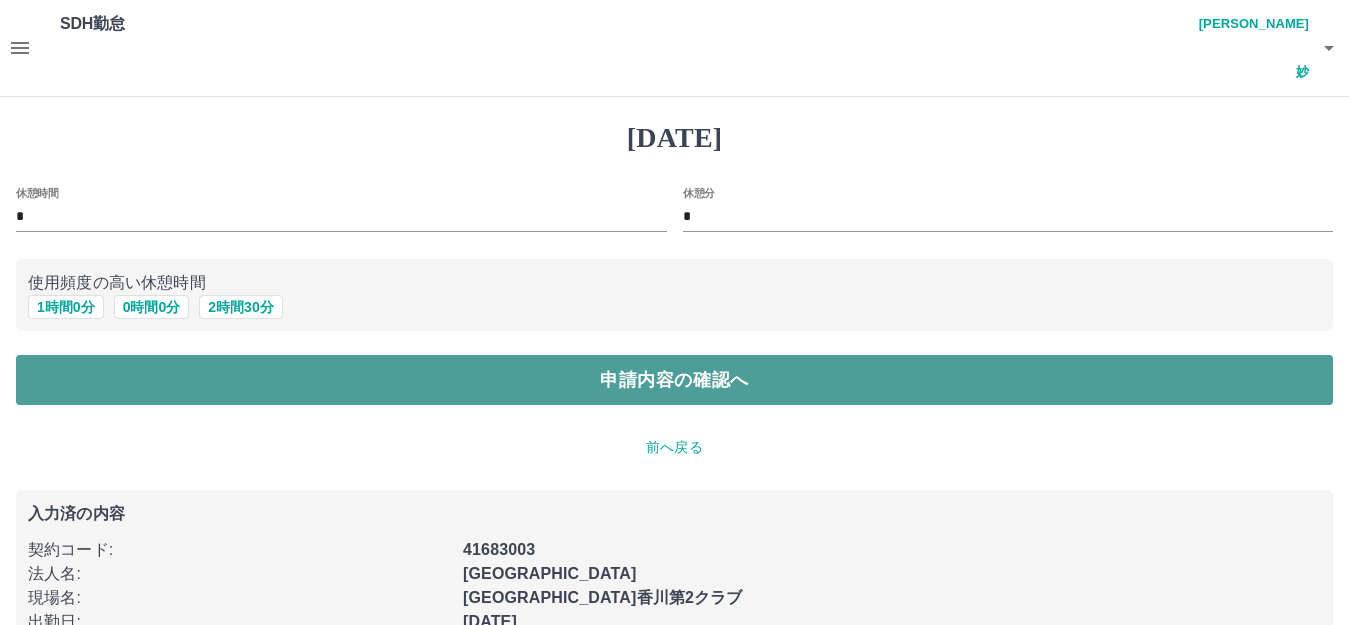 click on "申請内容の確認へ" at bounding box center [674, 380] 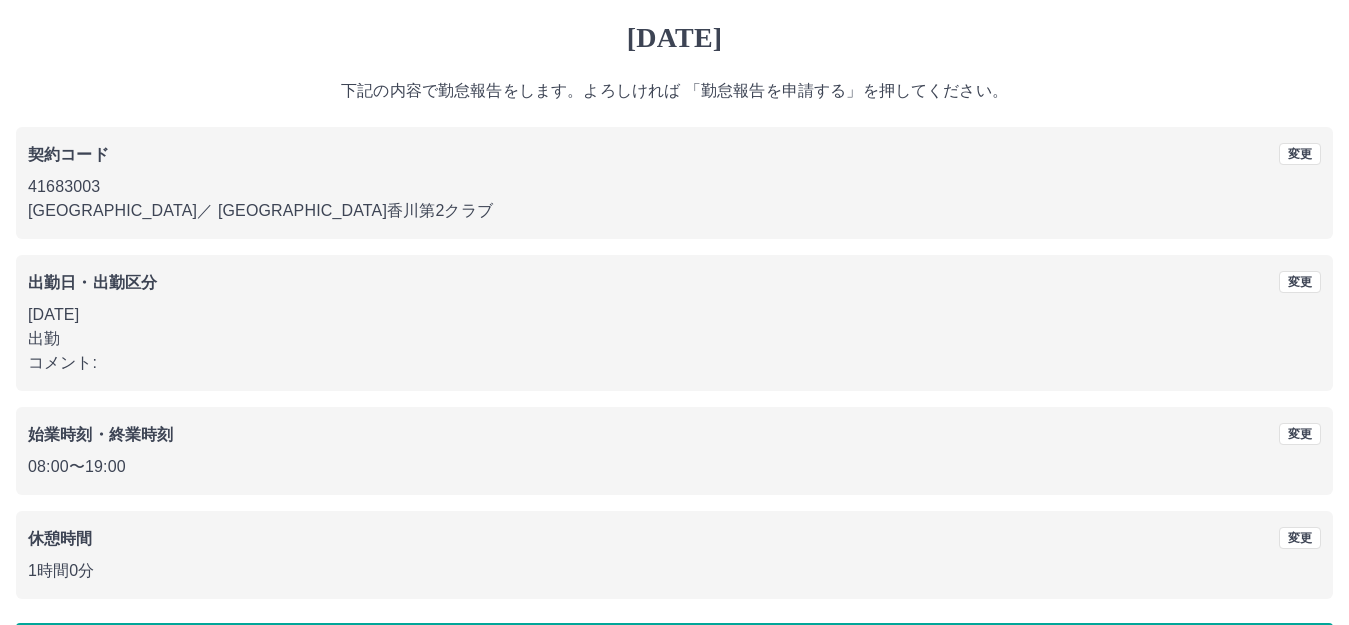 scroll, scrollTop: 124, scrollLeft: 0, axis: vertical 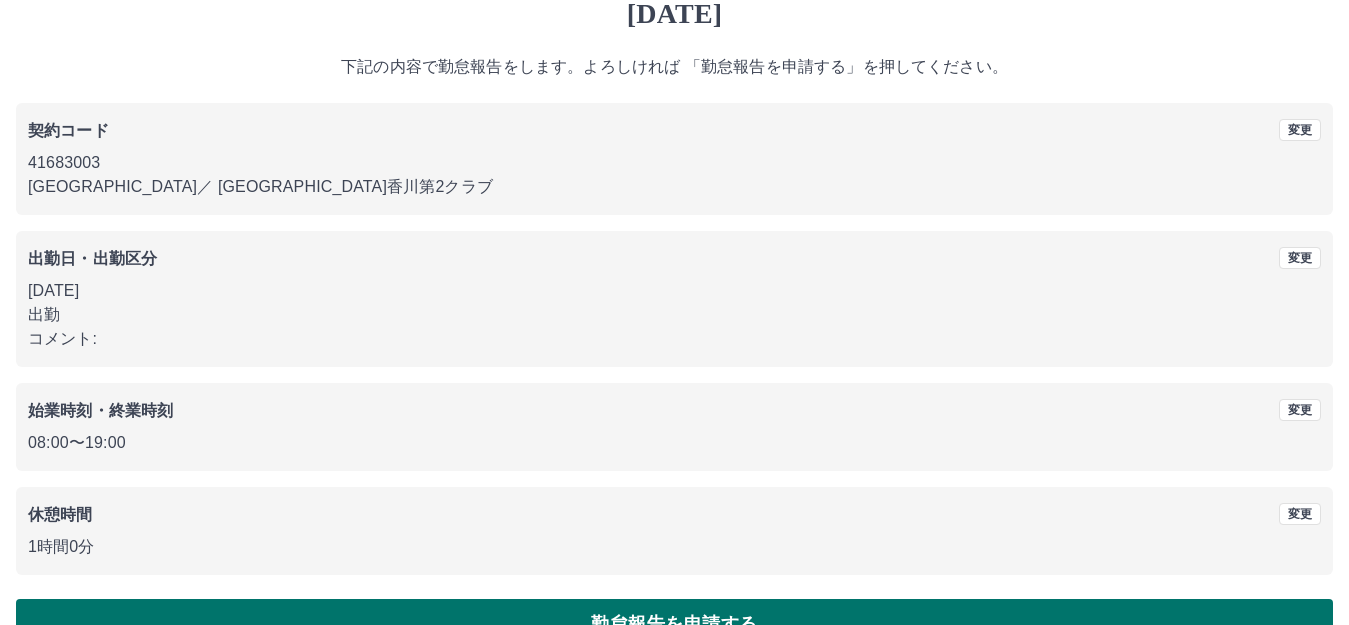 click on "勤怠報告を申請する" at bounding box center (674, 624) 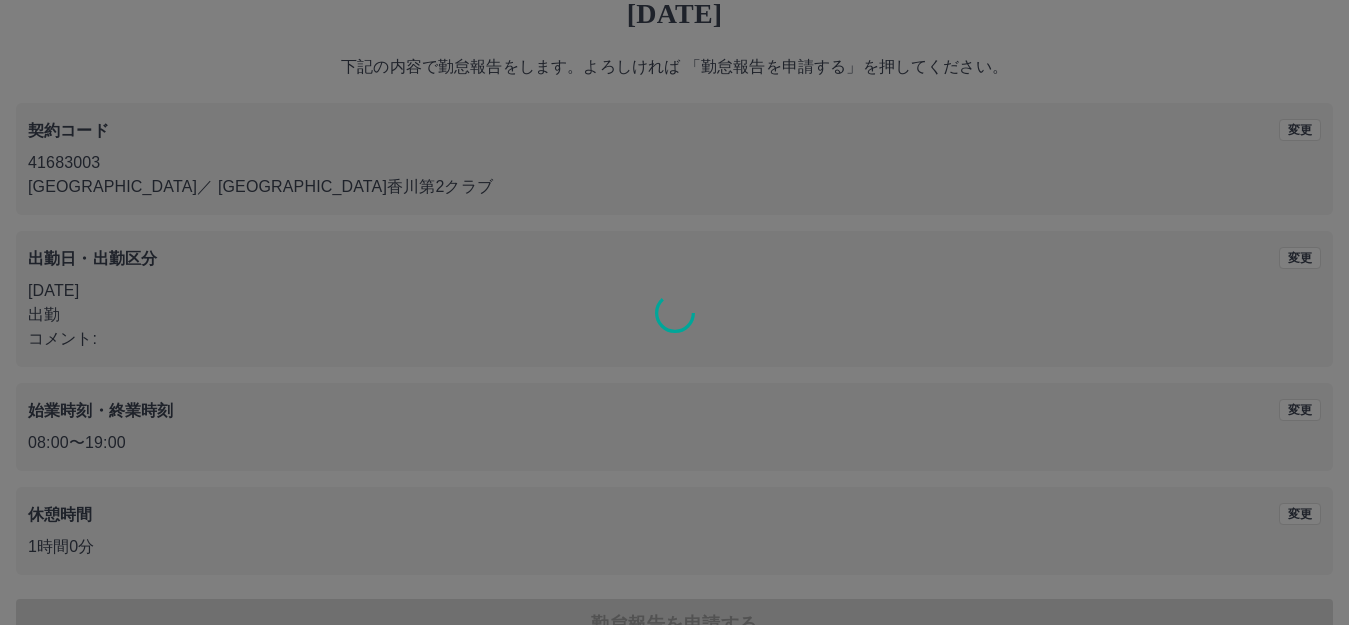 scroll, scrollTop: 0, scrollLeft: 0, axis: both 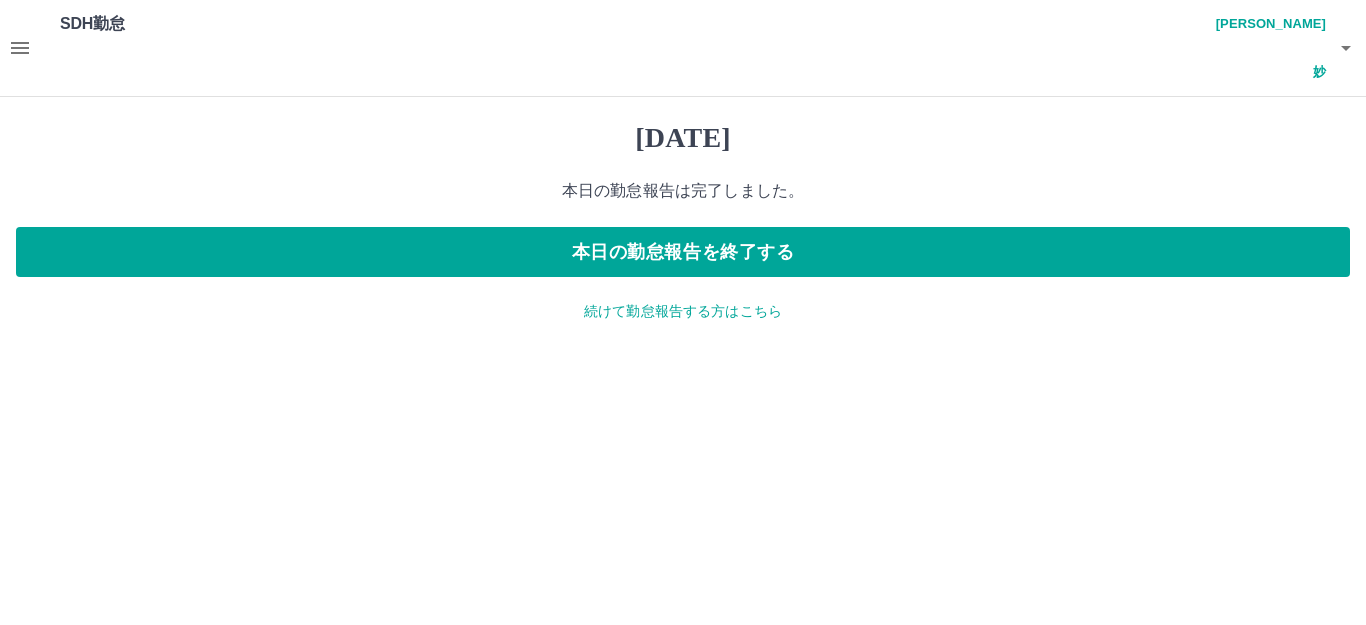 click on "続けて勤怠報告する方はこちら" at bounding box center (683, 311) 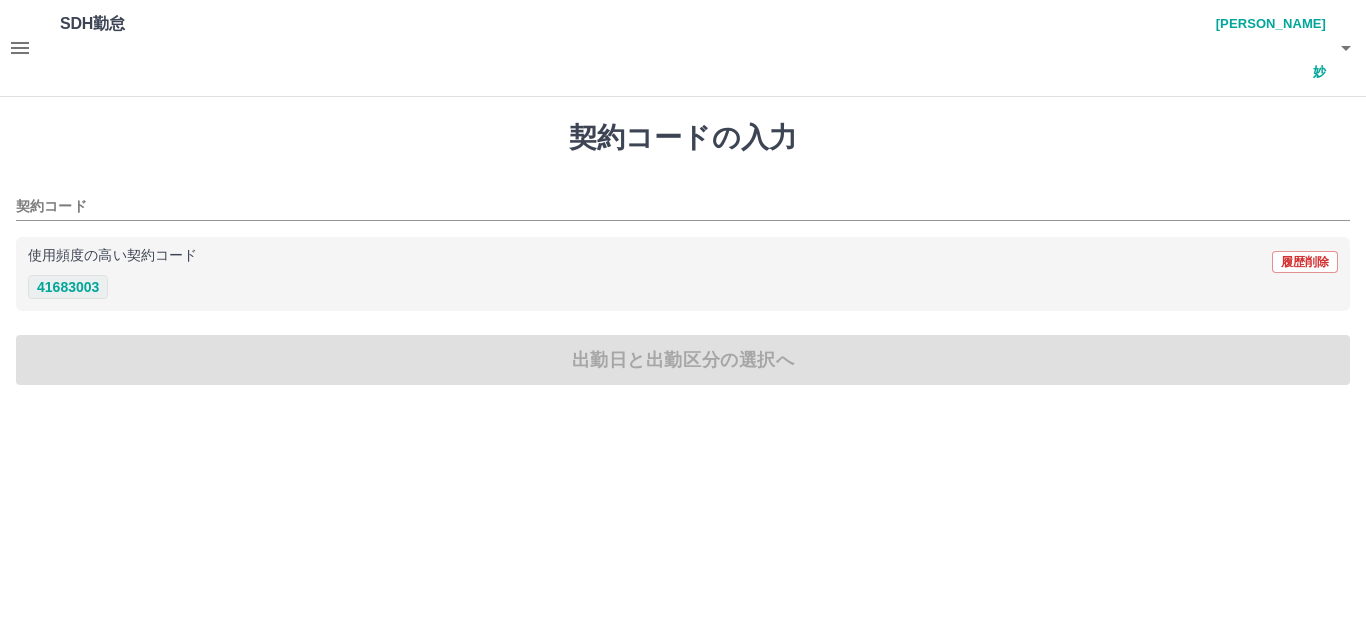 click on "41683003" at bounding box center (68, 287) 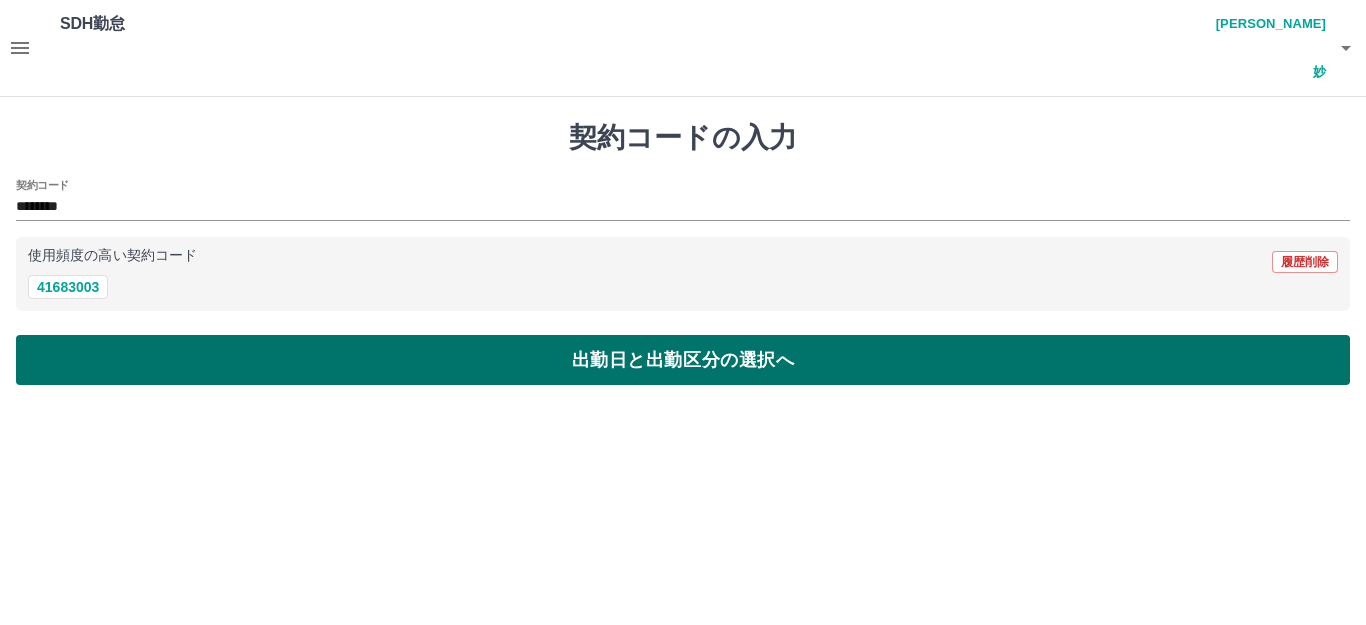 click on "出勤日と出勤区分の選択へ" at bounding box center (683, 360) 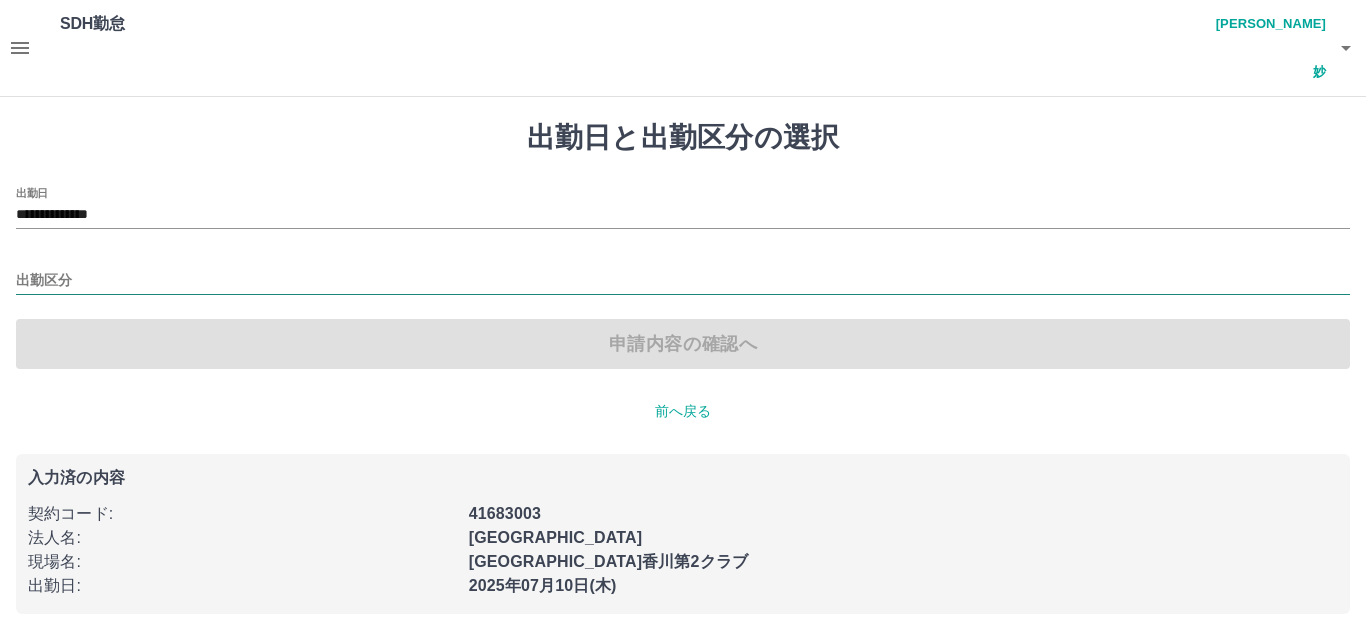 click on "出勤区分" at bounding box center [683, 281] 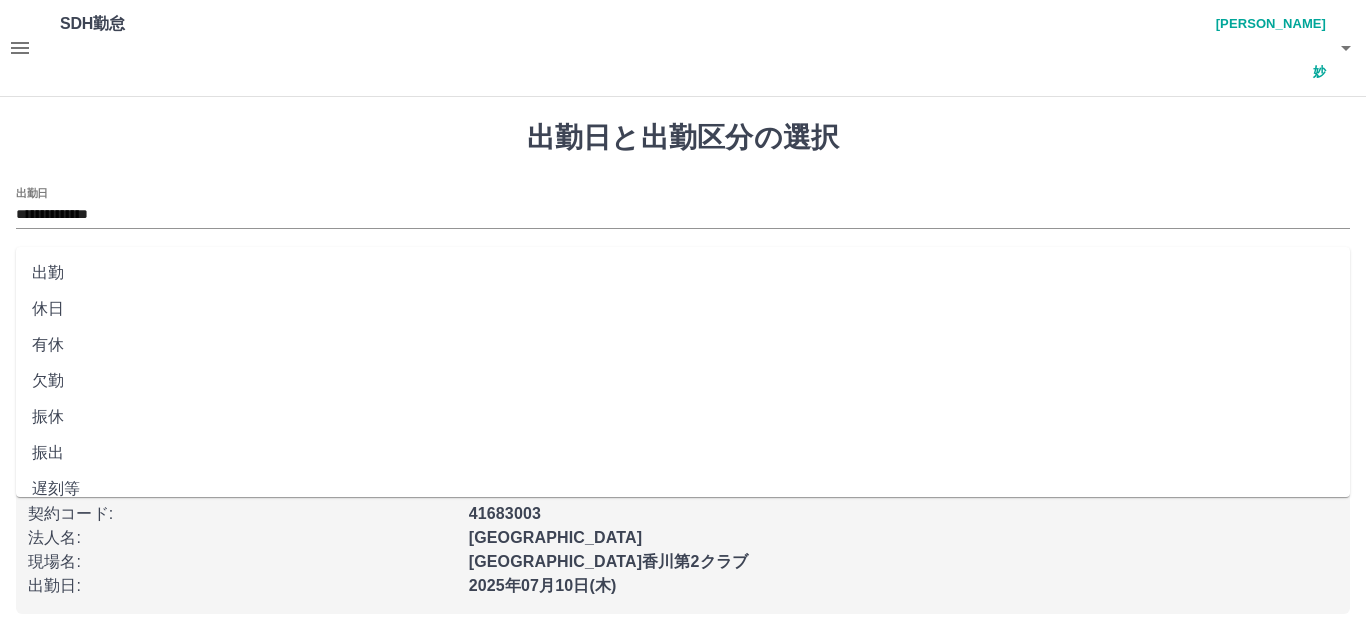 click on "出勤" at bounding box center (683, 273) 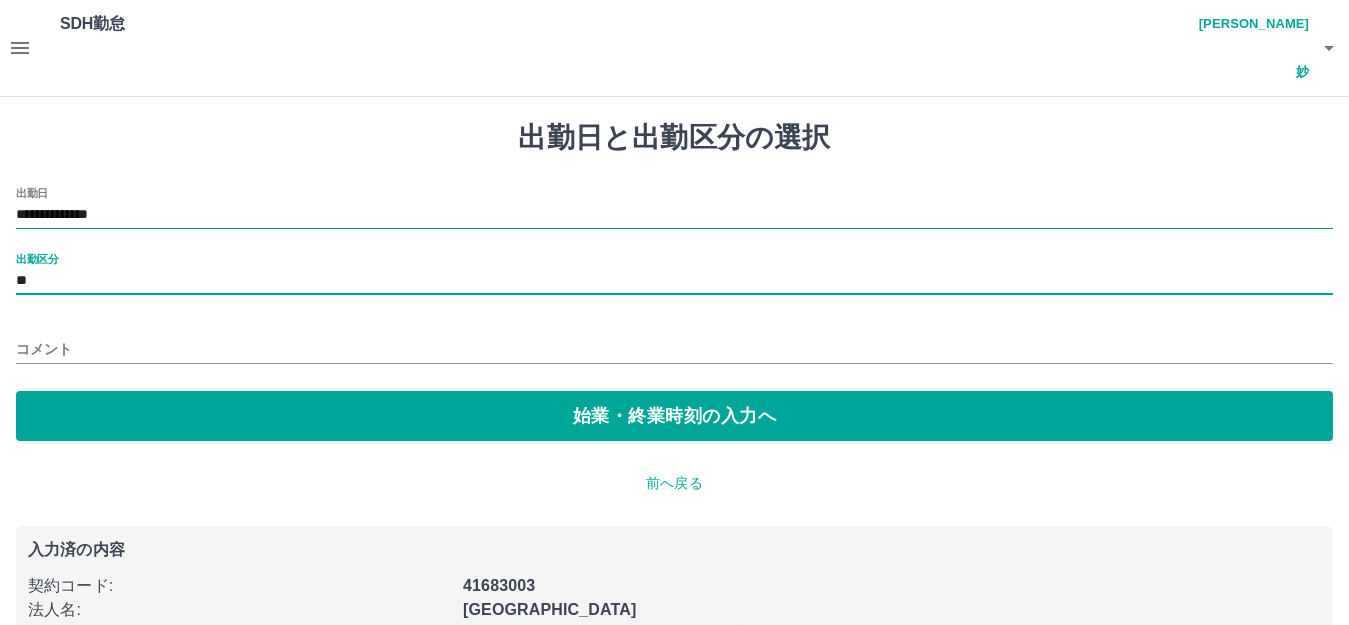 click on "**********" at bounding box center (674, 215) 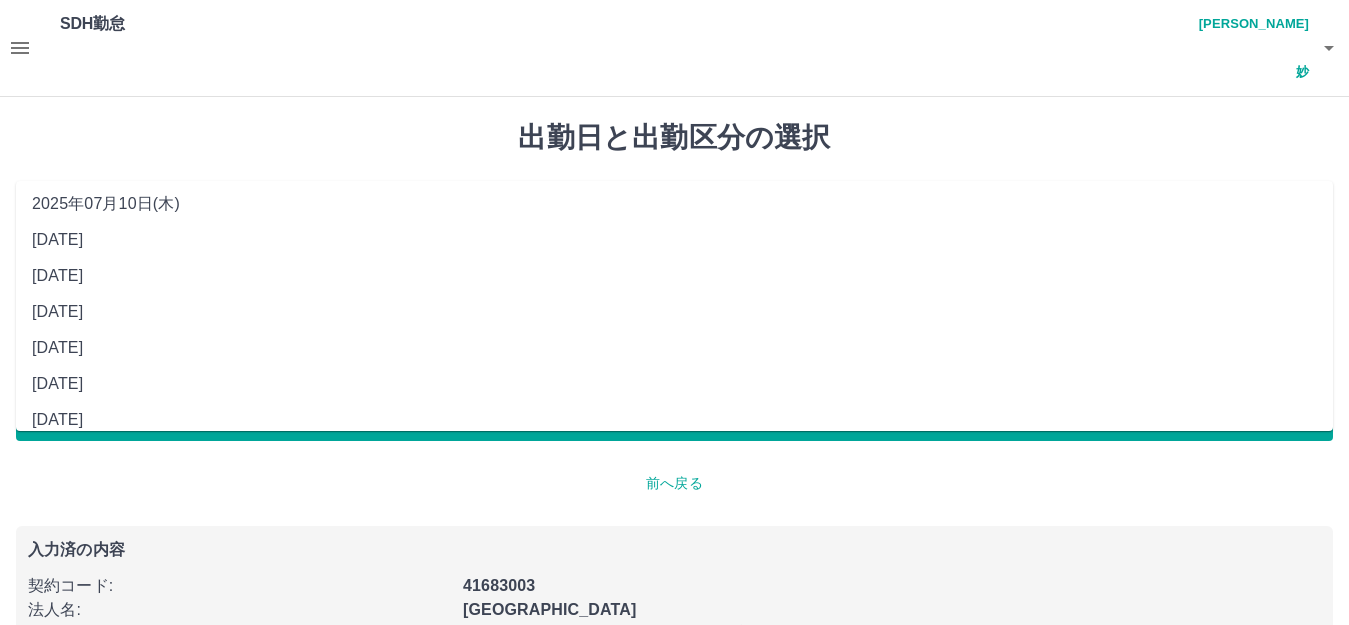 scroll, scrollTop: 90, scrollLeft: 0, axis: vertical 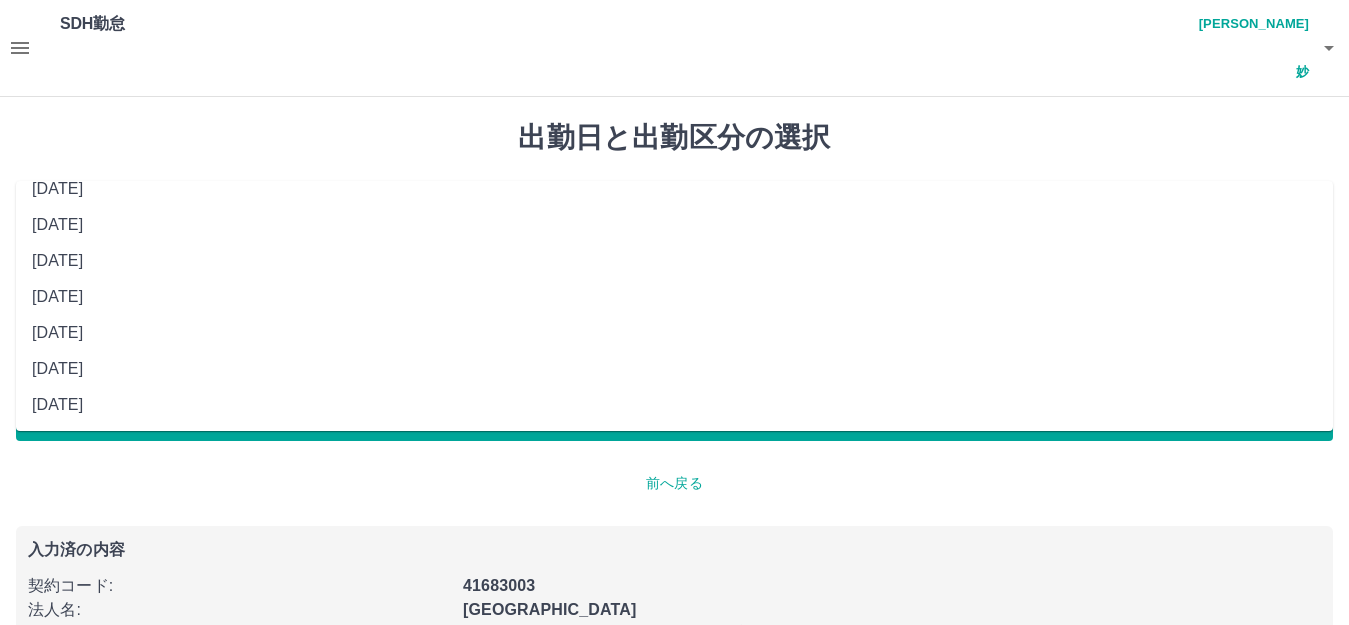click on "[DATE]" at bounding box center (674, 369) 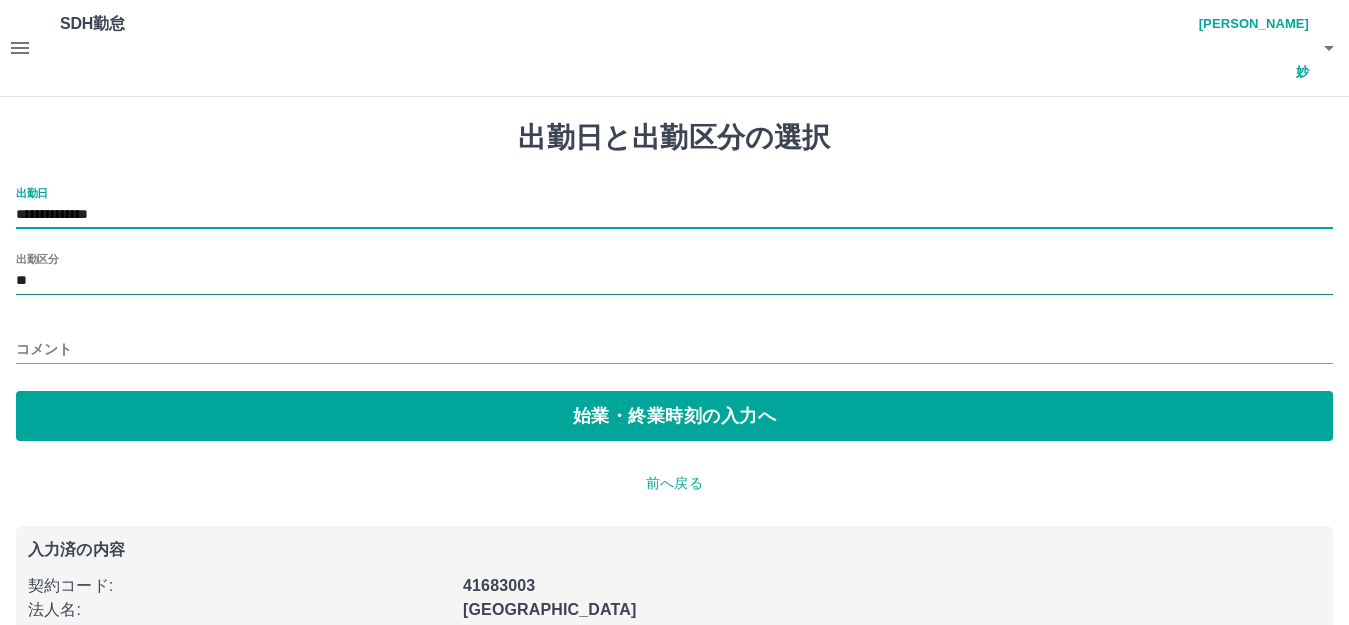 click on "**" at bounding box center (674, 281) 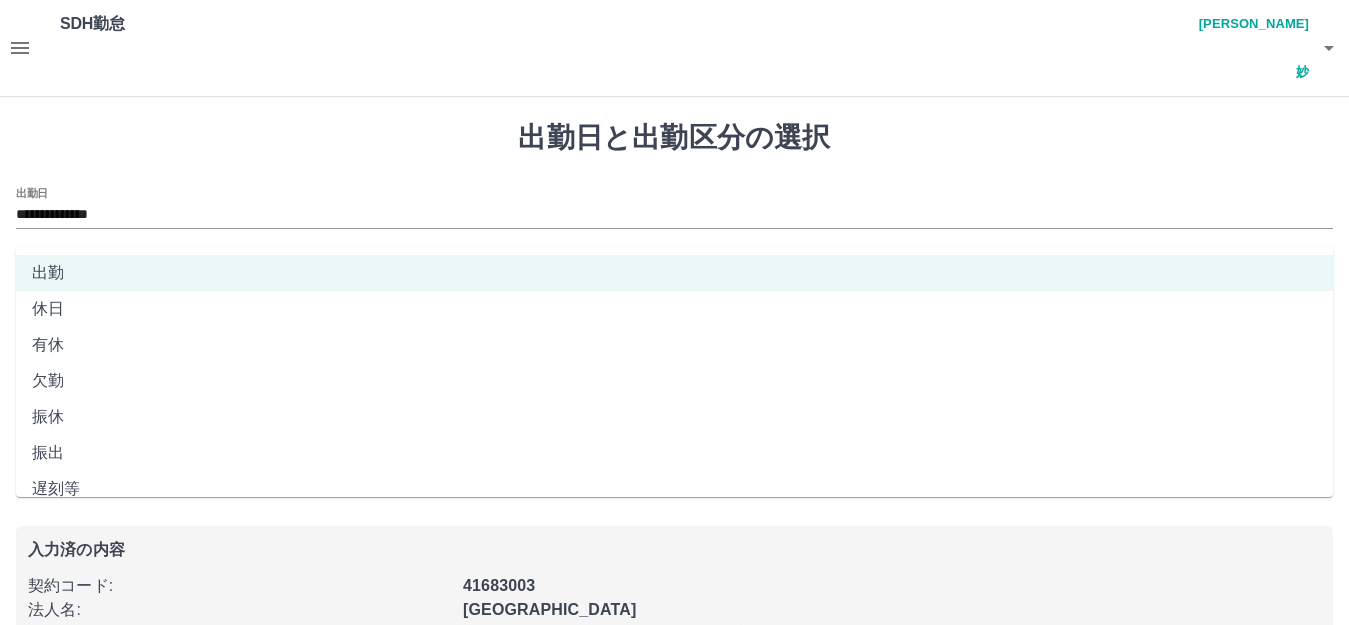 click on "振休" at bounding box center (674, 417) 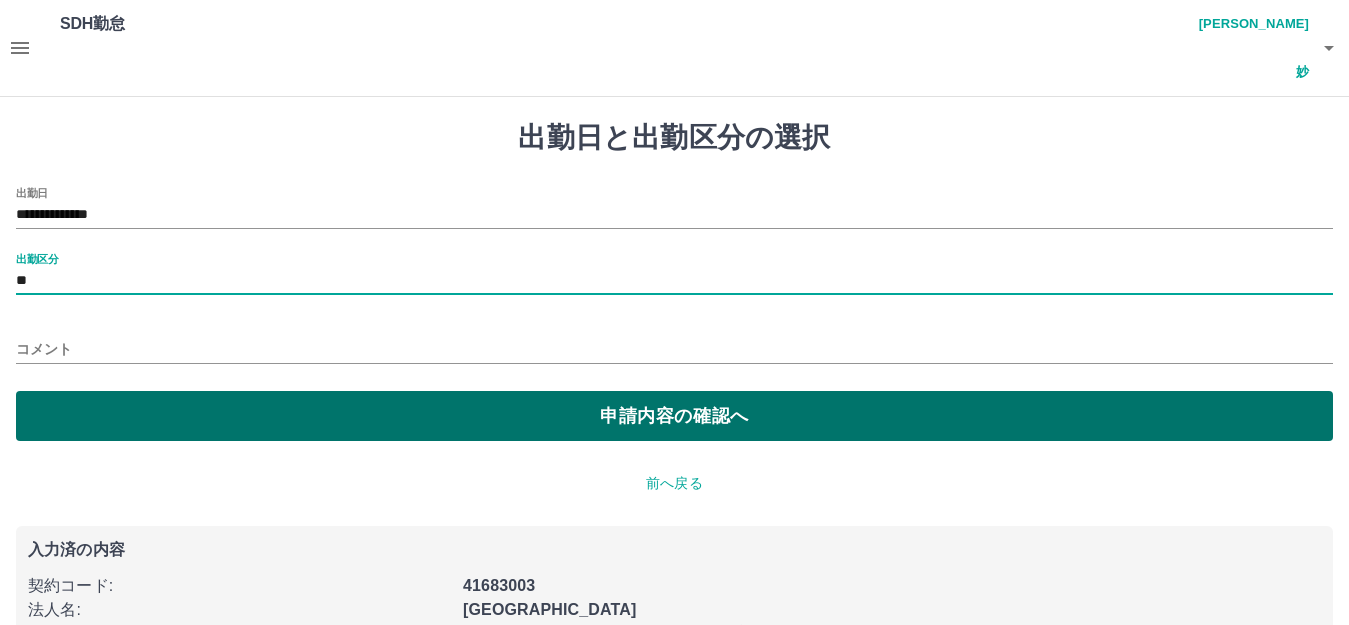 click on "申請内容の確認へ" at bounding box center (674, 416) 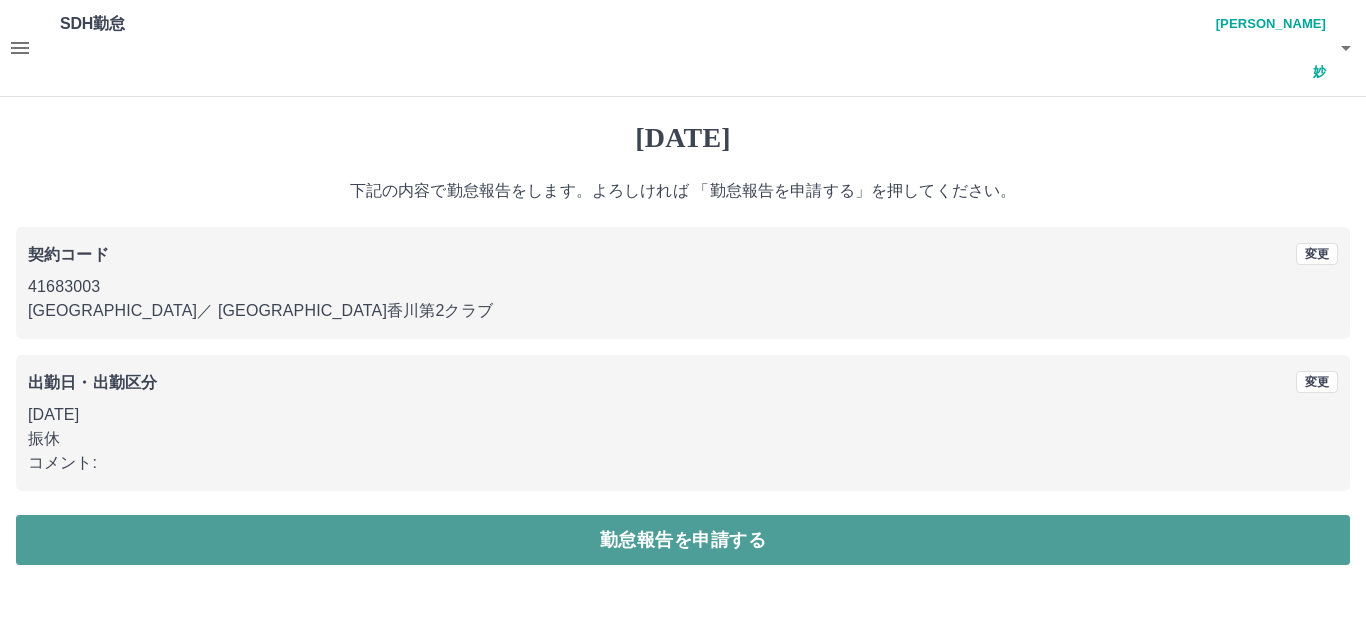 click on "勤怠報告を申請する" at bounding box center [683, 540] 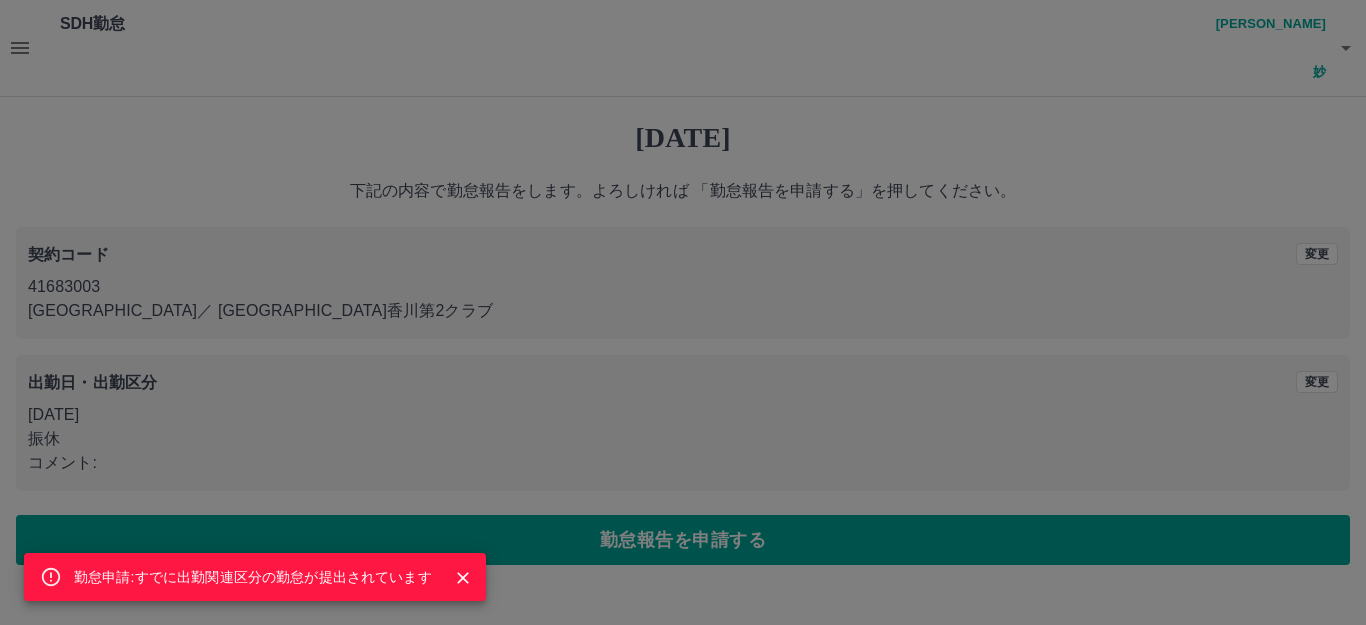click on "勤怠申請:すでに出勤関連区分の勤怠が提出されています" at bounding box center [683, 312] 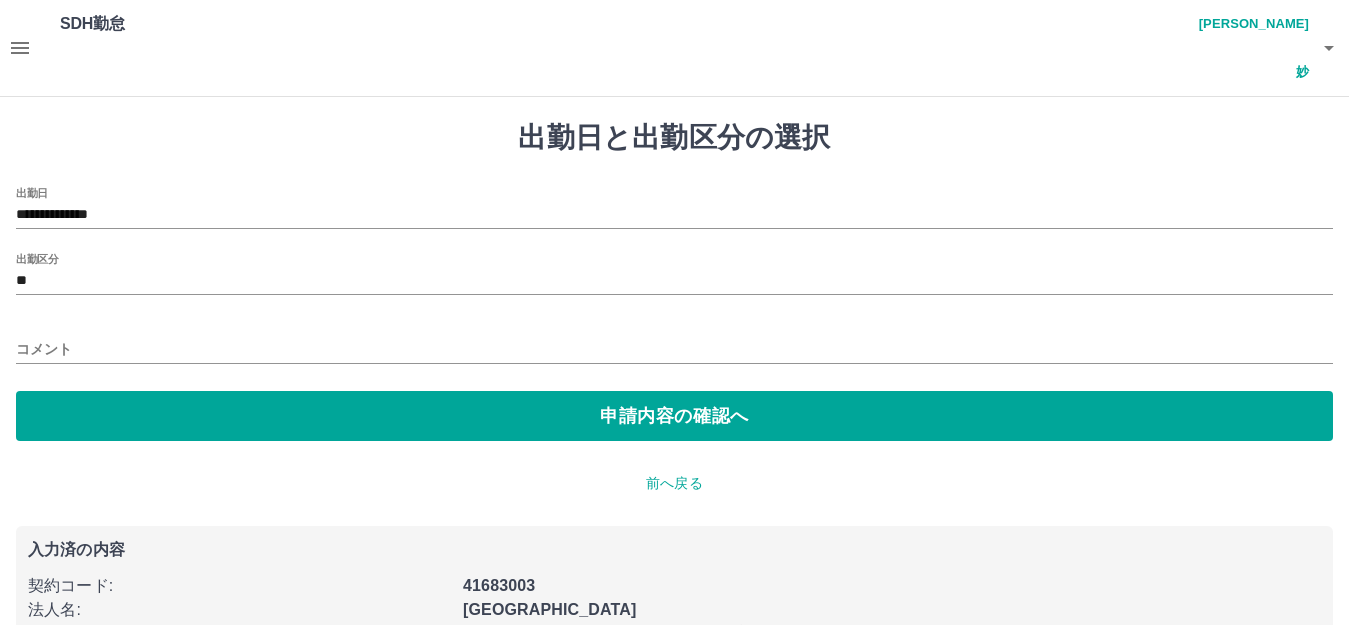 click on "**********" at bounding box center [674, 208] 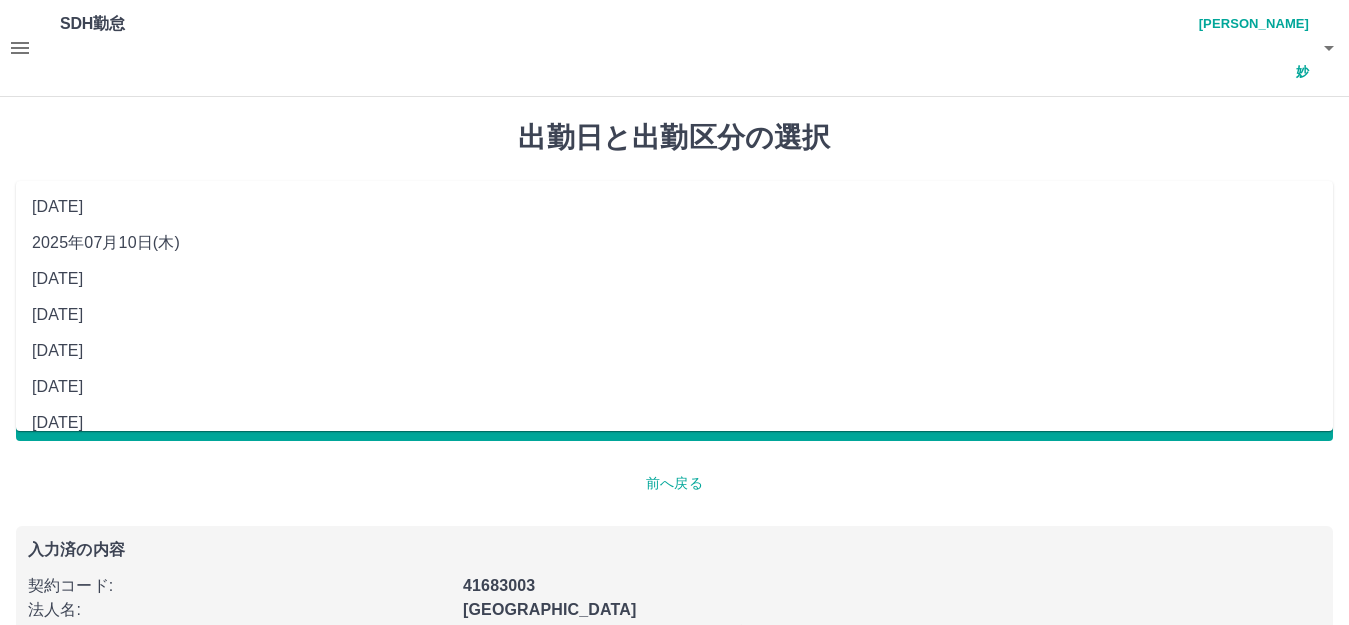 click on "**********" at bounding box center (674, 215) 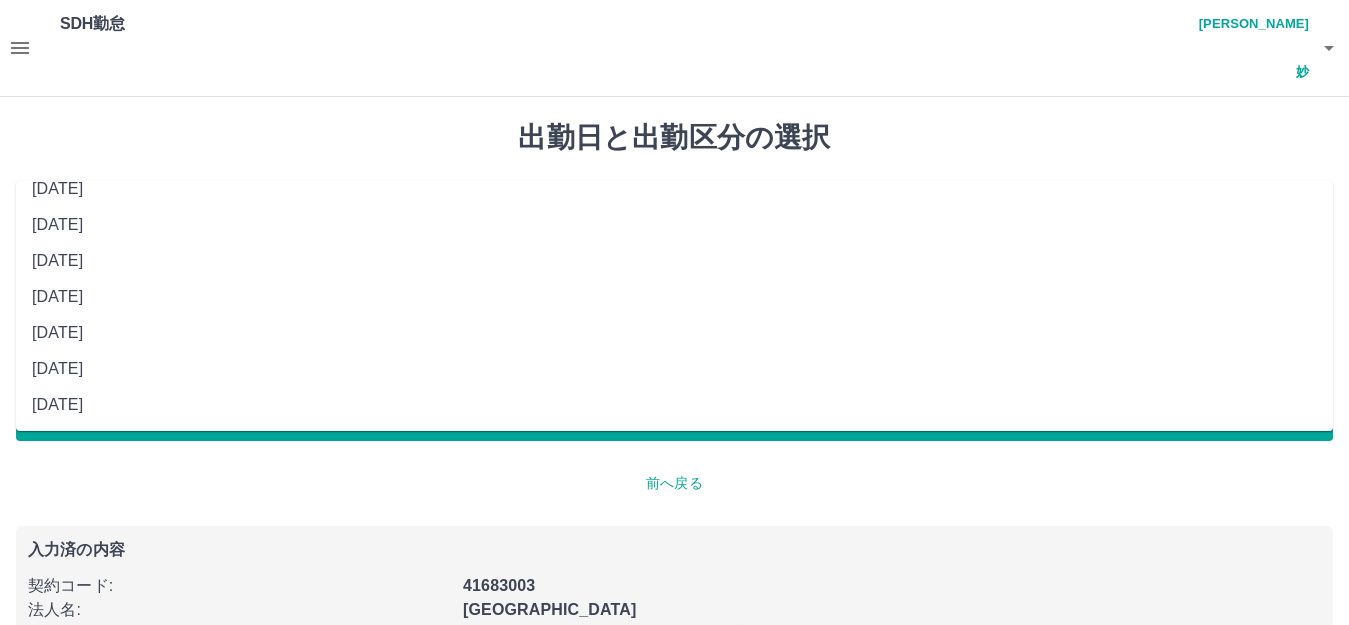 click on "[DATE]" at bounding box center [674, 405] 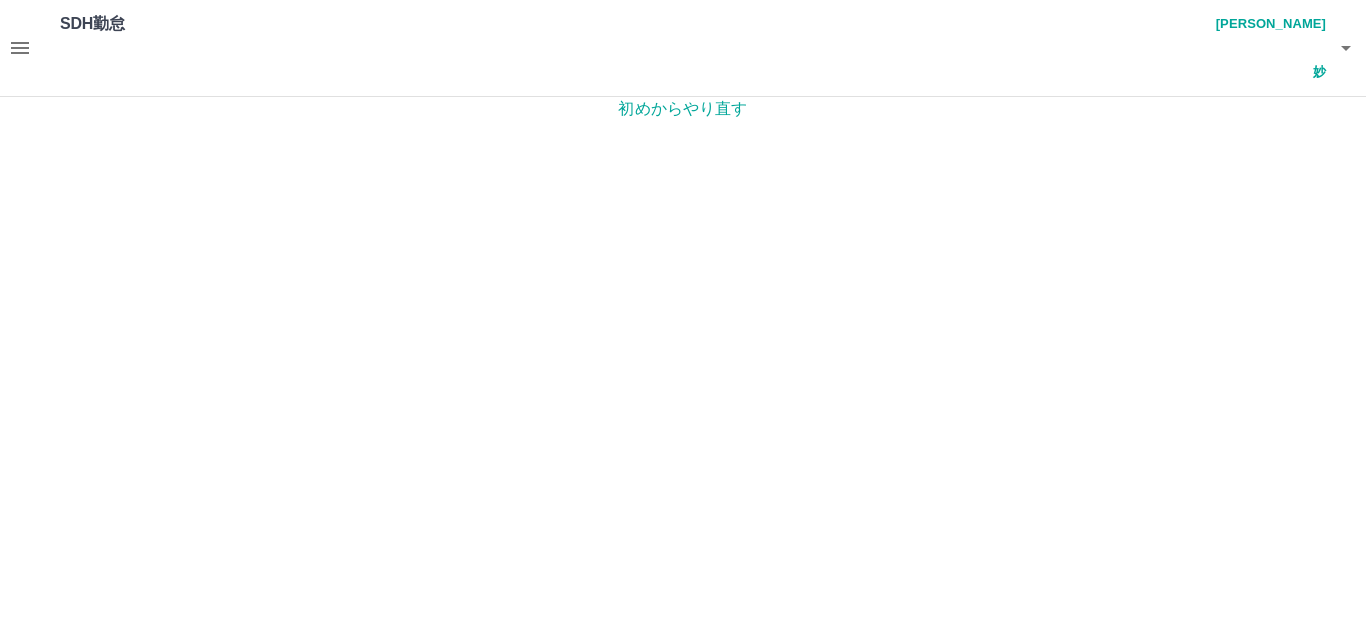click at bounding box center [20, 48] 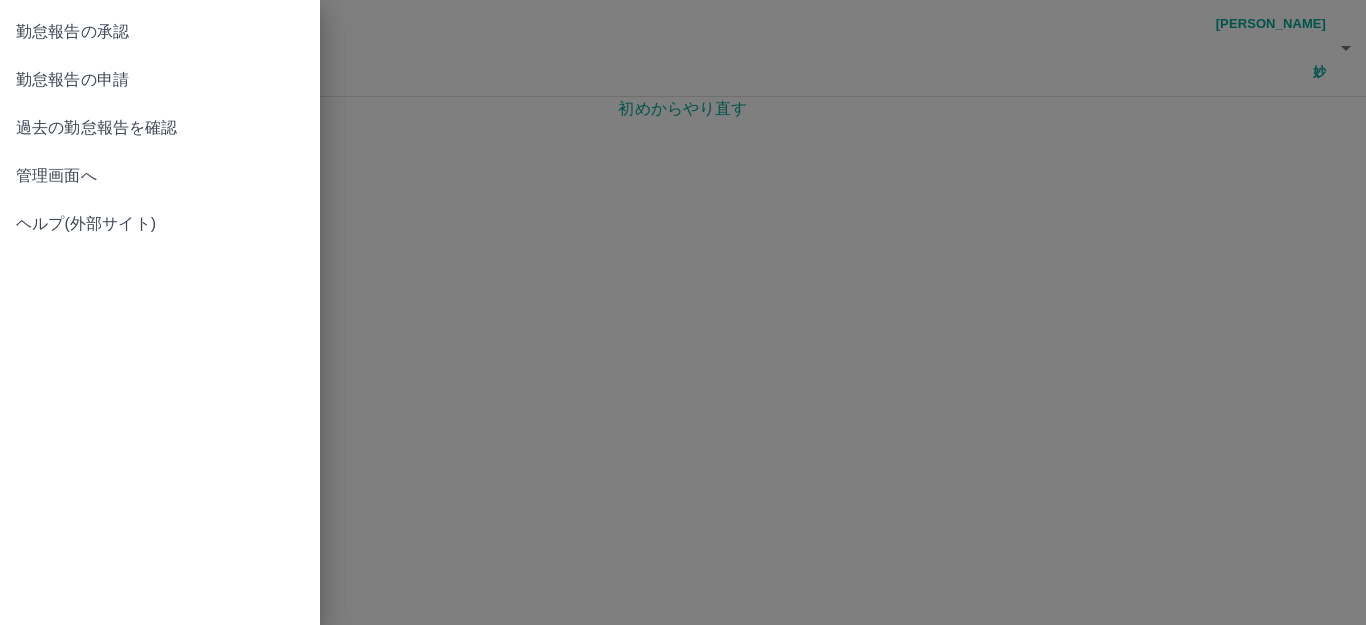click on "勤怠報告の申請" at bounding box center (160, 80) 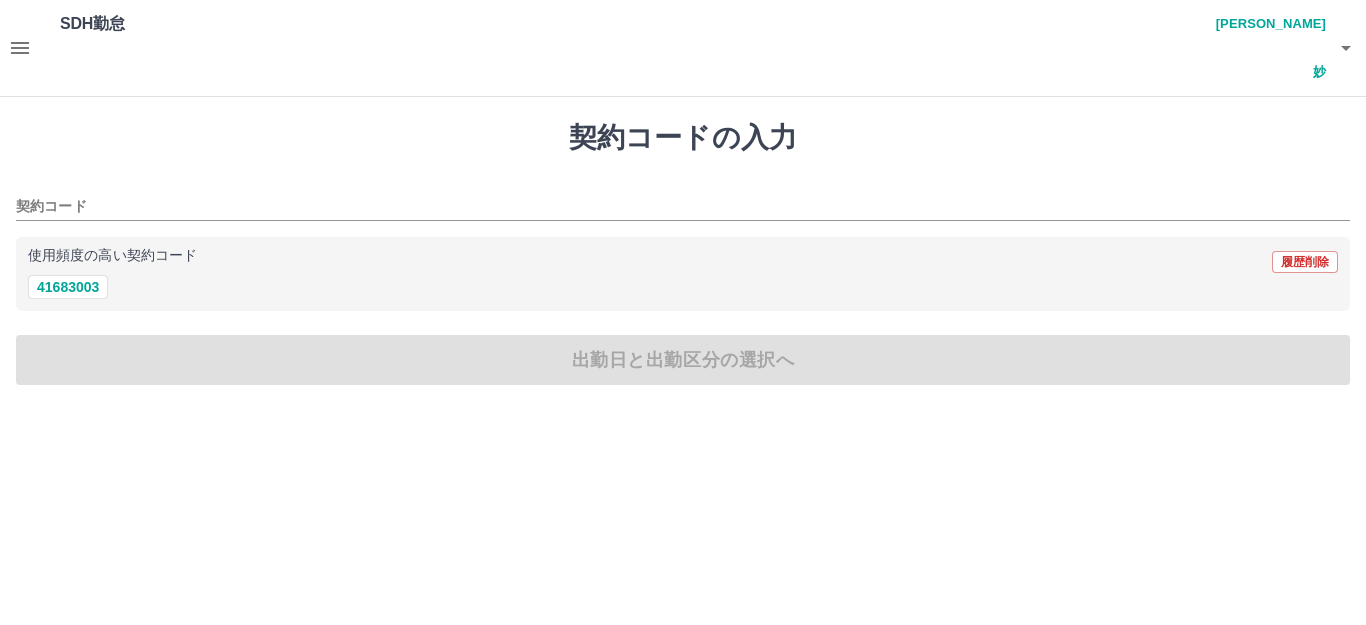 click 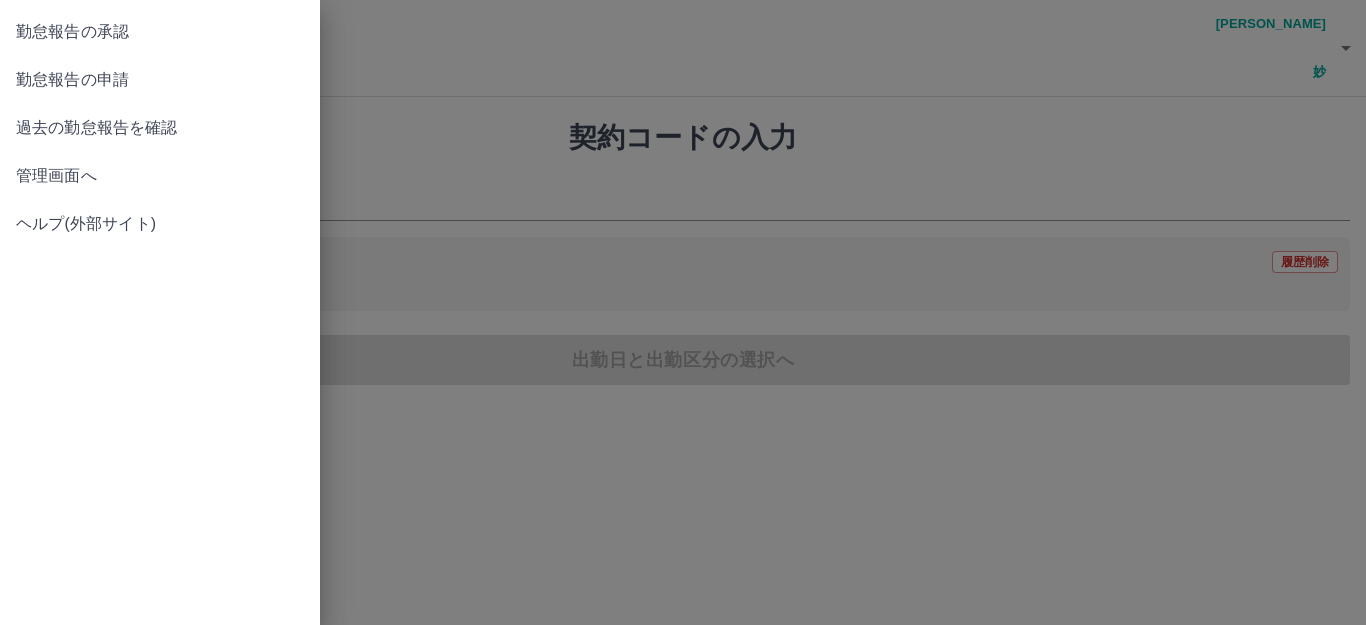 click on "過去の勤怠報告を確認" at bounding box center (160, 128) 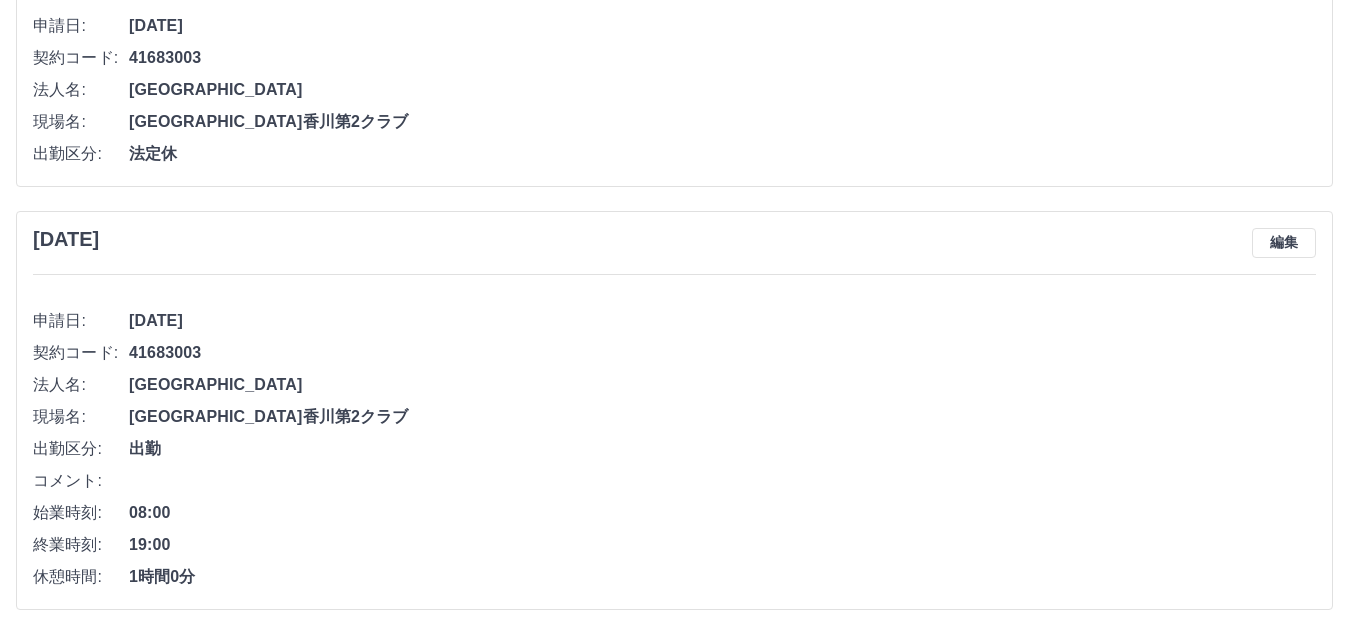 scroll, scrollTop: 1600, scrollLeft: 0, axis: vertical 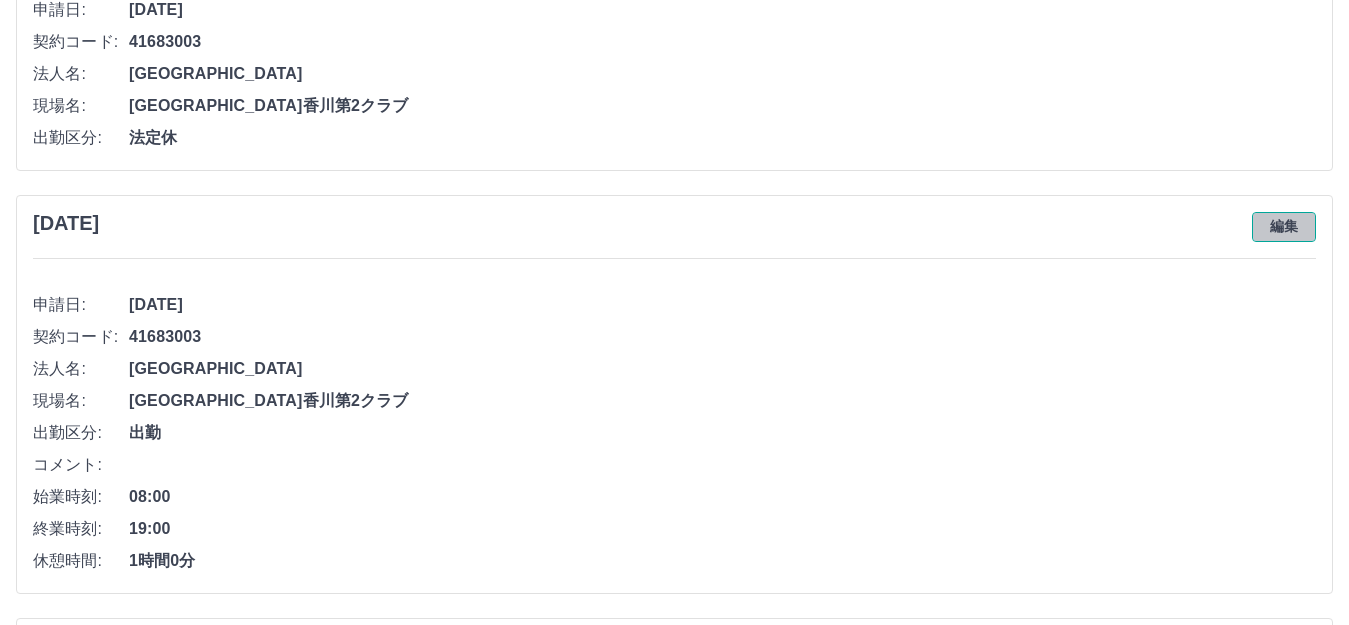 click on "編集" at bounding box center [1284, 227] 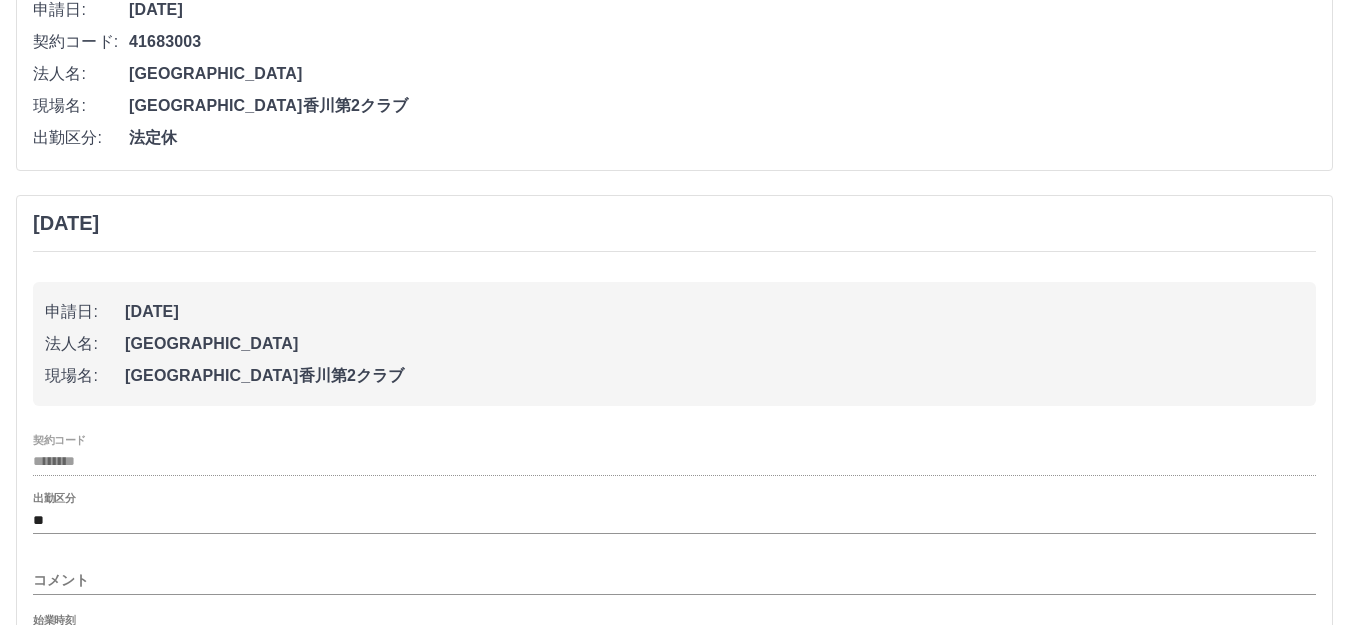 click on "出勤区分 **" at bounding box center (674, 513) 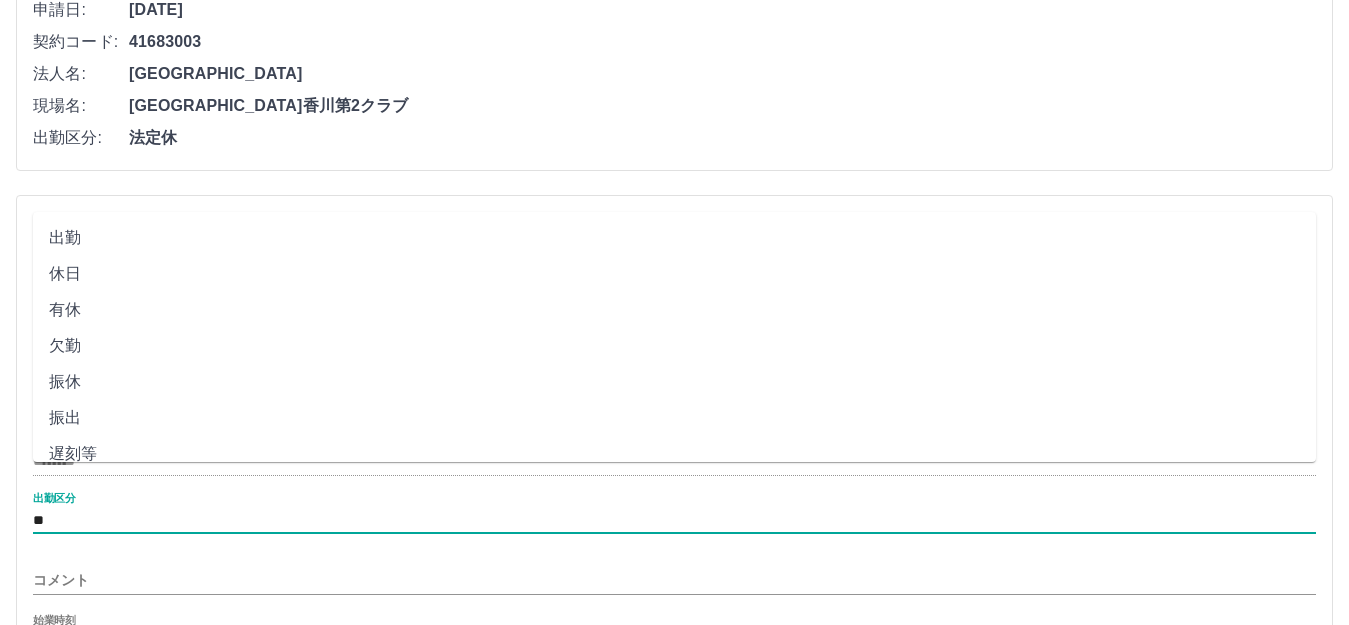 click on "**" at bounding box center [674, 520] 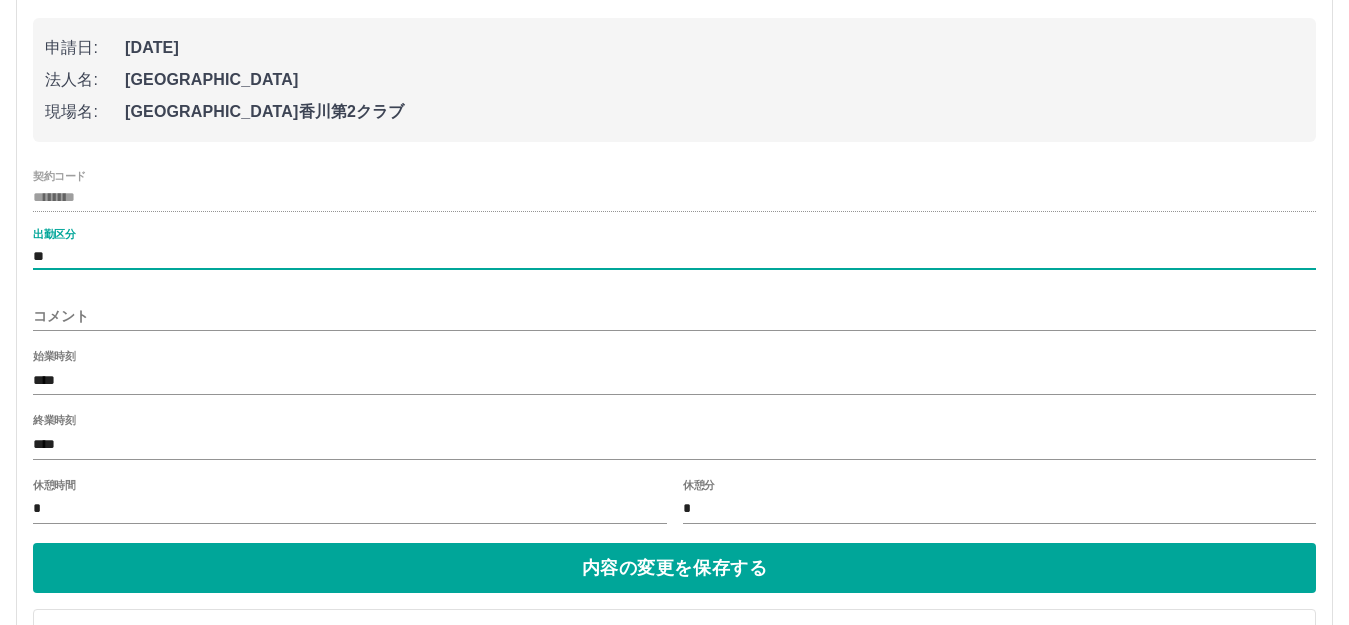 scroll, scrollTop: 1900, scrollLeft: 0, axis: vertical 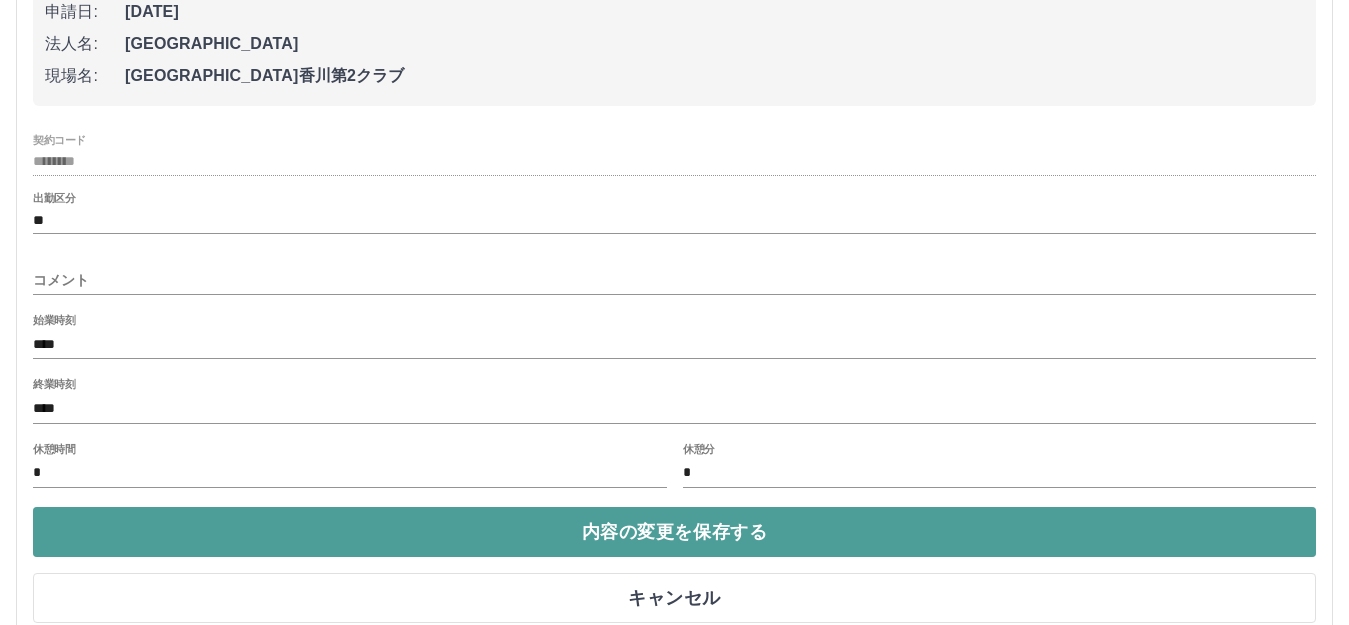 click on "内容の変更を保存する" at bounding box center (674, 532) 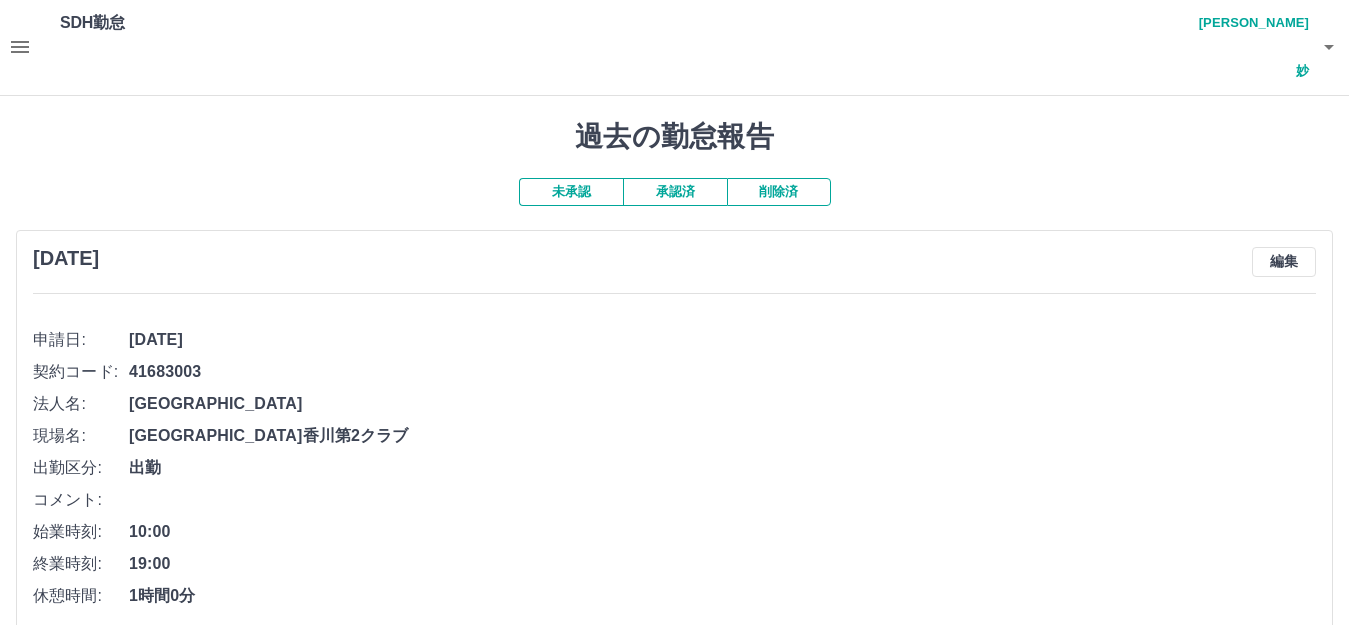 scroll, scrollTop: 0, scrollLeft: 0, axis: both 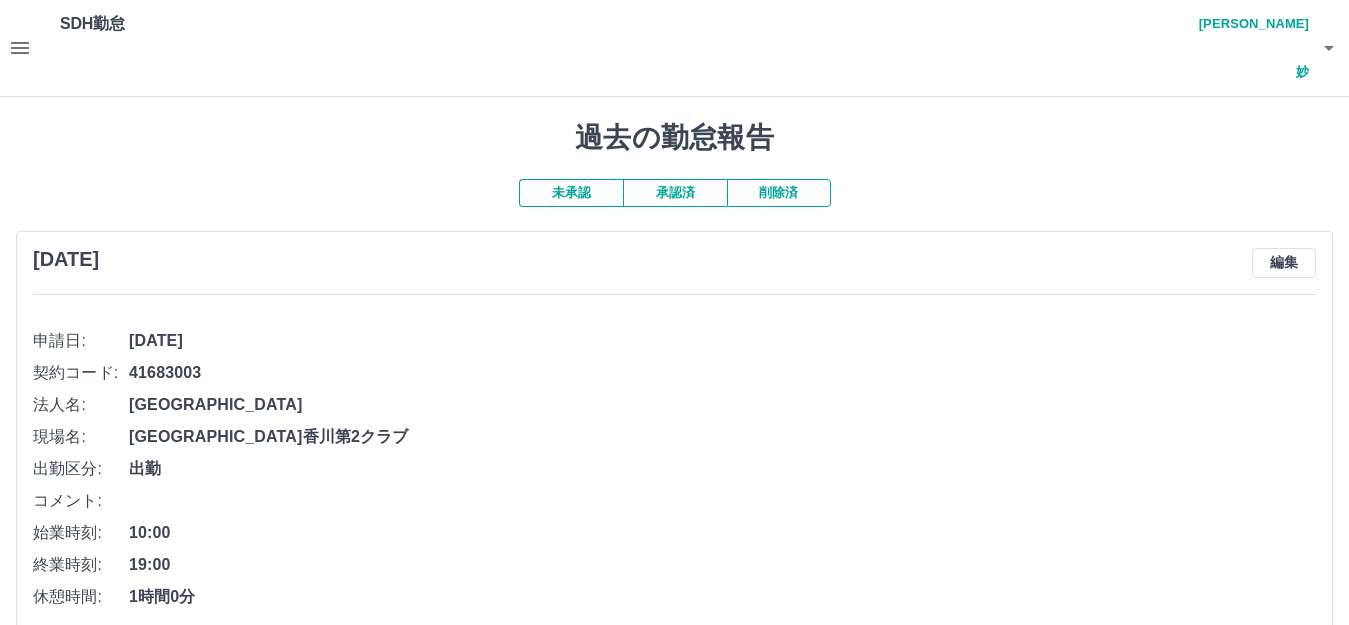 click 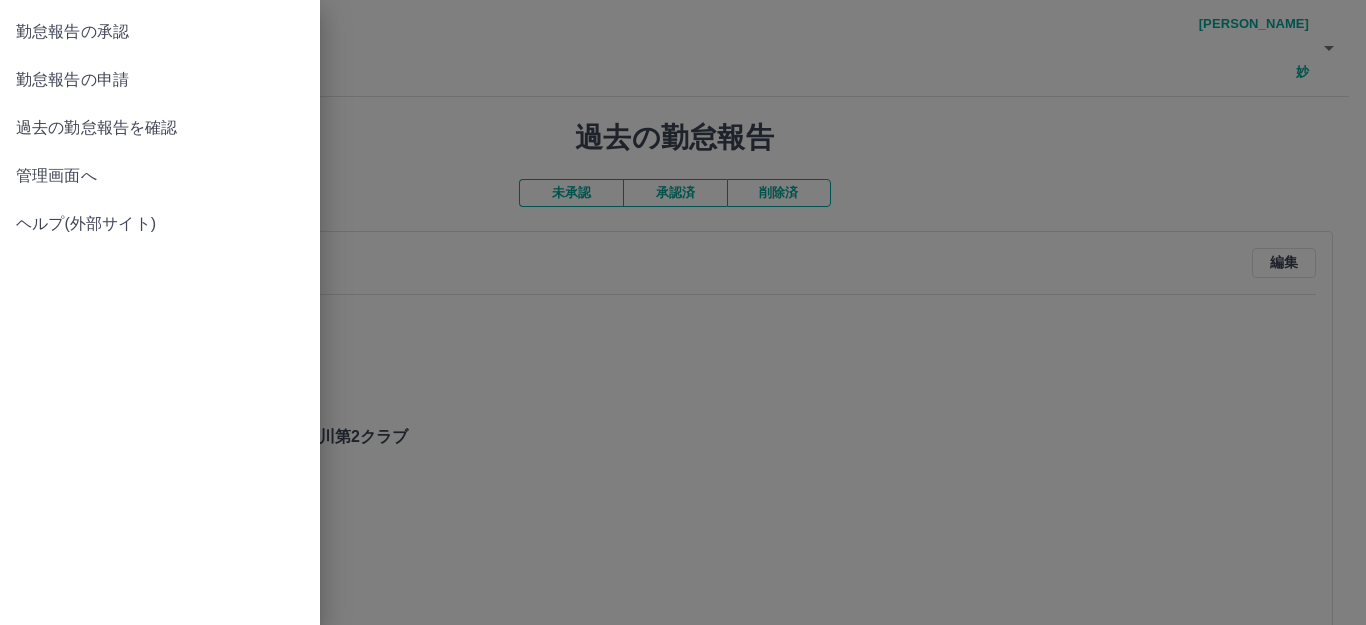 click on "勤怠報告の承認" at bounding box center [160, 32] 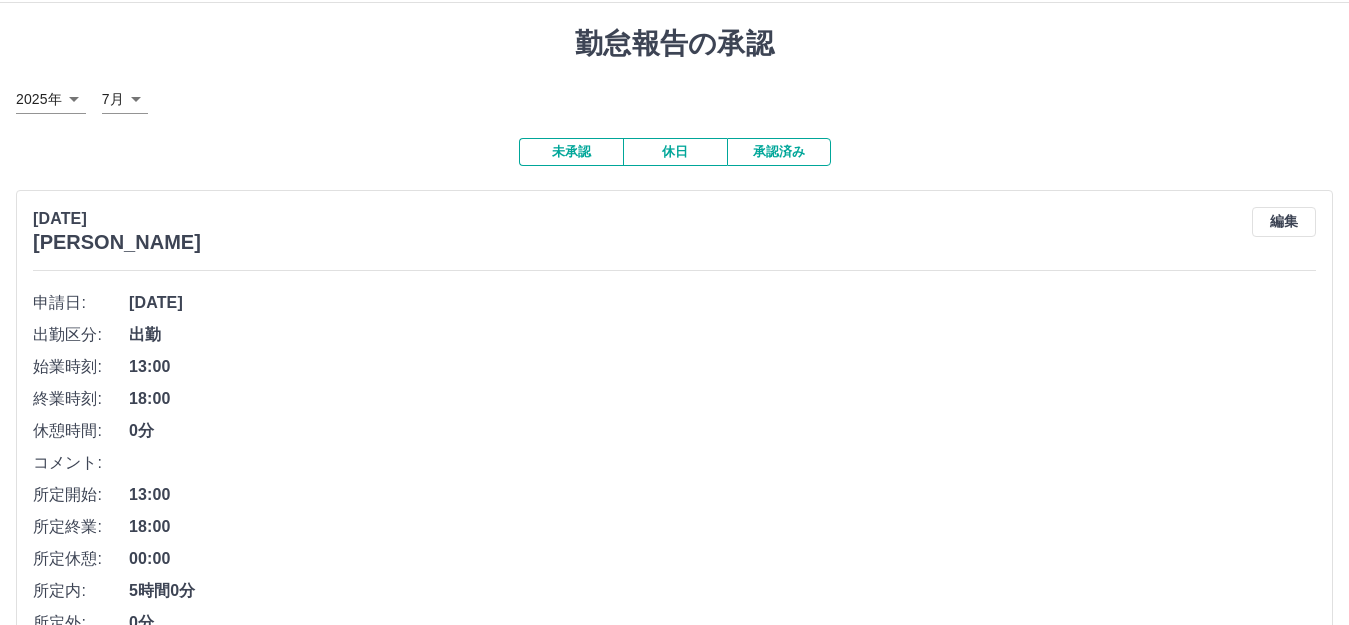 scroll, scrollTop: 0, scrollLeft: 0, axis: both 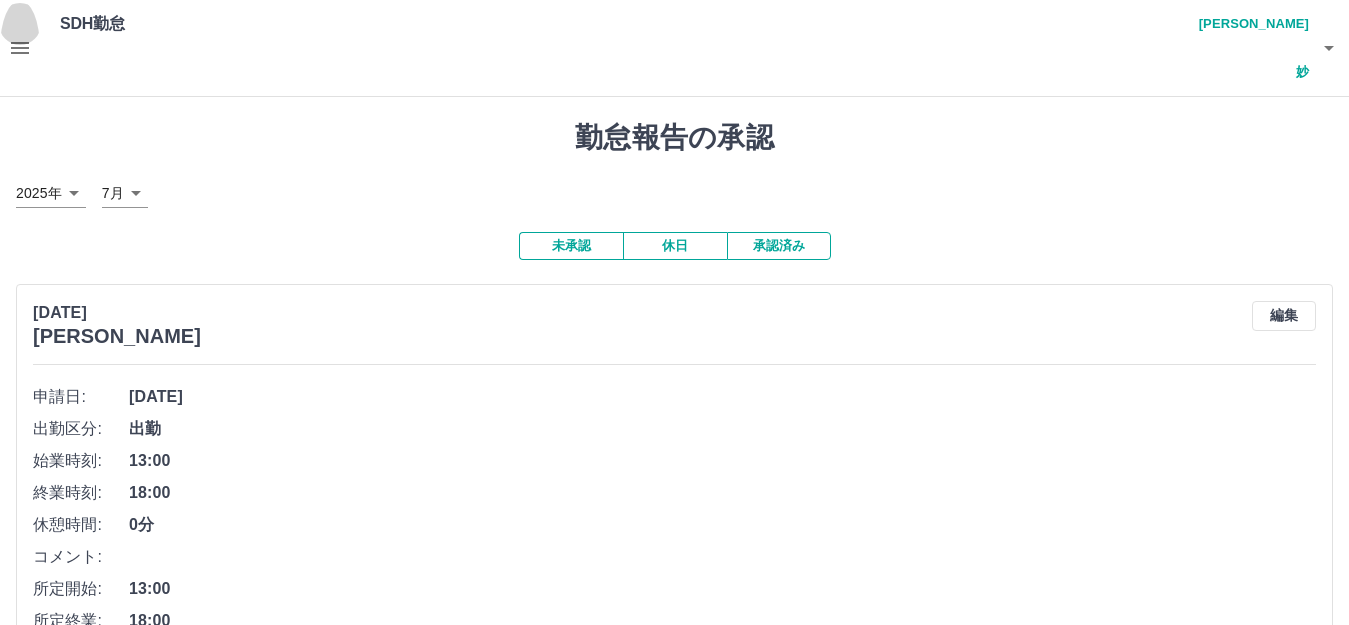 click 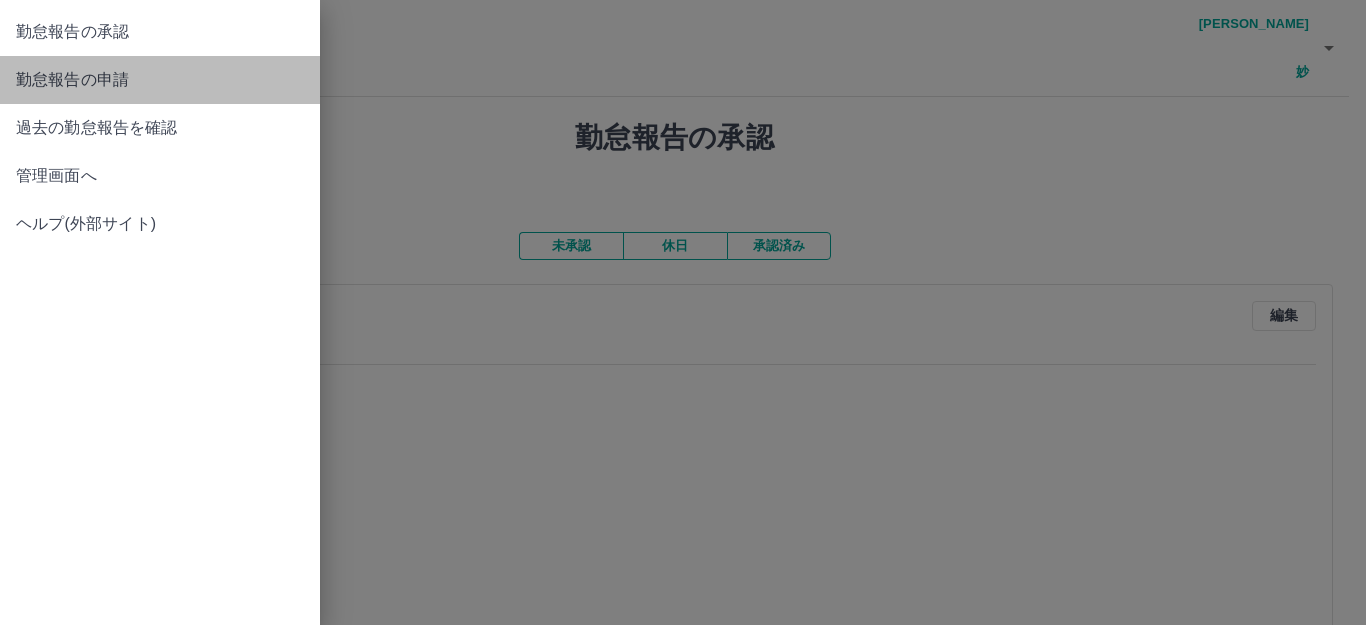 click on "勤怠報告の申請" at bounding box center (160, 80) 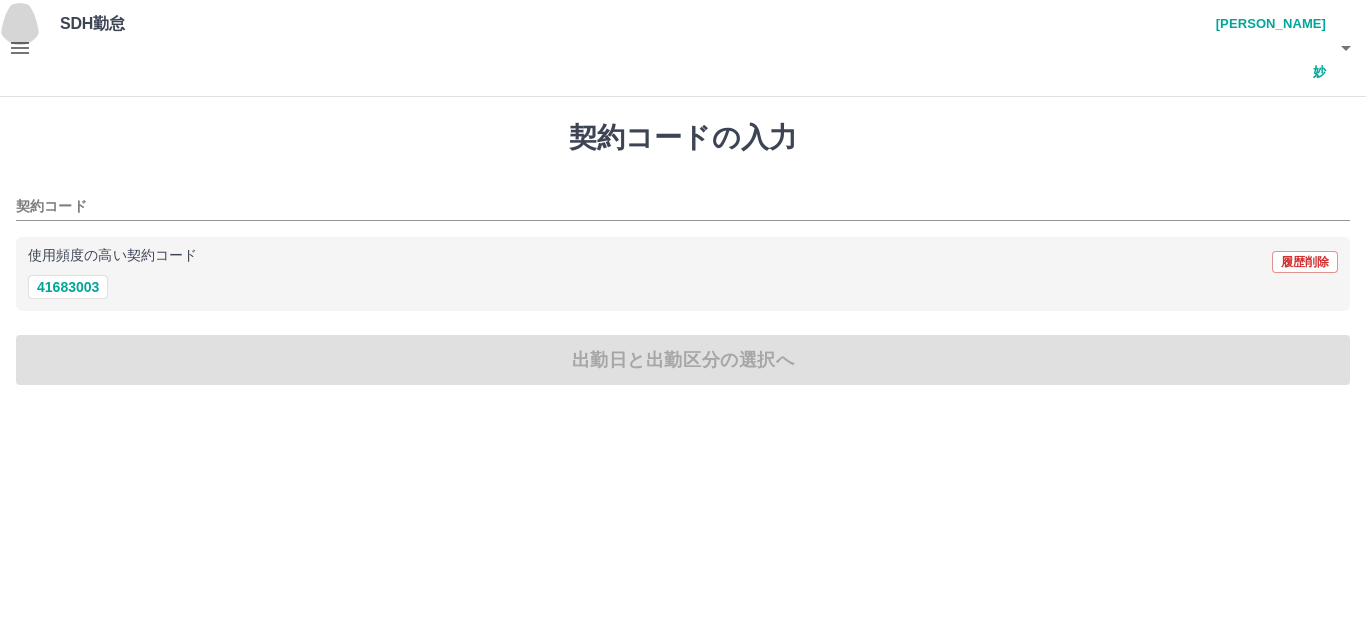 click 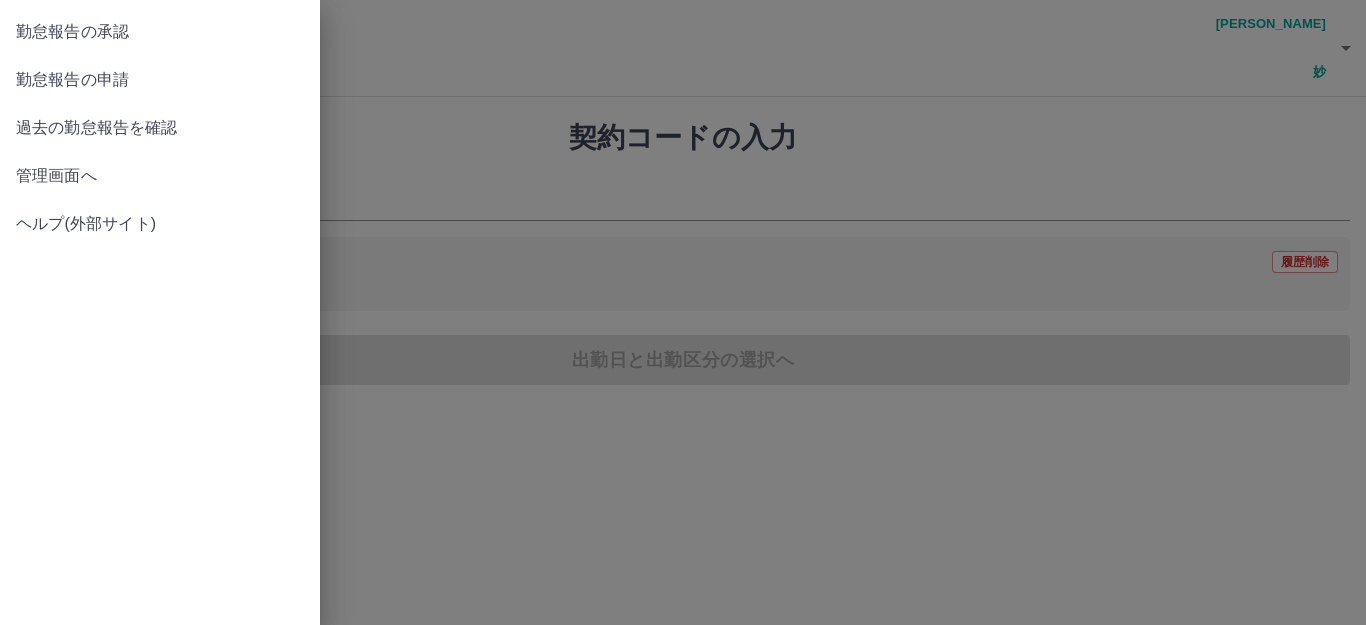 click on "過去の勤怠報告を確認" at bounding box center (160, 128) 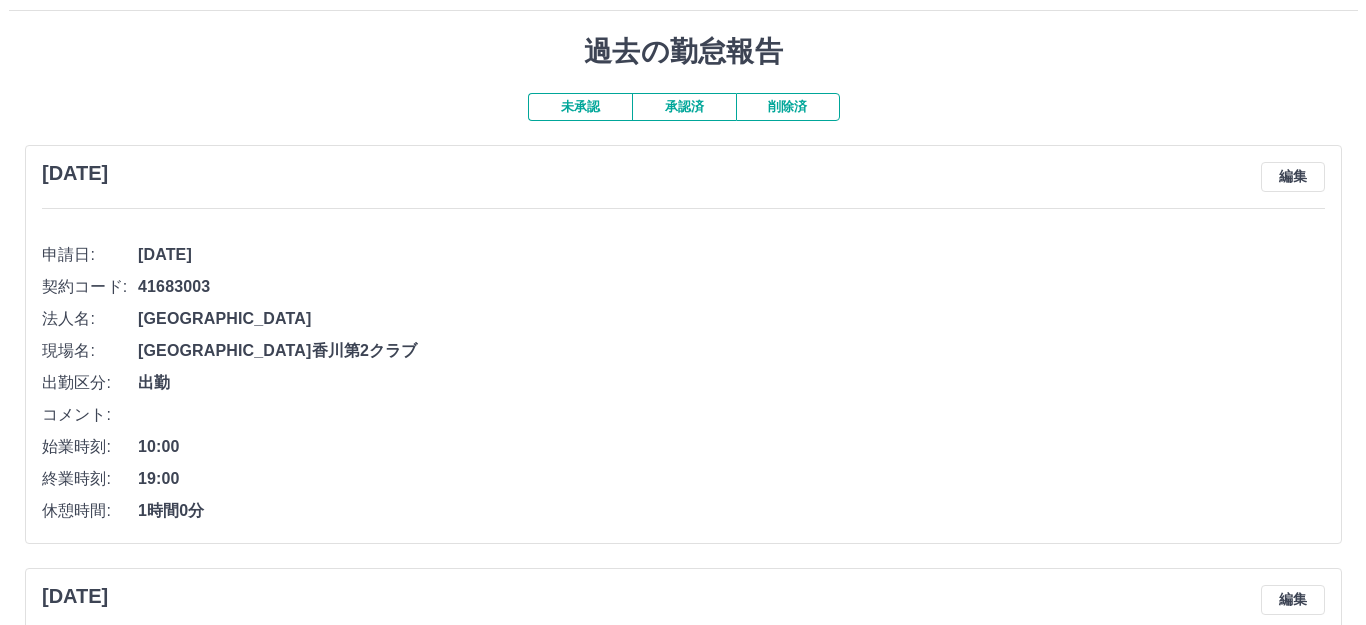 scroll, scrollTop: 0, scrollLeft: 0, axis: both 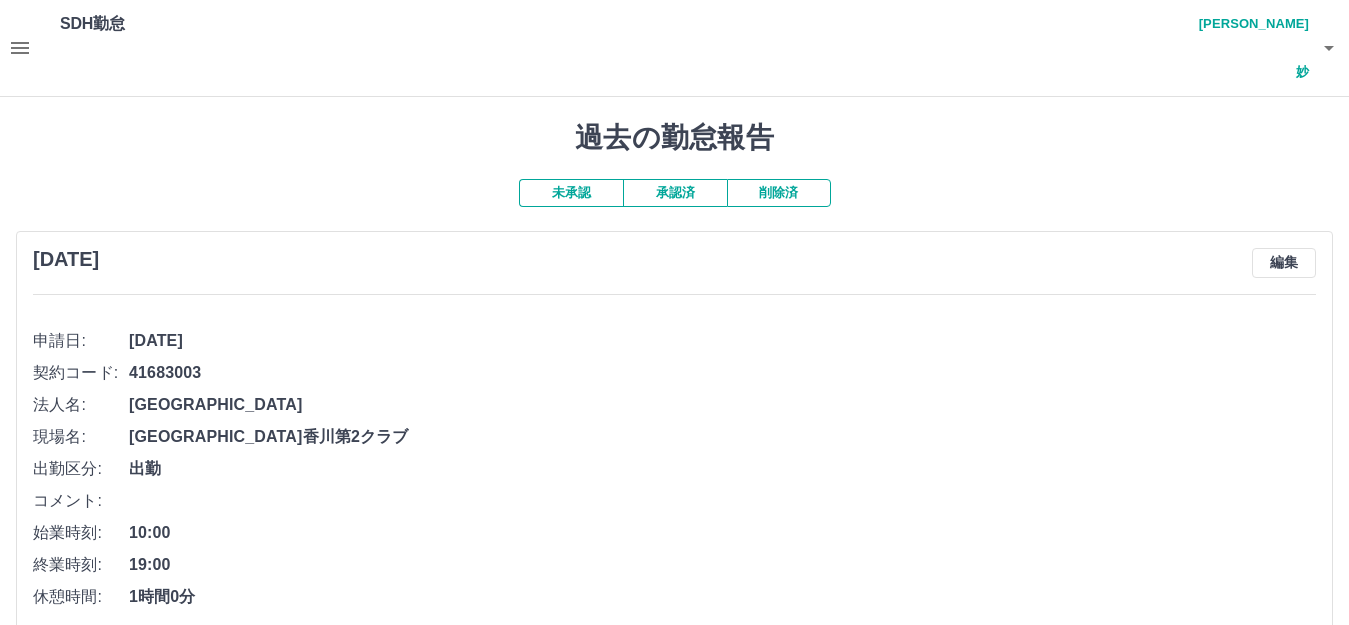 click 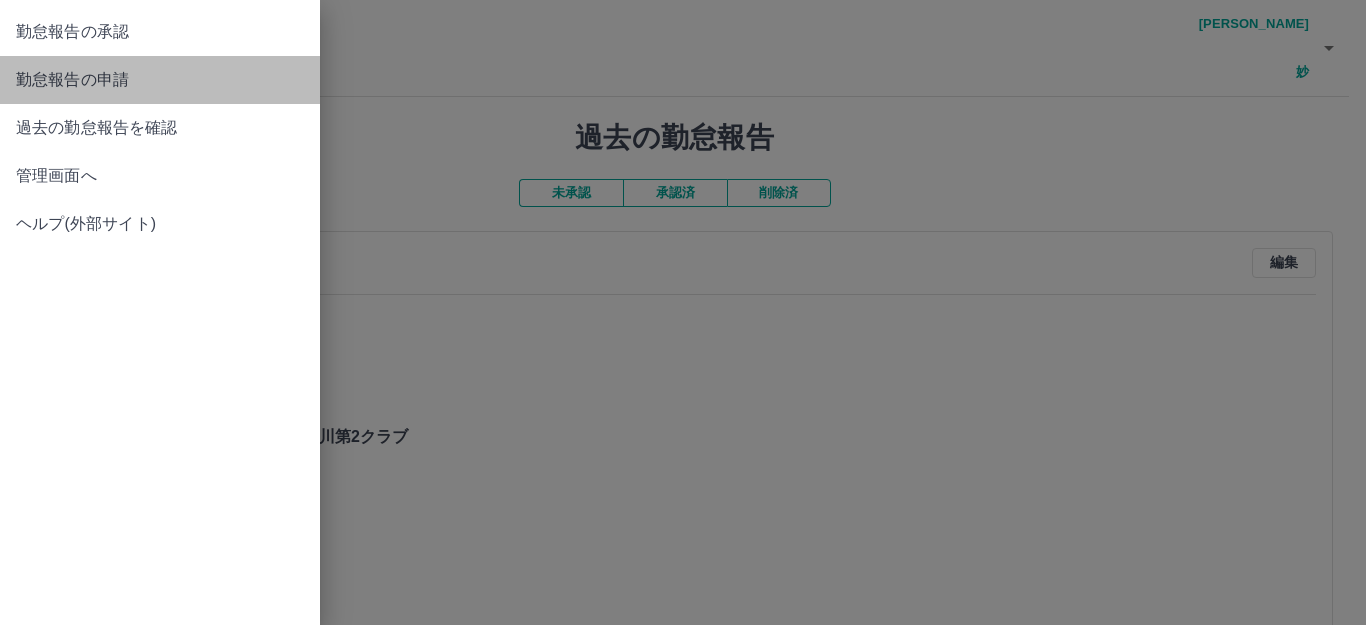 click on "勤怠報告の申請" at bounding box center (160, 80) 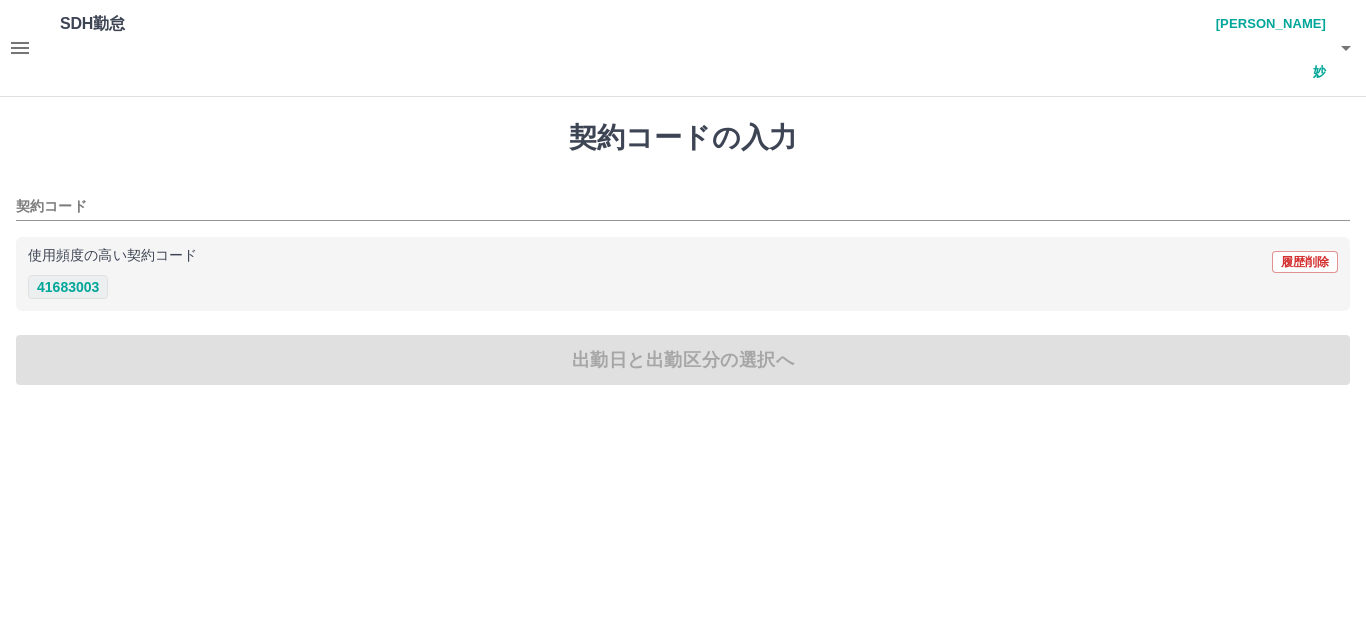 click on "41683003" at bounding box center [68, 287] 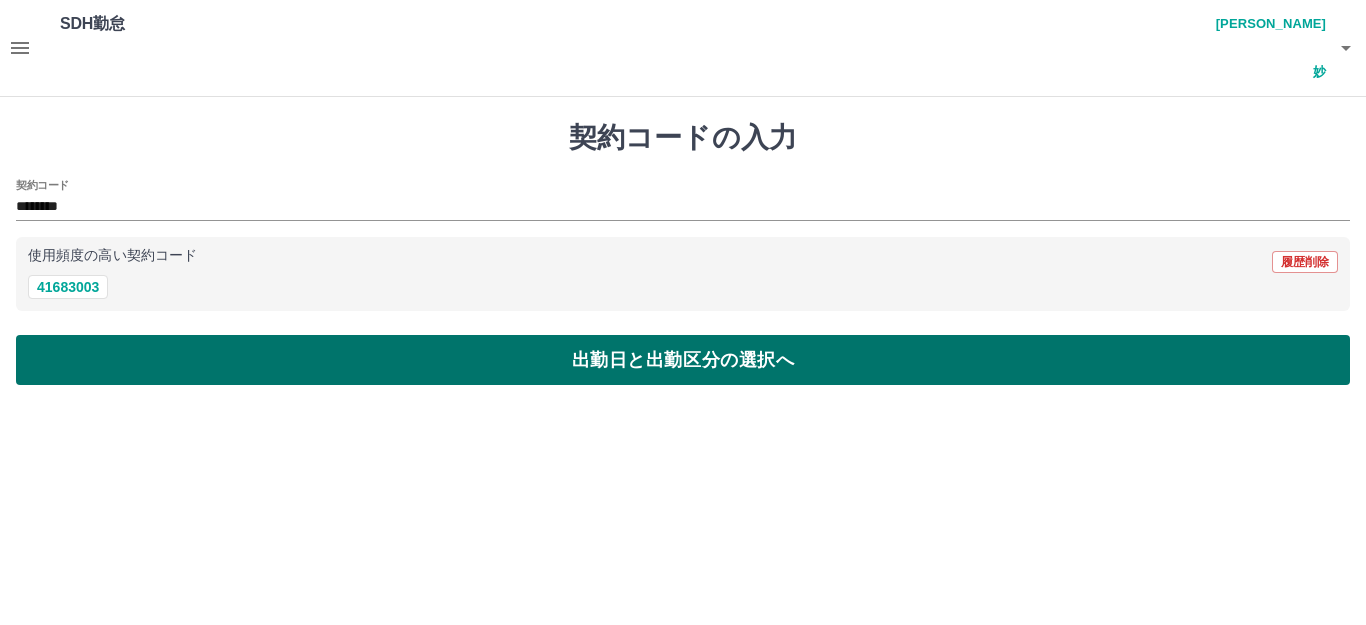 click on "出勤日と出勤区分の選択へ" at bounding box center (683, 360) 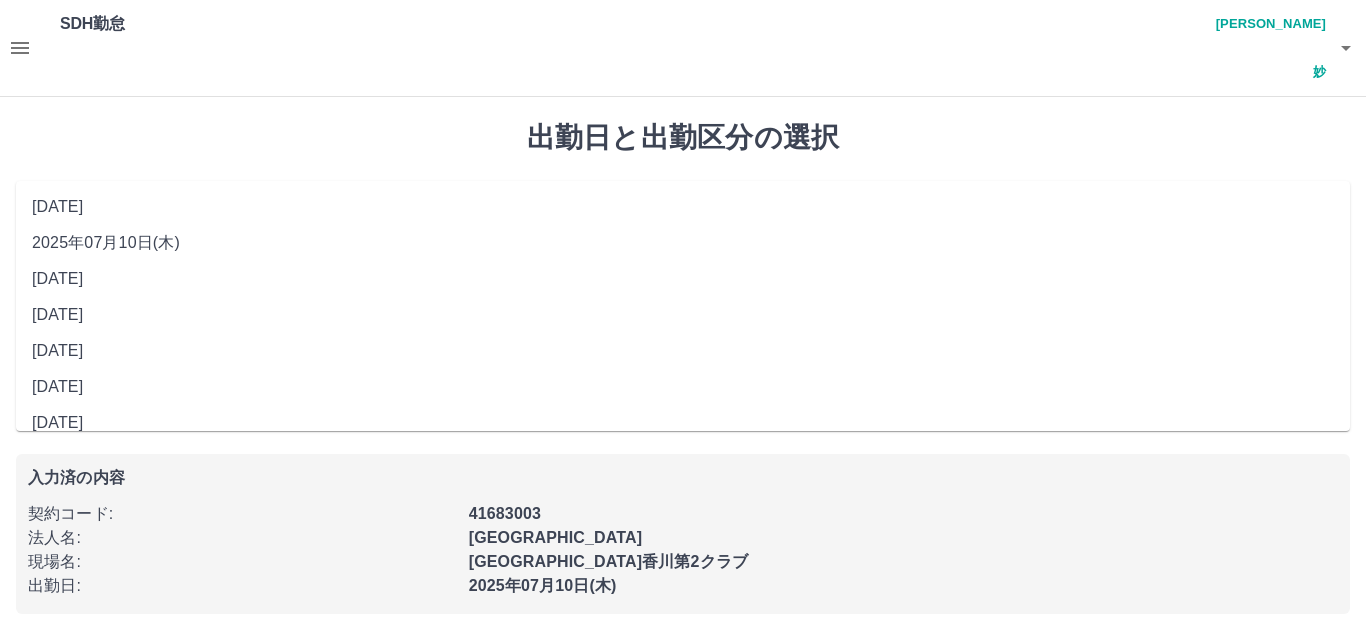 click on "**********" at bounding box center (683, 215) 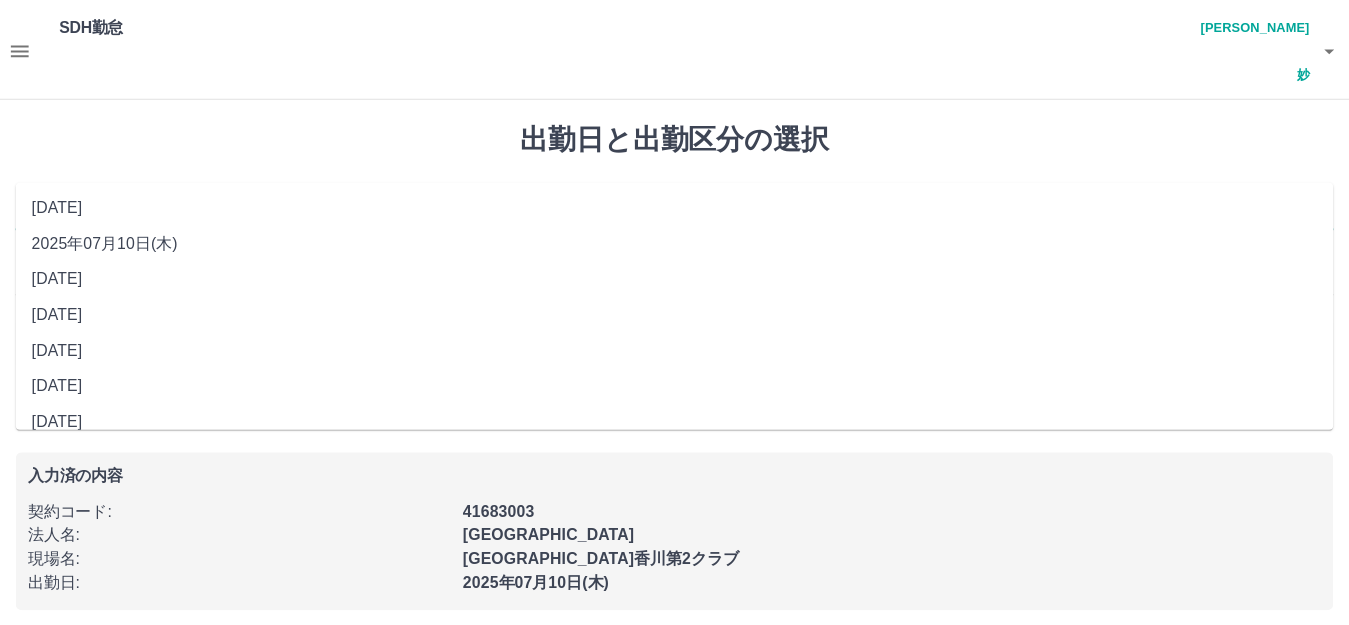 scroll, scrollTop: 90, scrollLeft: 0, axis: vertical 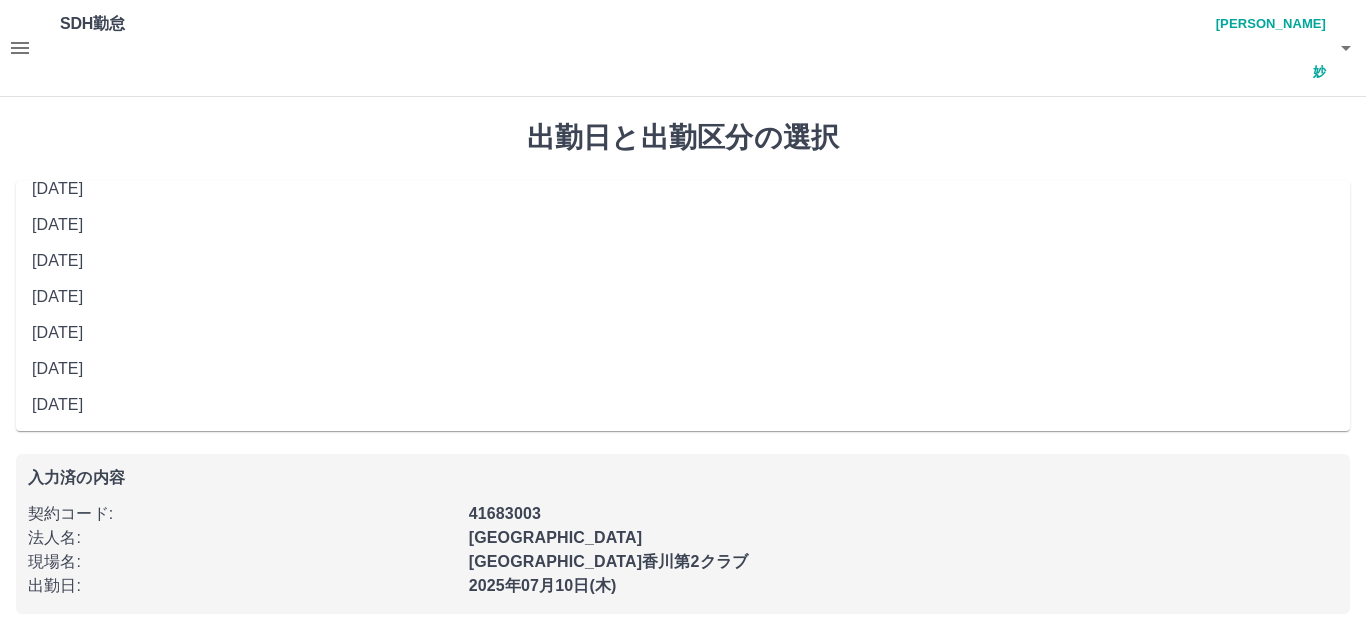 click on "[DATE]" at bounding box center [683, 369] 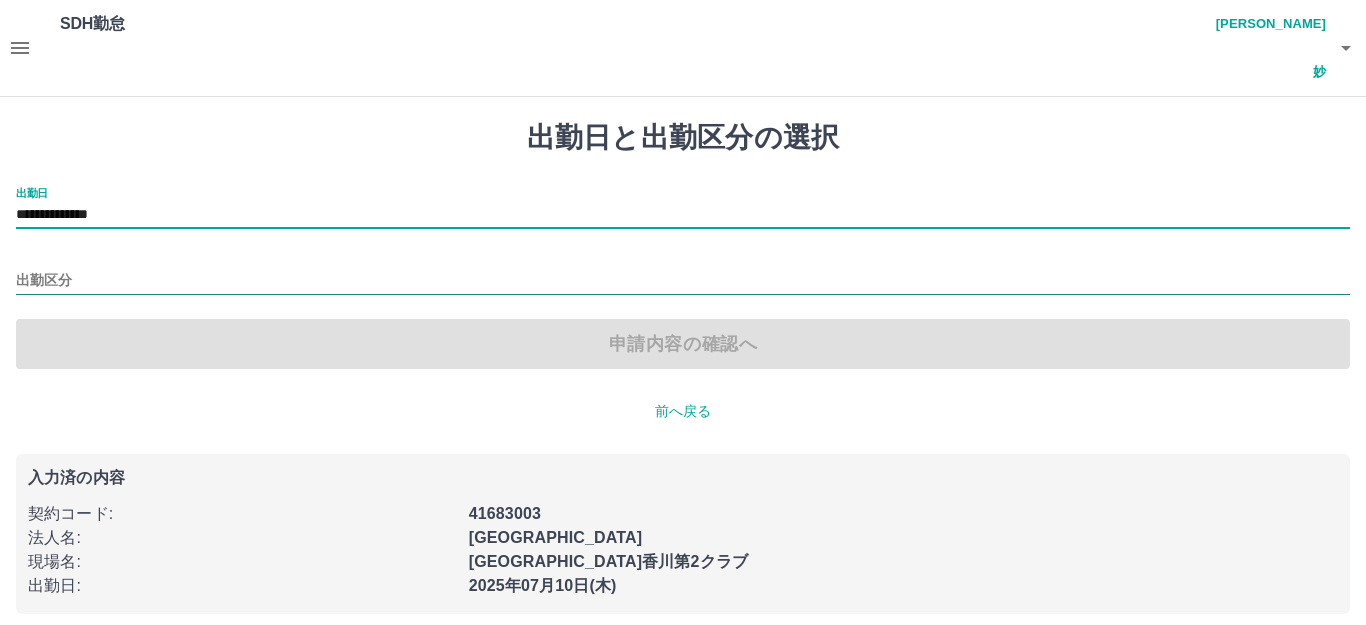 click on "出勤区分" at bounding box center (683, 281) 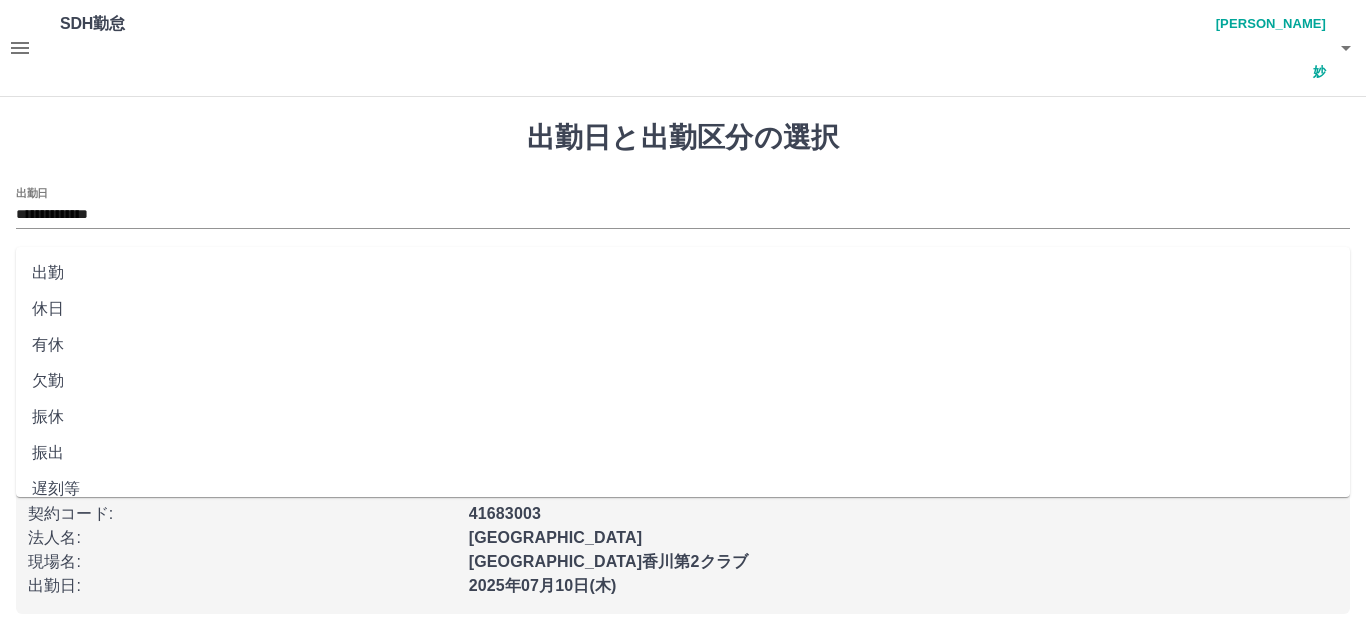 click on "振休" at bounding box center (683, 417) 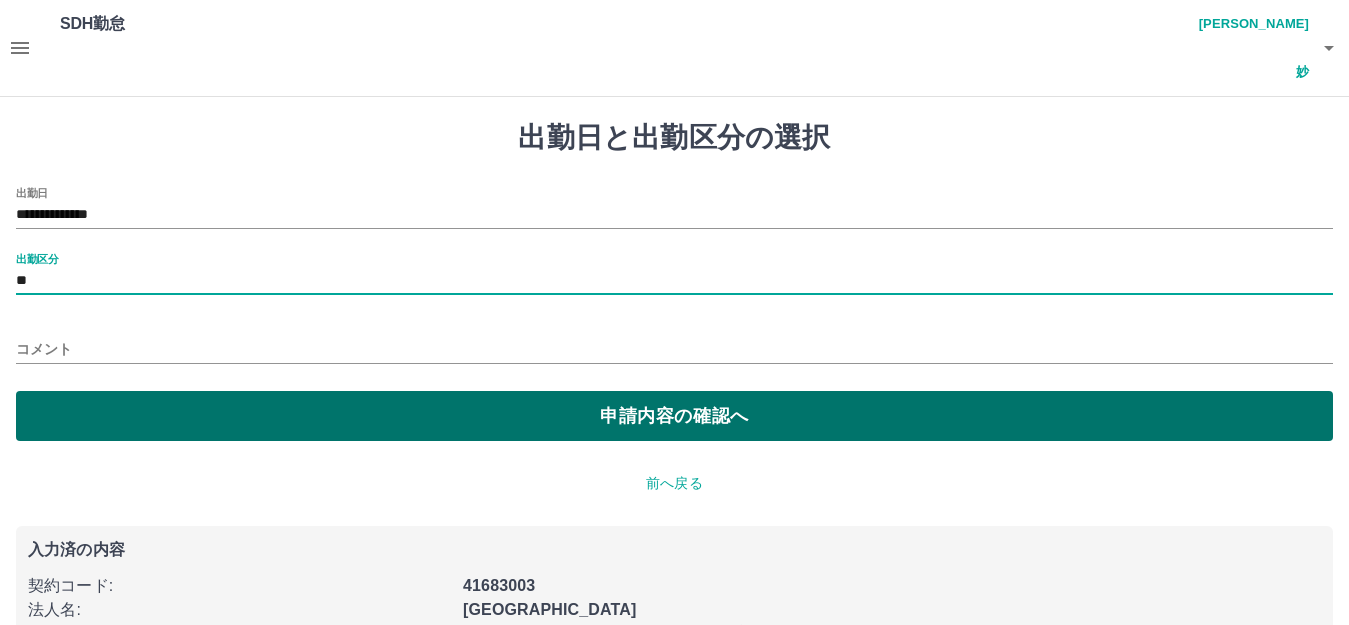 click on "申請内容の確認へ" at bounding box center (674, 416) 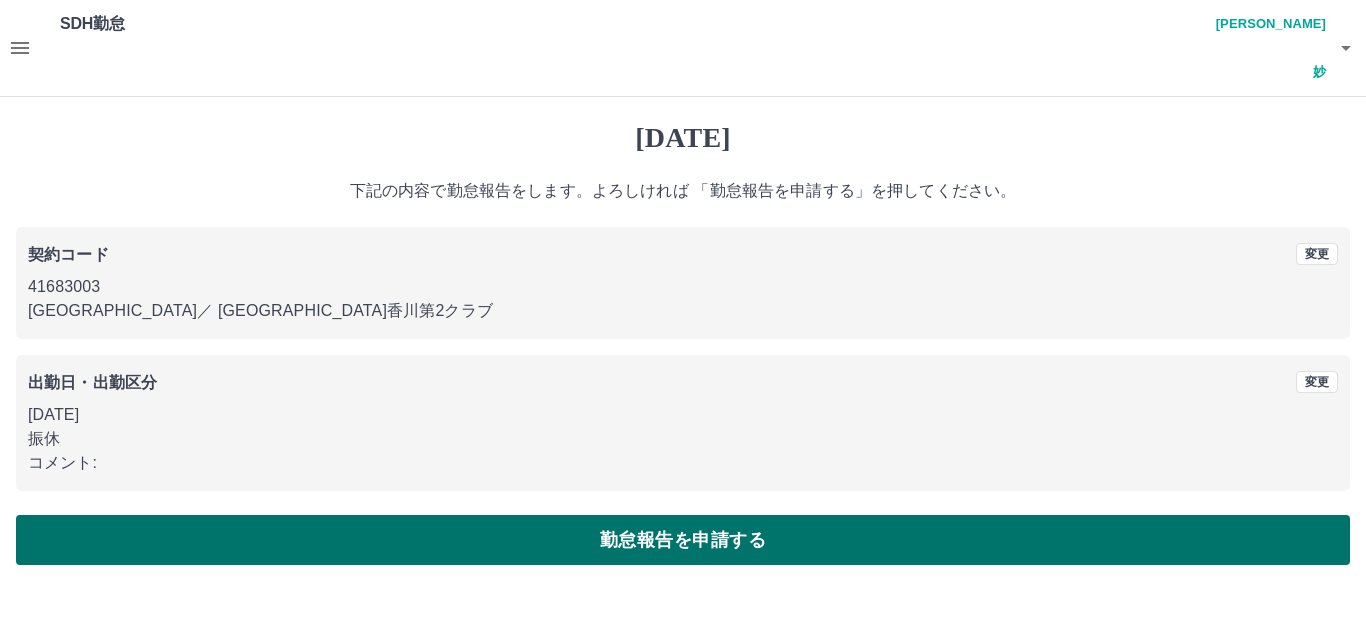 click on "勤怠報告を申請する" at bounding box center [683, 540] 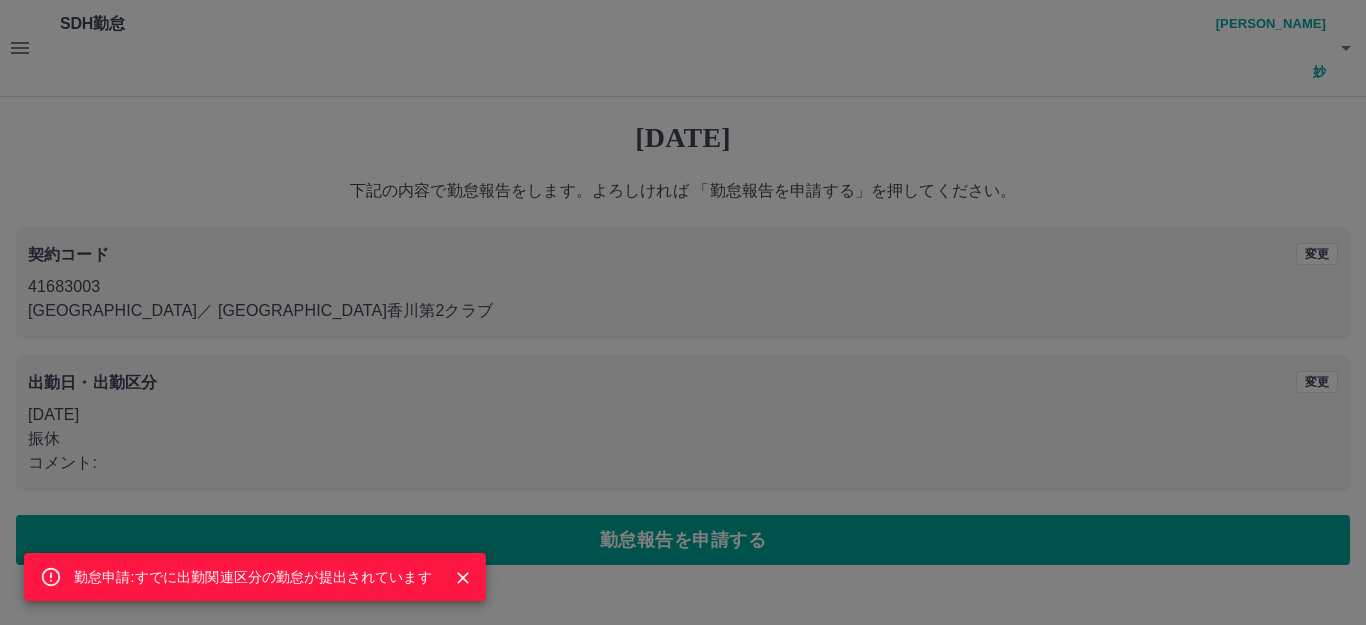 click on "勤怠申請:すでに出勤関連区分の勤怠が提出されています" at bounding box center [683, 312] 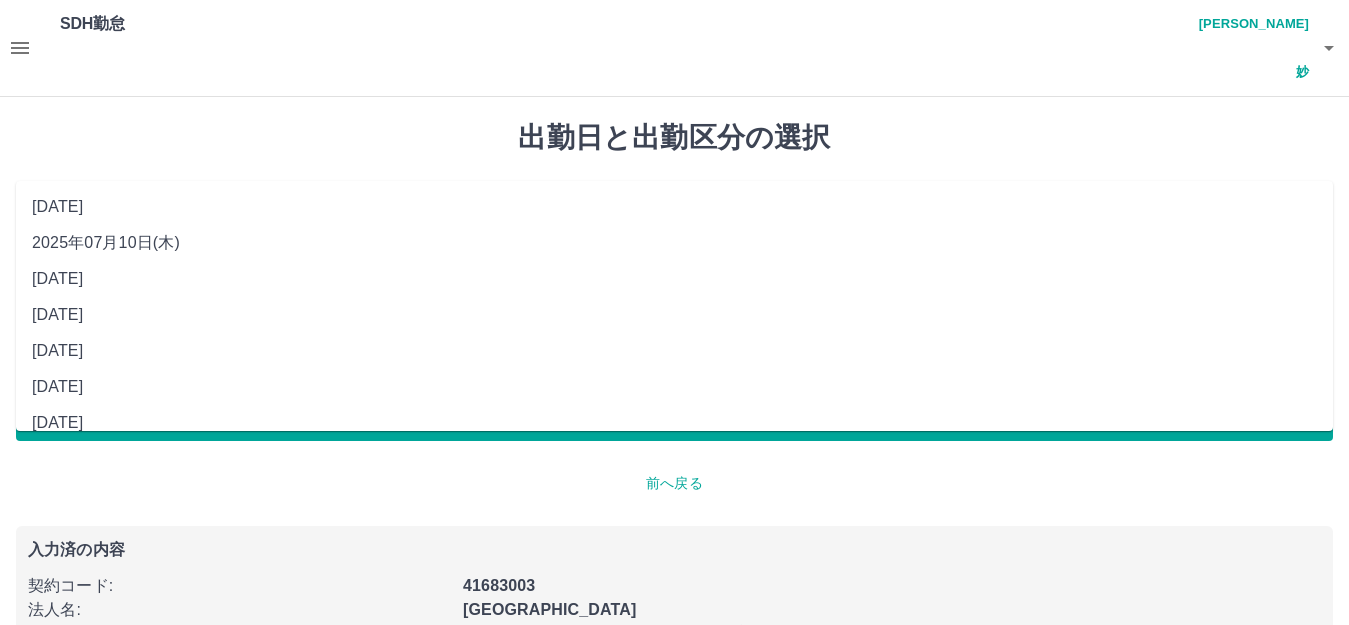 click on "**********" at bounding box center [674, 215] 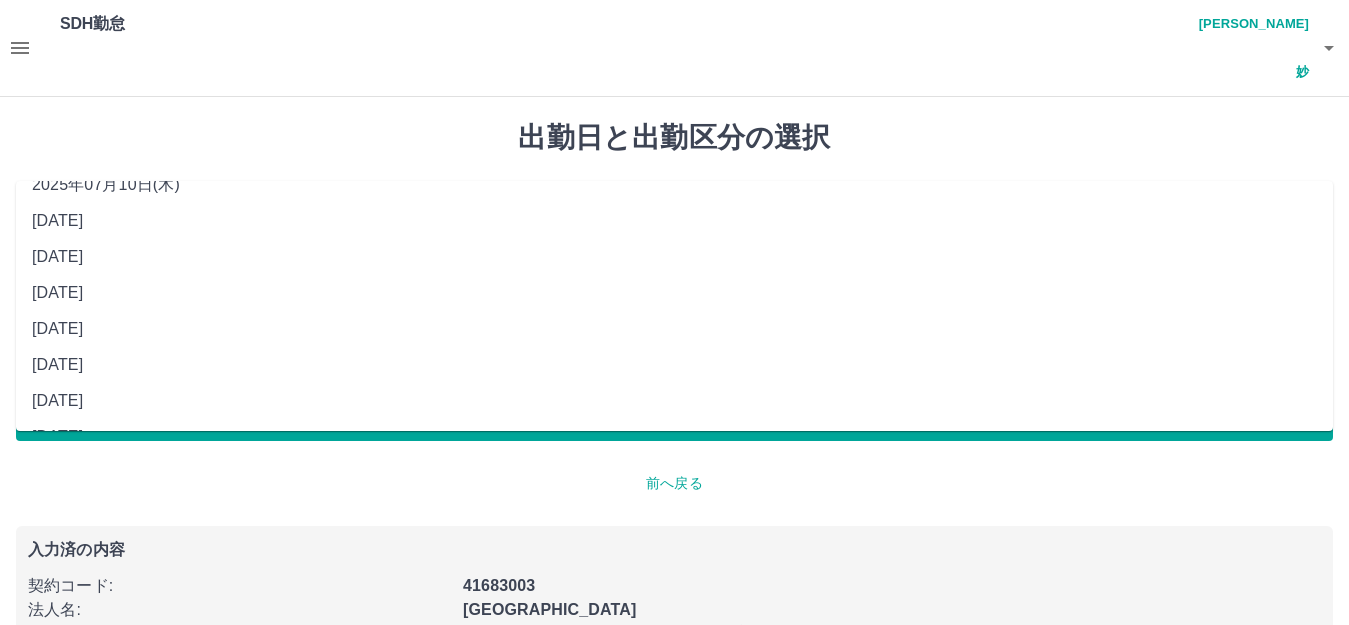 scroll, scrollTop: 90, scrollLeft: 0, axis: vertical 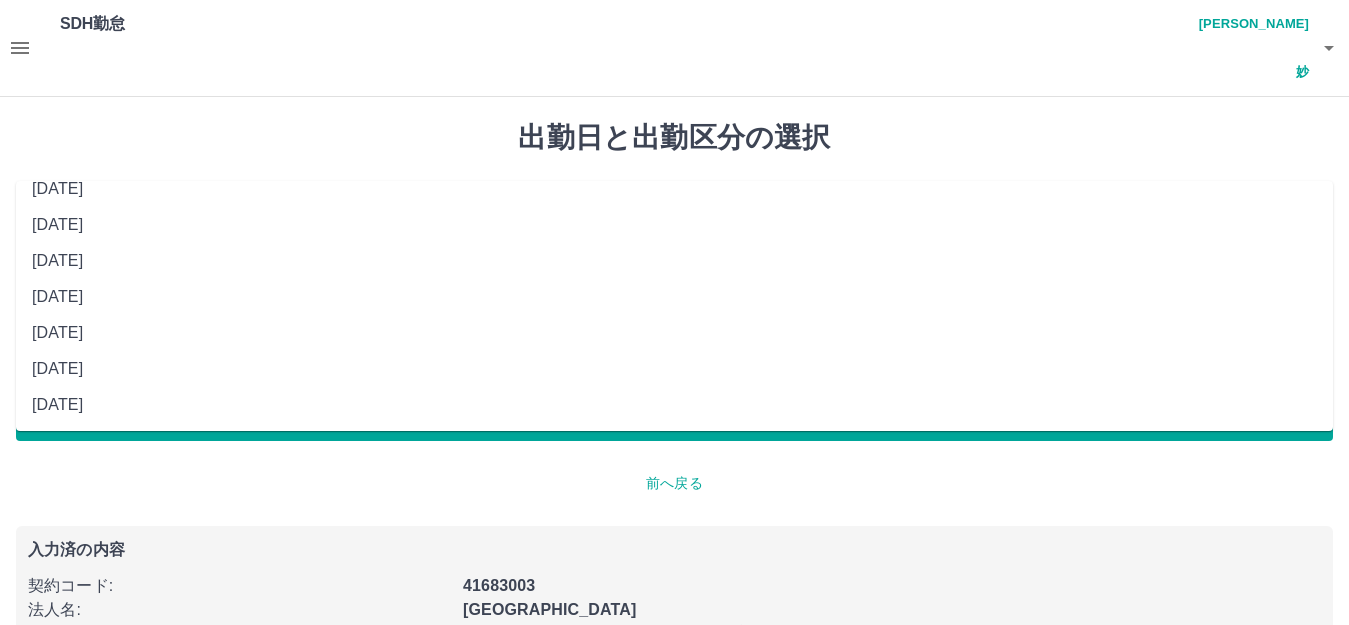 click on "[DATE]" at bounding box center (674, 405) 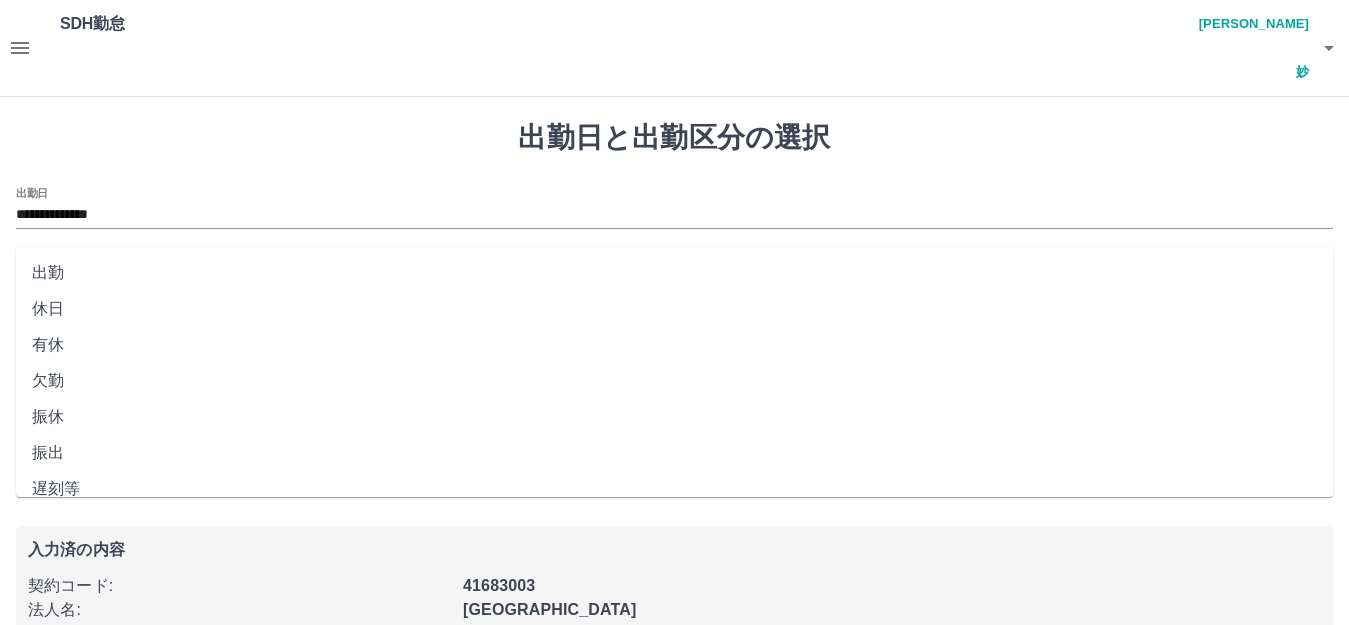 click on "**" at bounding box center [674, 281] 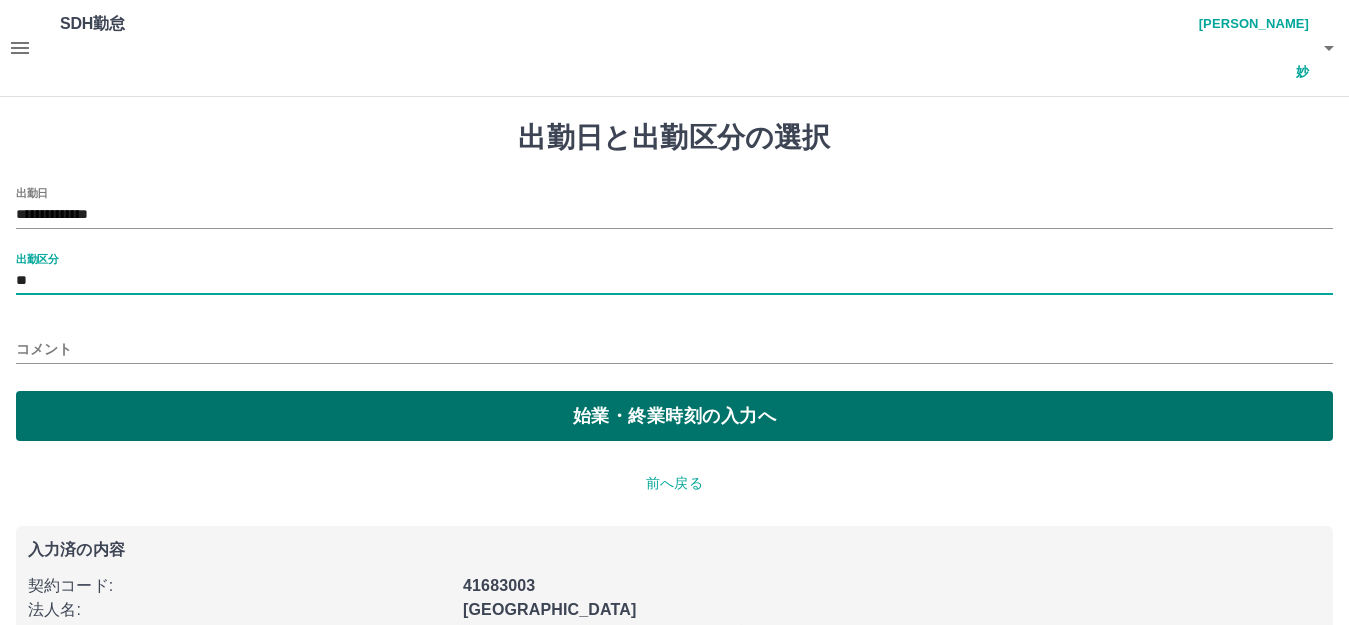 click on "始業・終業時刻の入力へ" at bounding box center (674, 416) 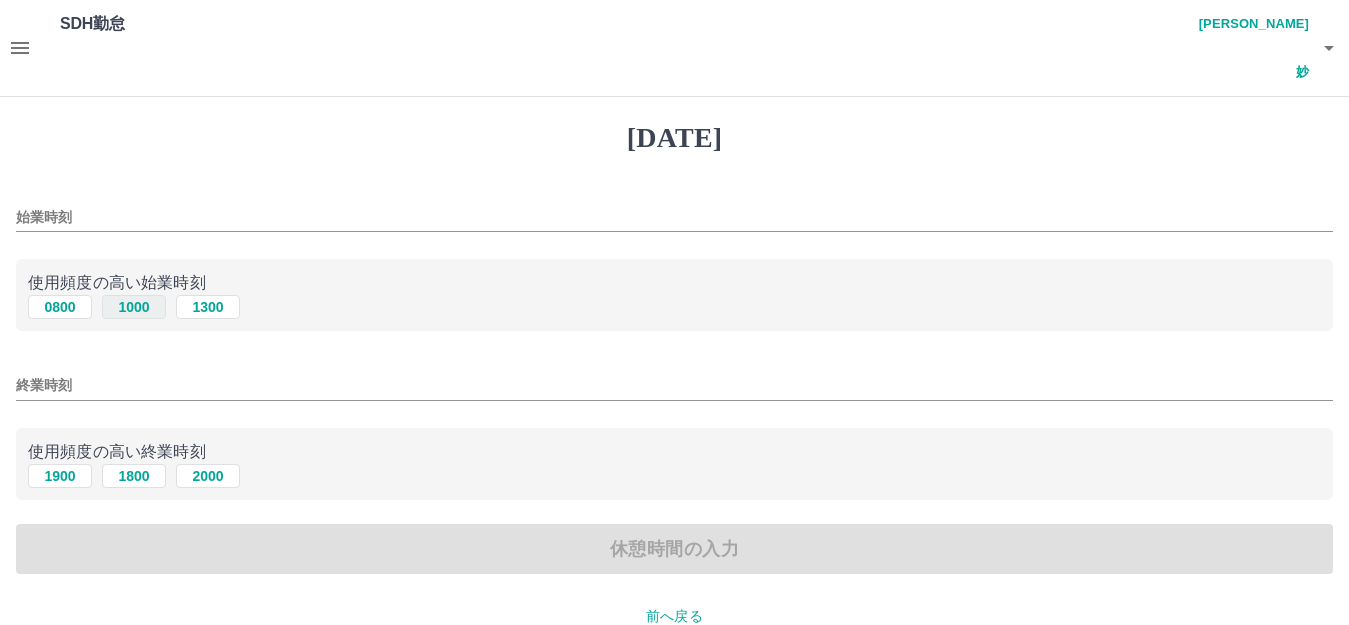 click on "1000" at bounding box center (134, 307) 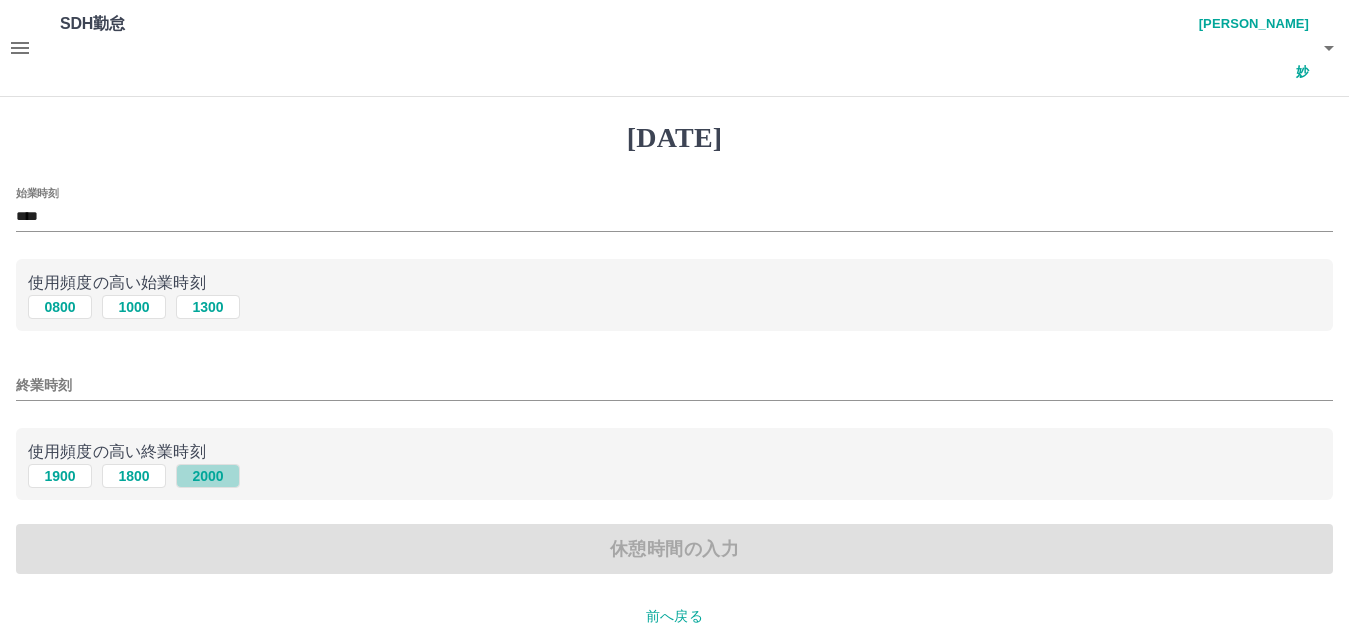 click on "2000" at bounding box center [208, 476] 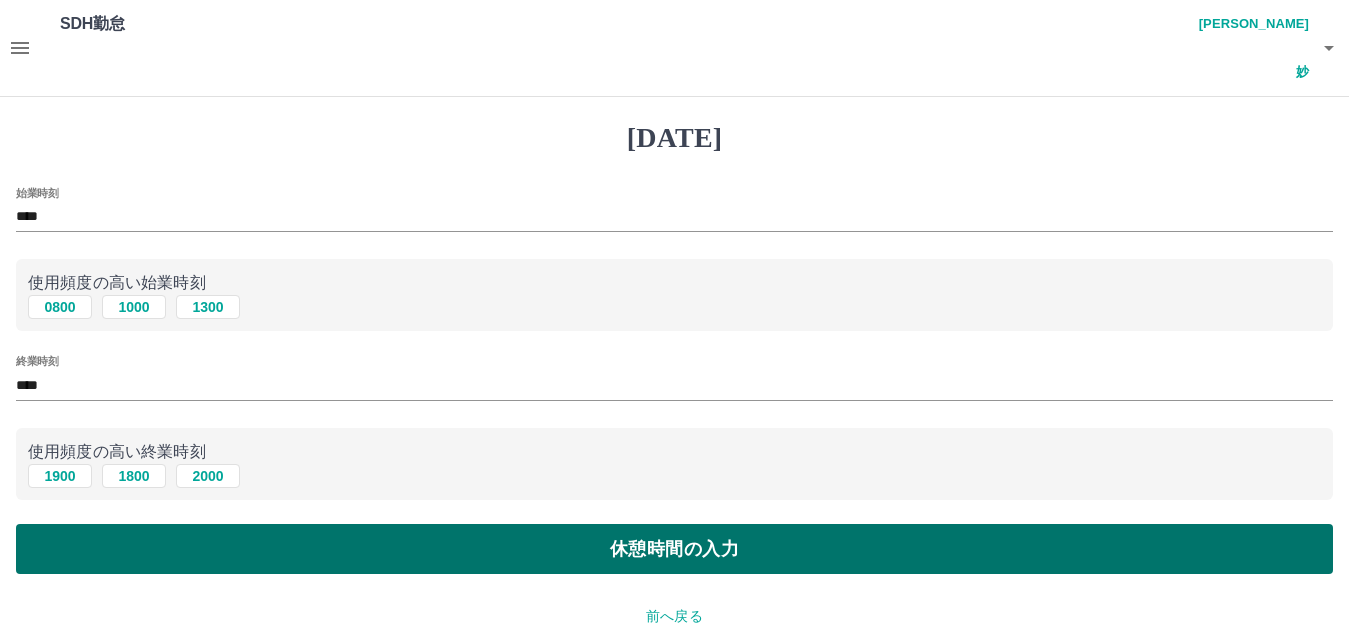 click on "休憩時間の入力" at bounding box center (674, 549) 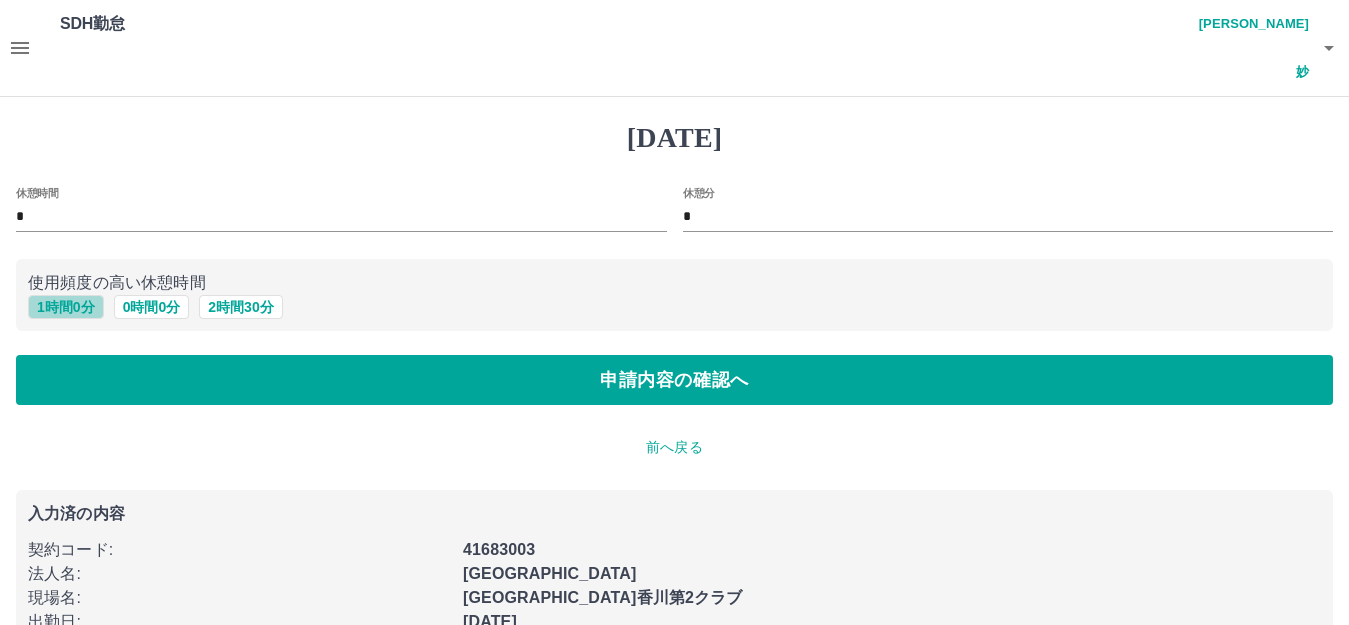 click on "1 時間 0 分" at bounding box center (66, 307) 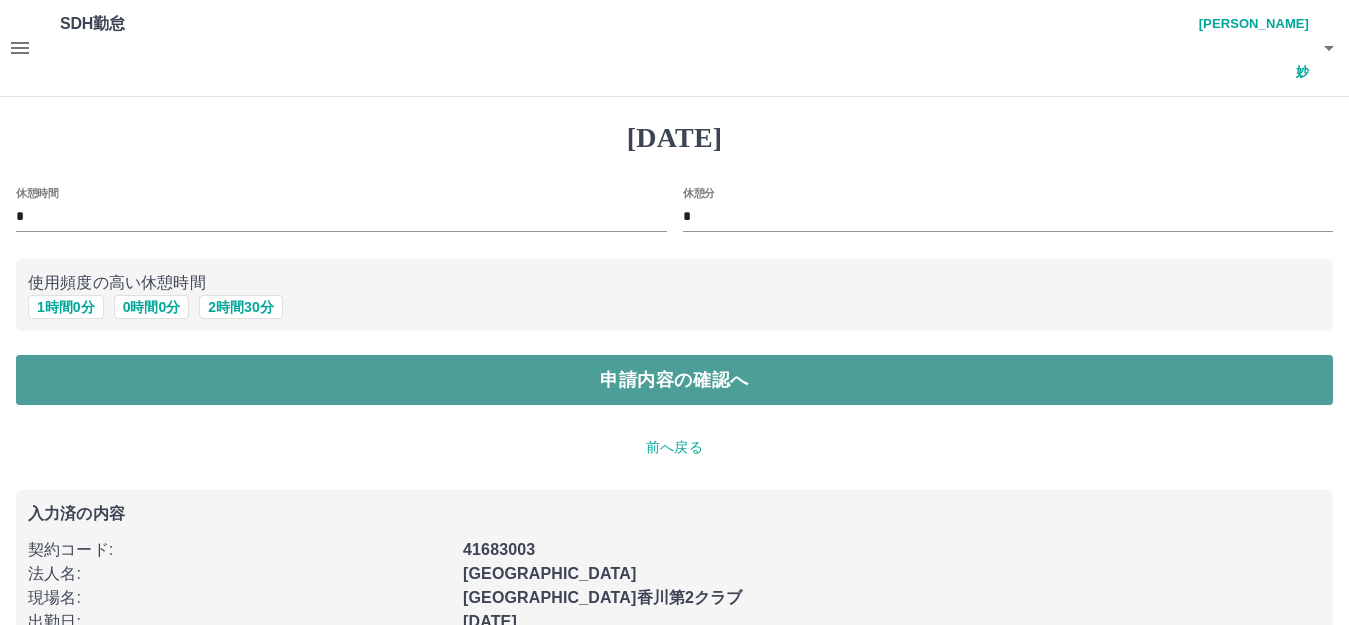 click on "申請内容の確認へ" at bounding box center (674, 380) 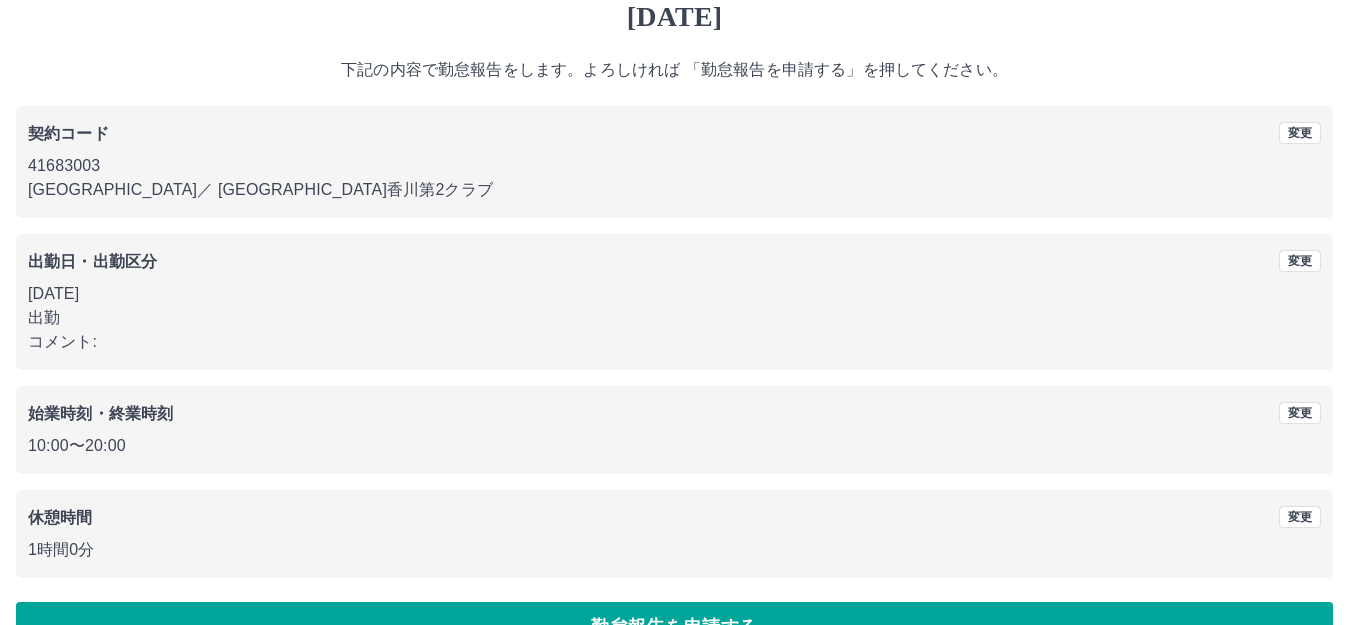 scroll, scrollTop: 124, scrollLeft: 0, axis: vertical 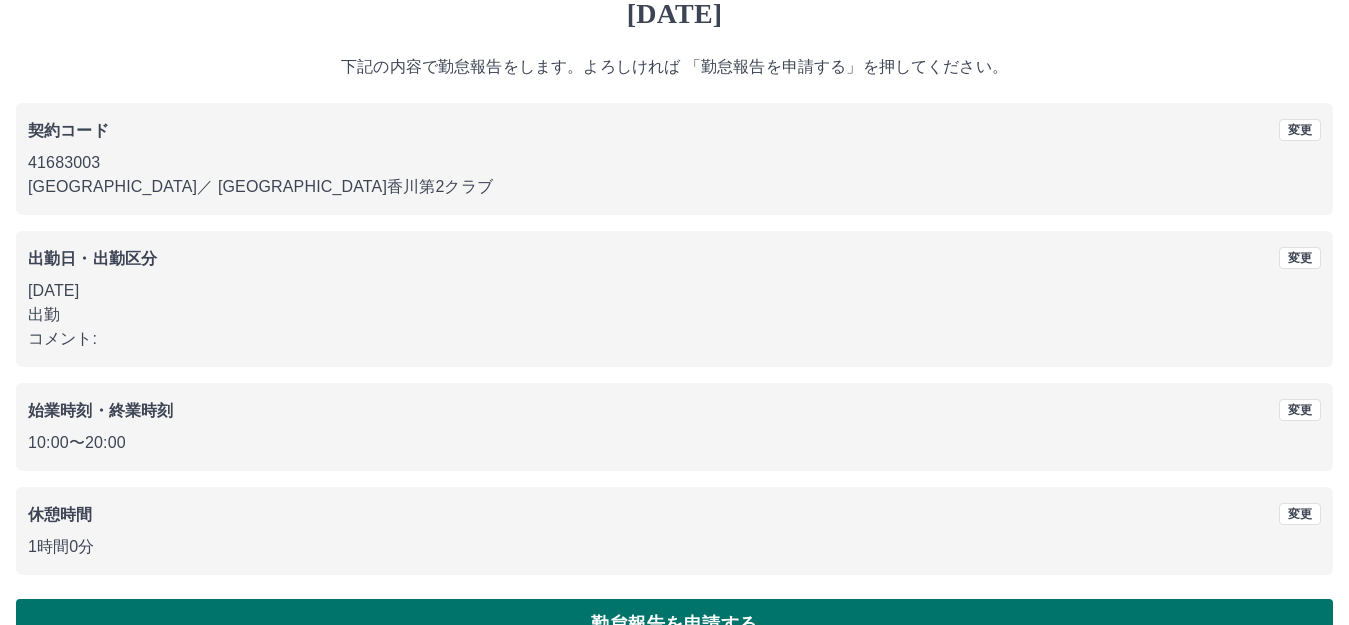 click on "勤怠報告を申請する" at bounding box center [674, 624] 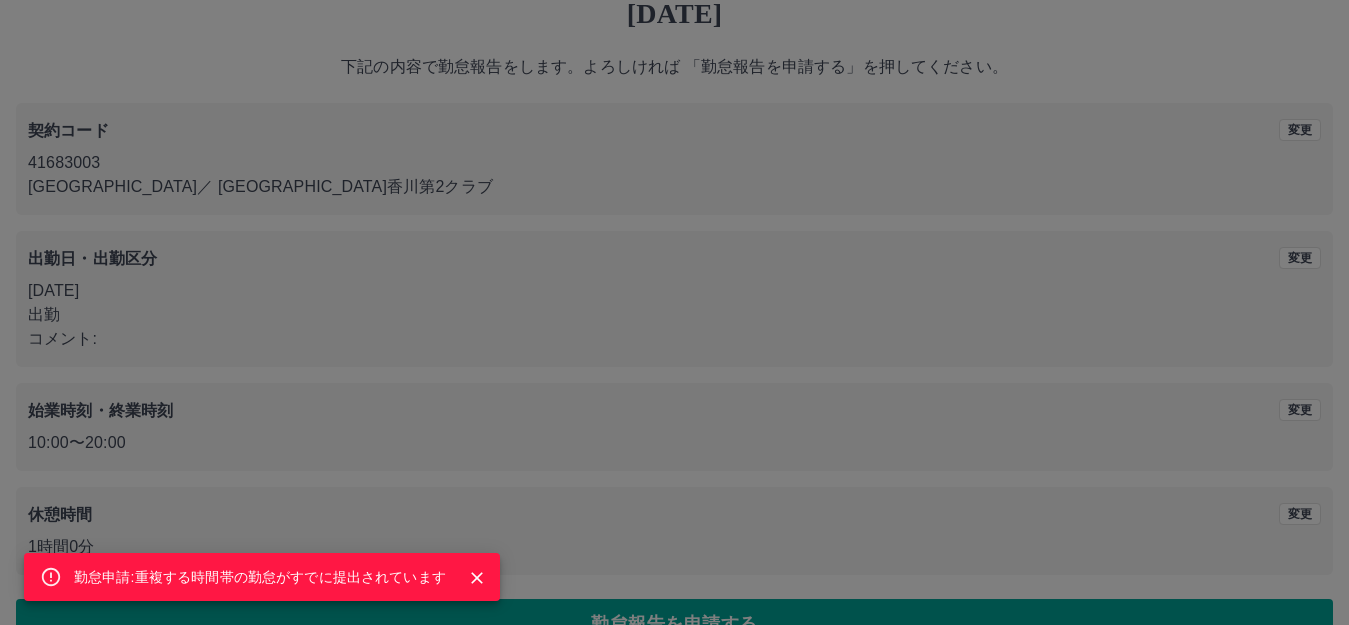 click on "勤怠申請:重複する時間帯の勤怠がすでに提出されています" at bounding box center [674, 312] 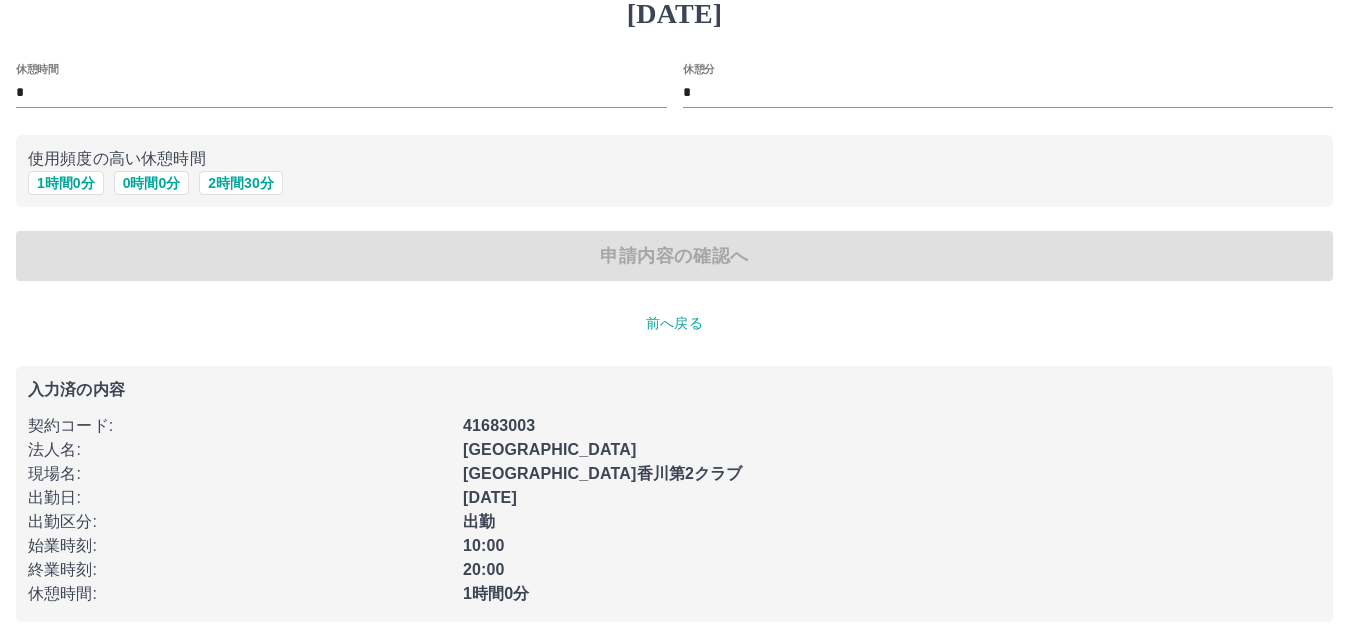type on "*" 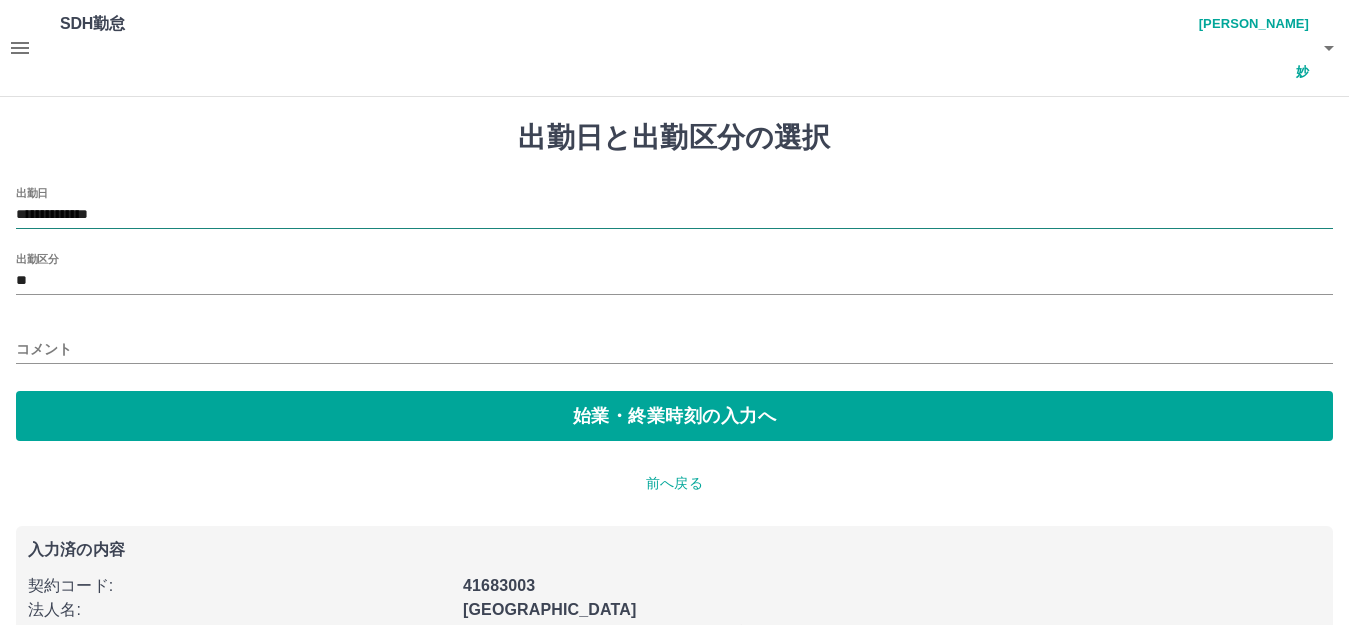 click on "**********" at bounding box center (674, 215) 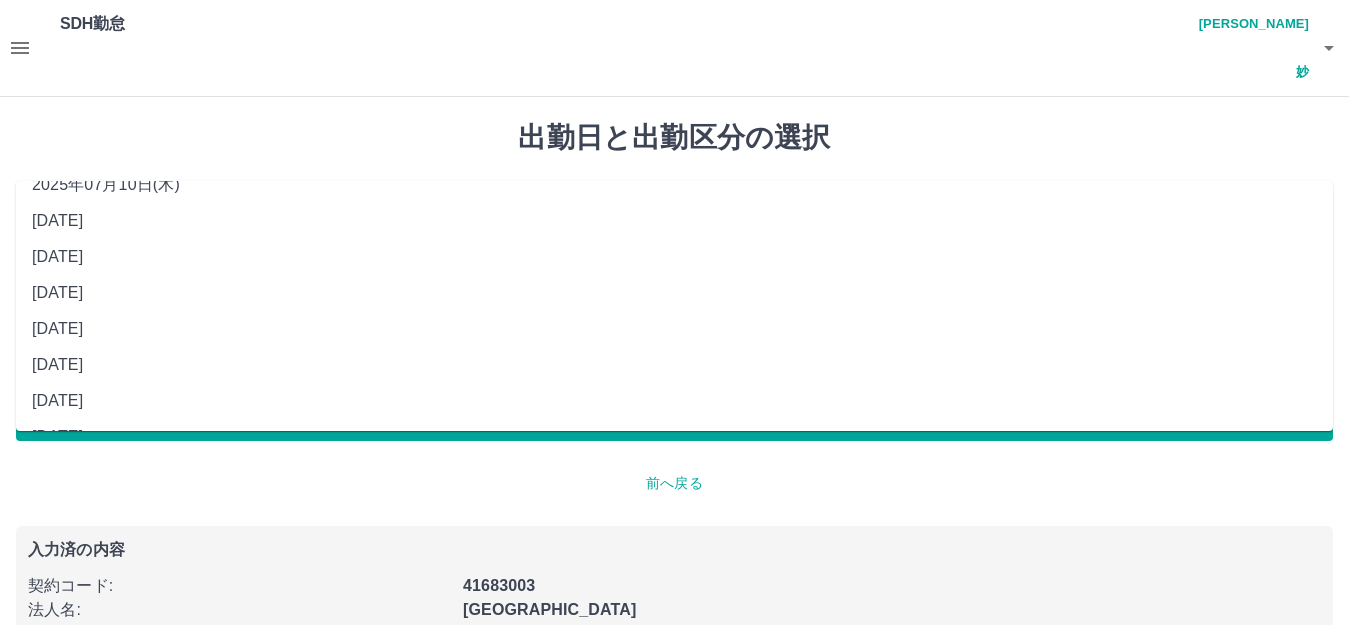 scroll, scrollTop: 90, scrollLeft: 0, axis: vertical 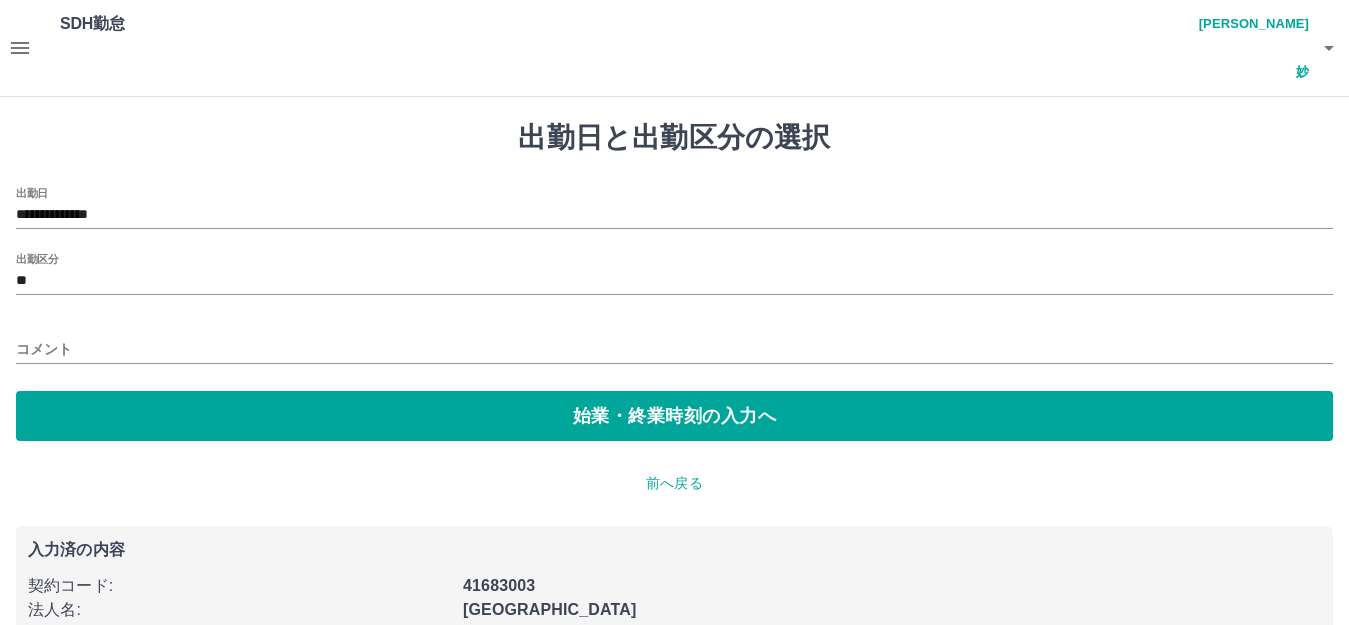 click on "出勤日と出勤区分の選択" at bounding box center [674, 138] 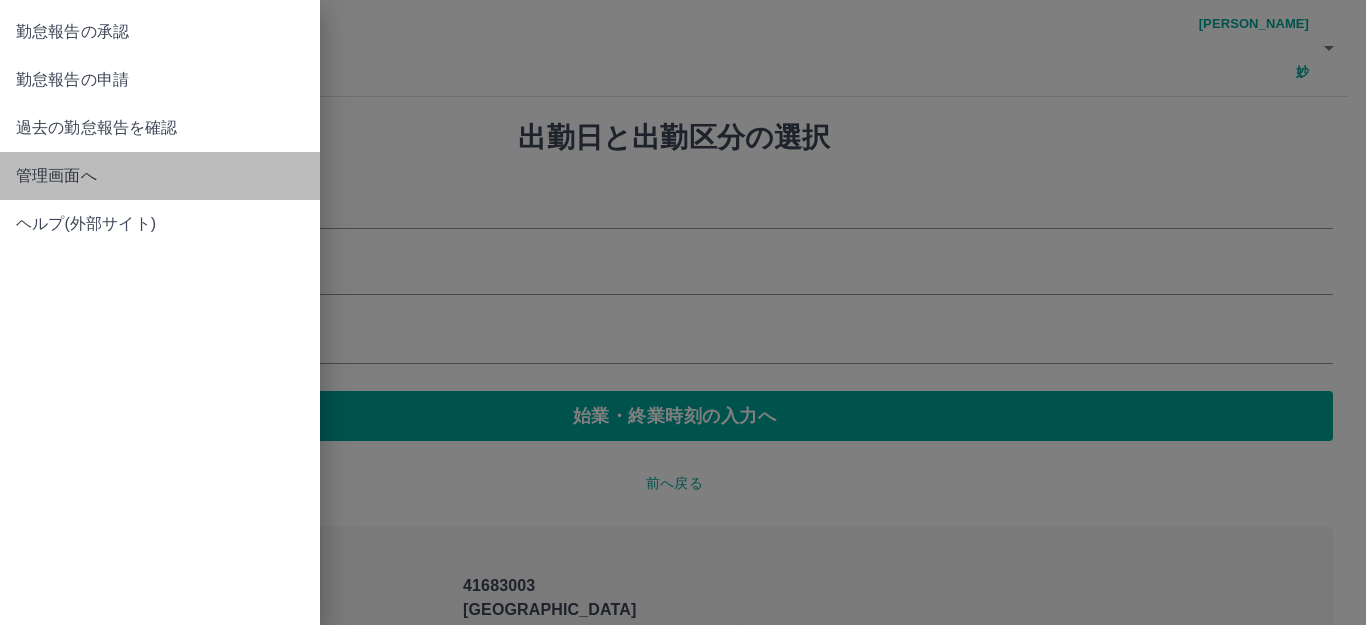 click on "管理画面へ" at bounding box center (160, 176) 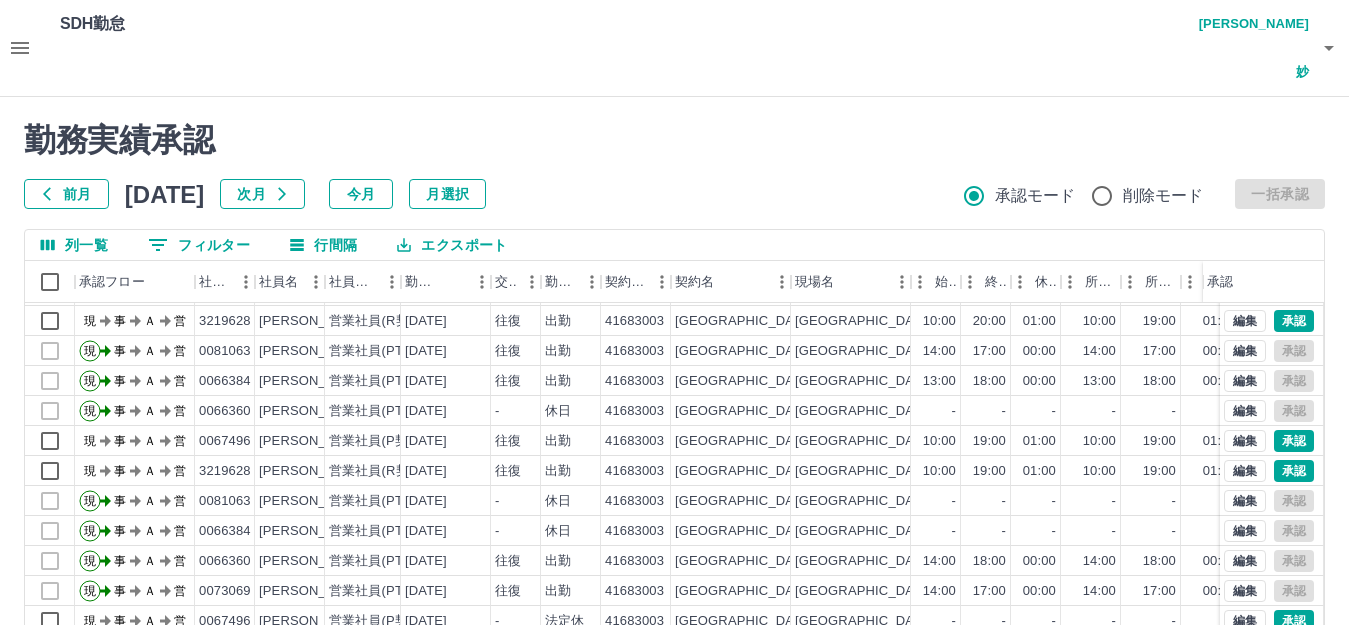 scroll, scrollTop: 104, scrollLeft: 0, axis: vertical 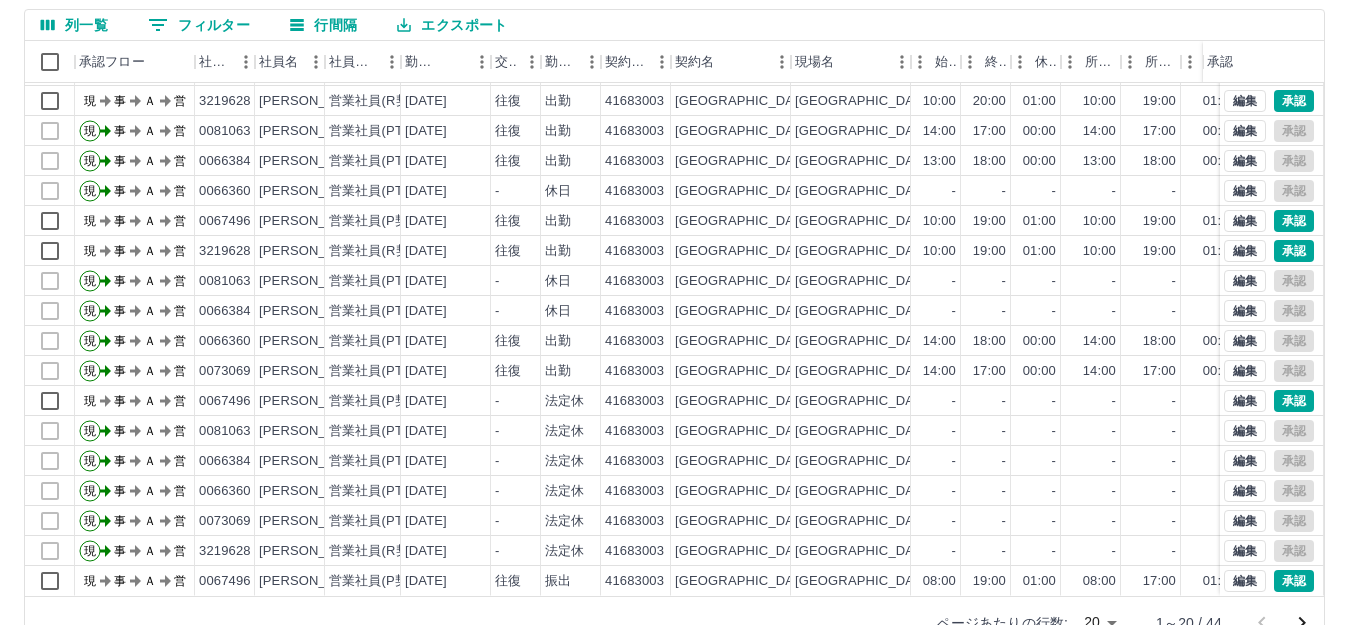 click 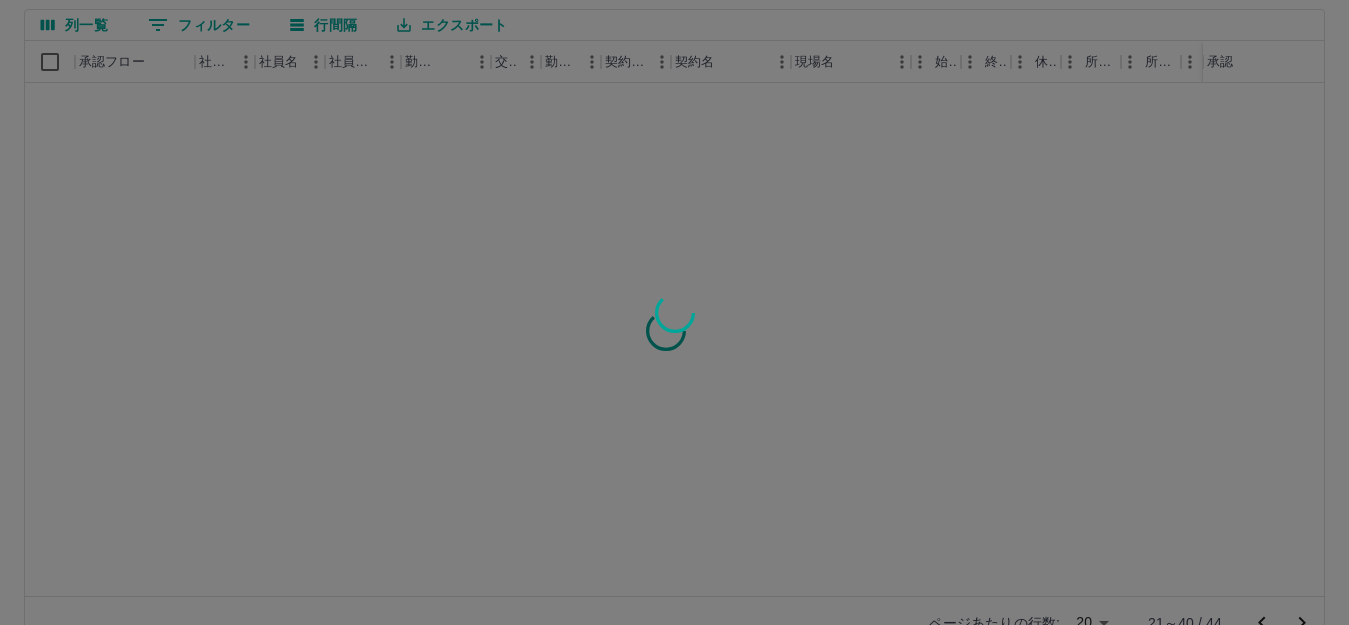 scroll, scrollTop: 0, scrollLeft: 0, axis: both 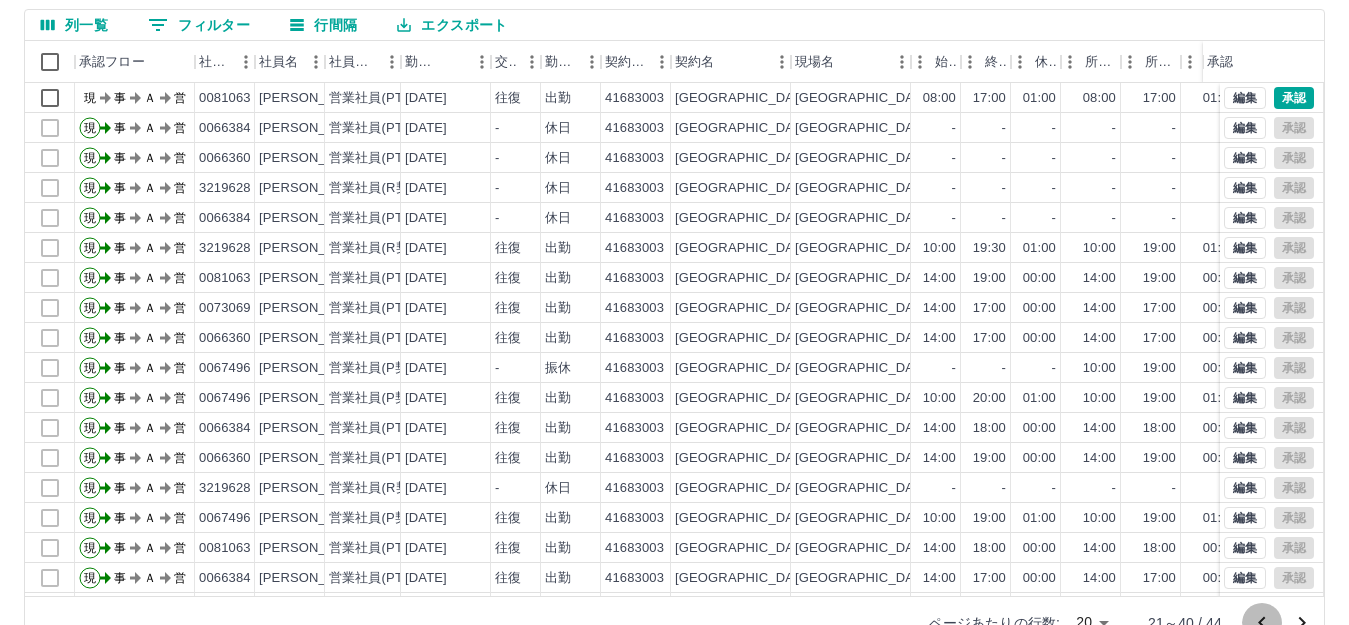 click 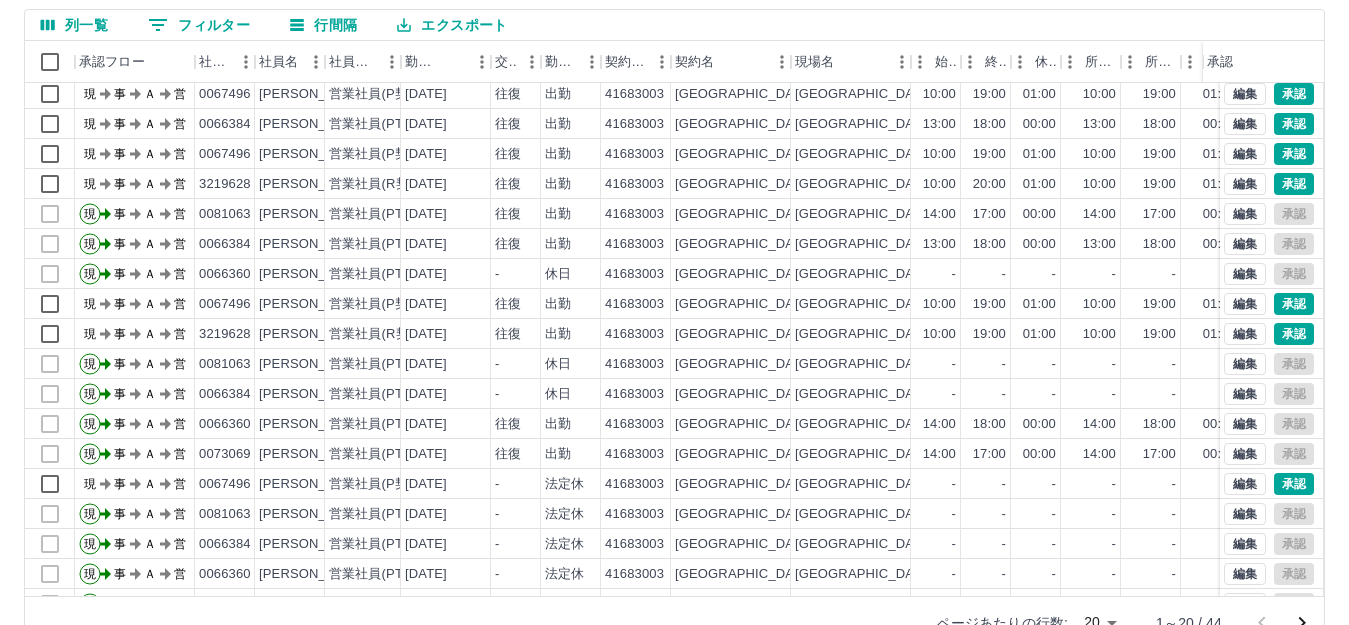 scroll, scrollTop: 0, scrollLeft: 0, axis: both 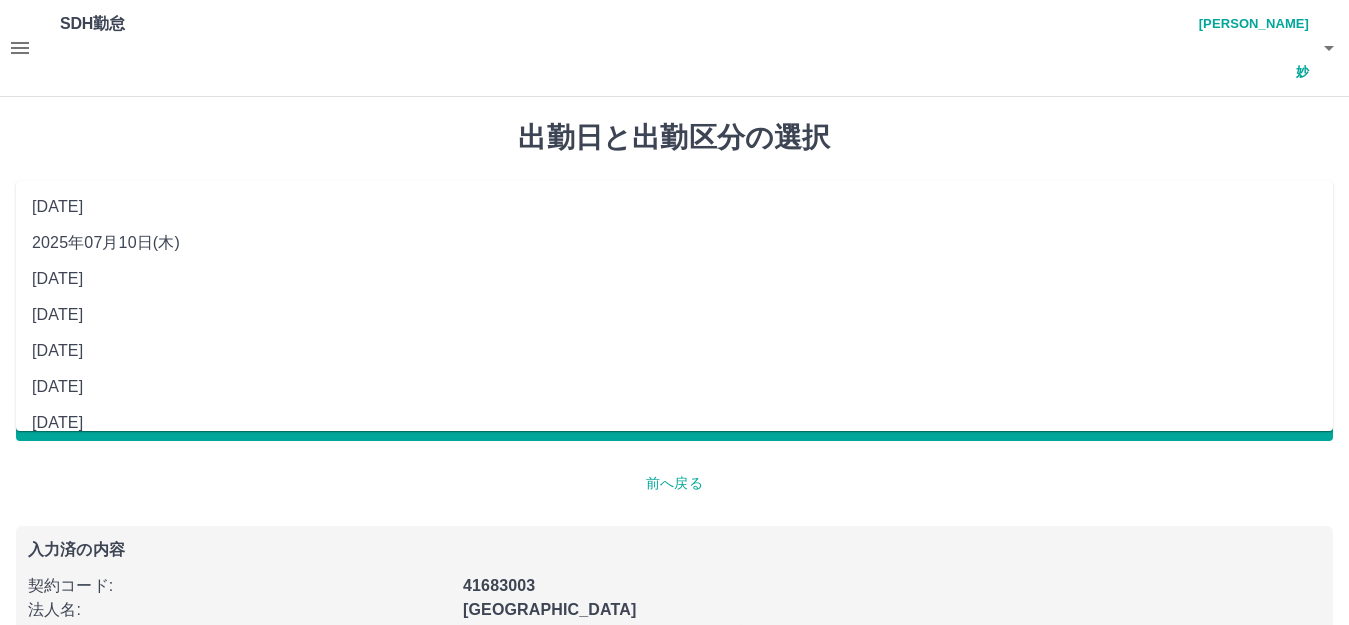 click on "**********" at bounding box center [674, 215] 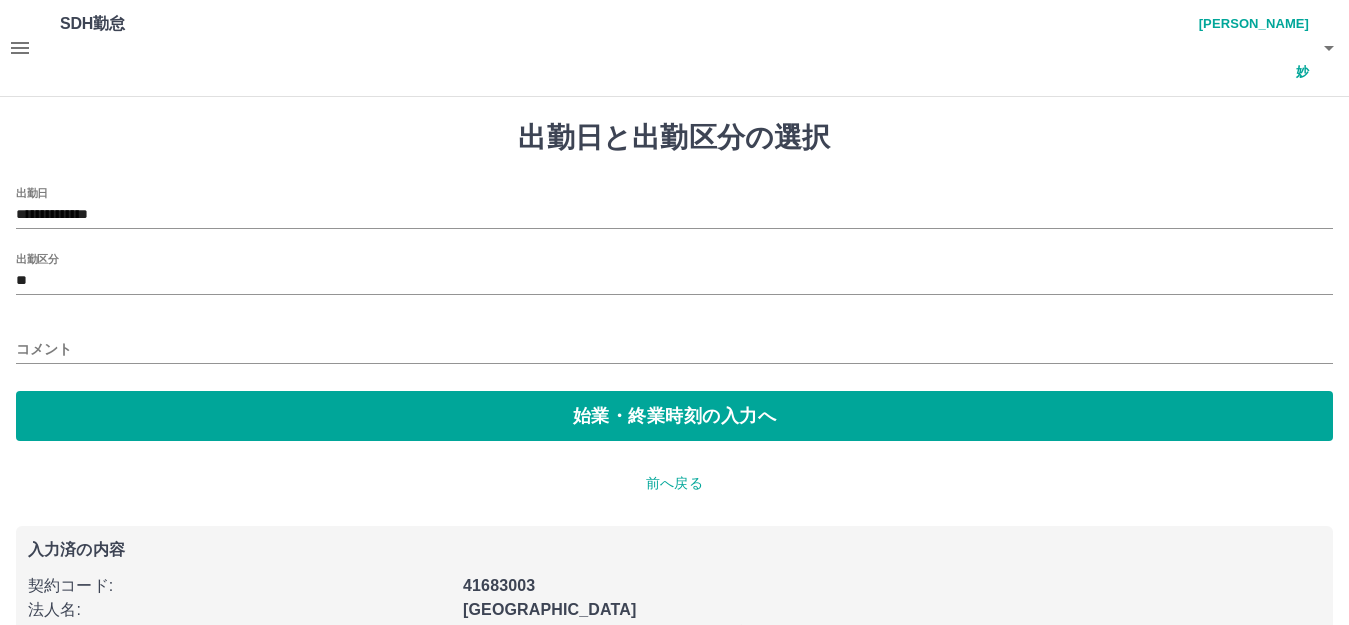 click on "**********" at bounding box center (674, 451) 